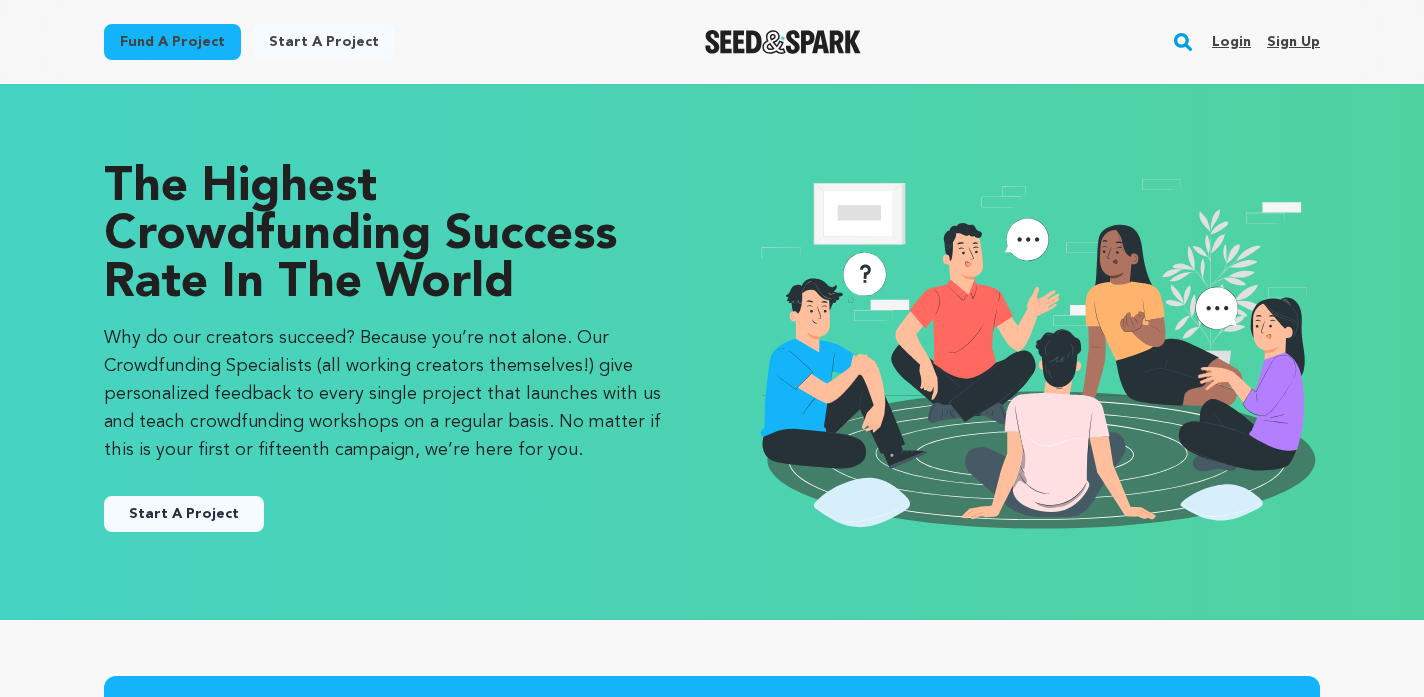 scroll, scrollTop: 0, scrollLeft: 0, axis: both 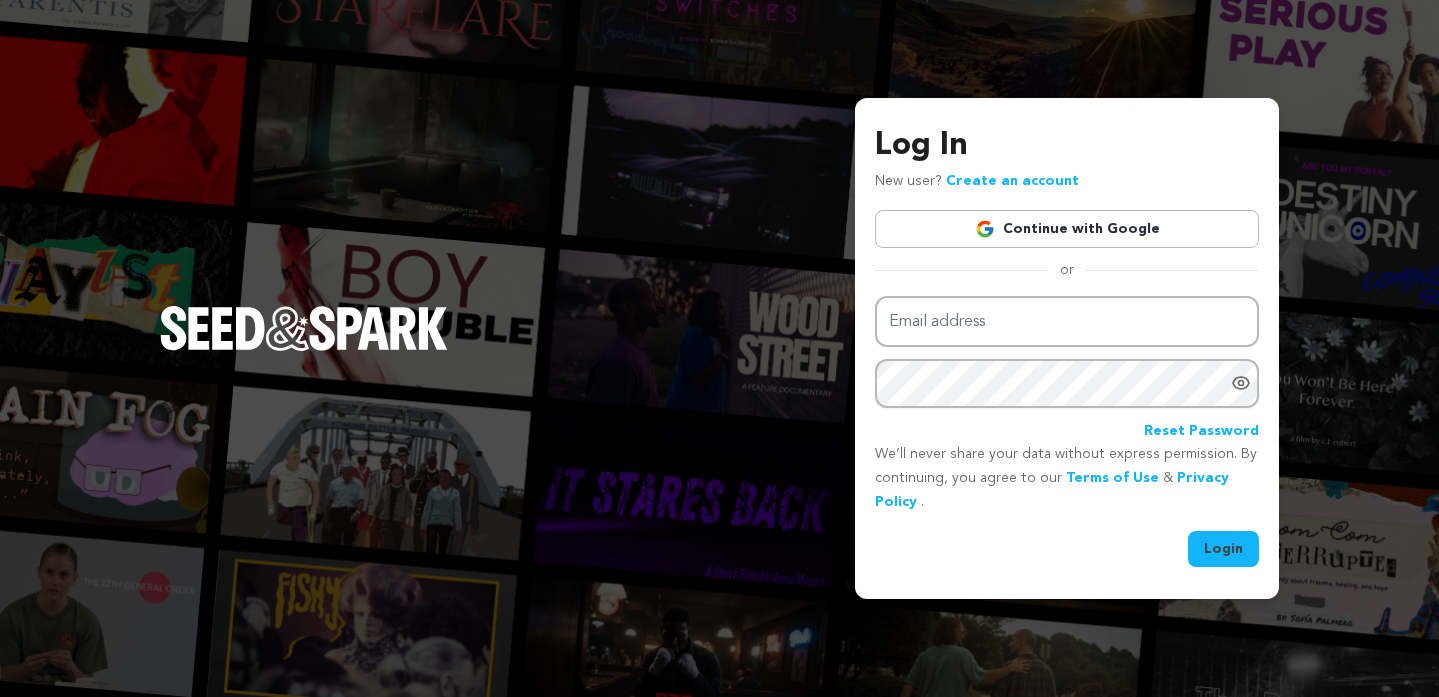 click on "Continue with Google" at bounding box center (1067, 229) 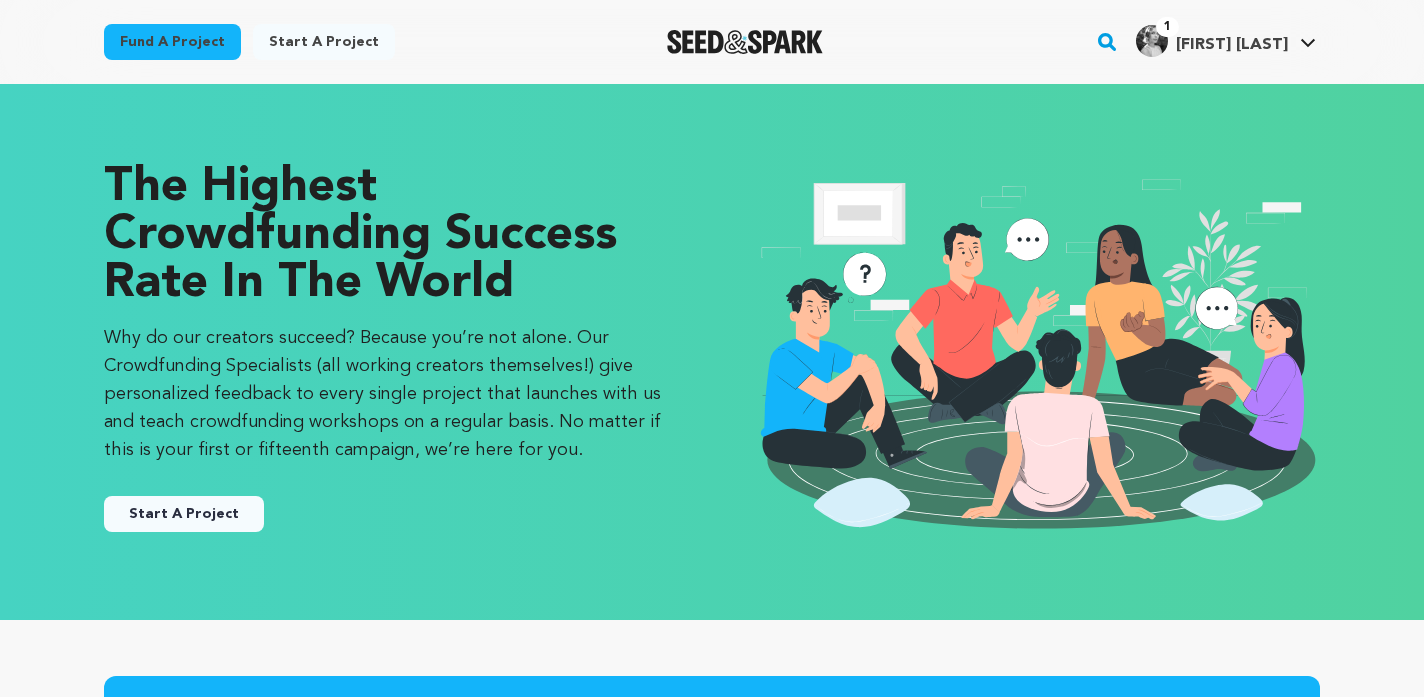 scroll, scrollTop: 0, scrollLeft: 0, axis: both 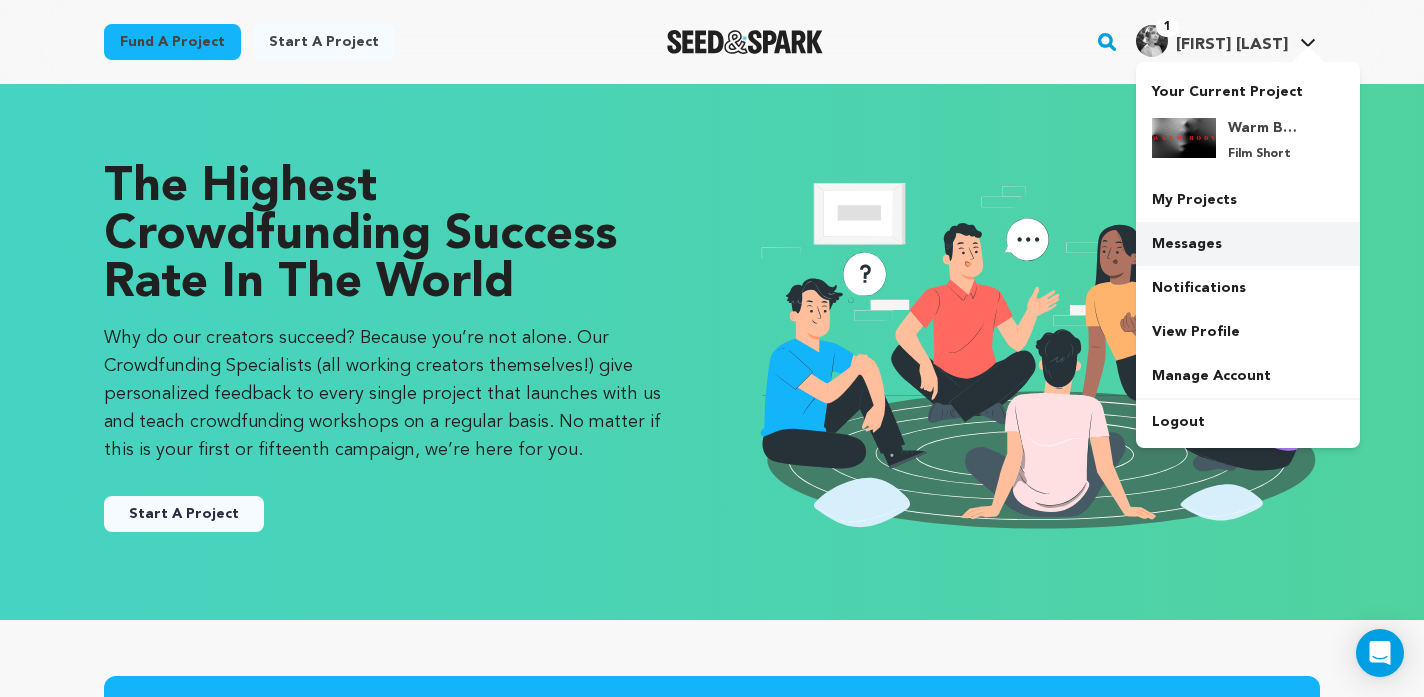 click on "Messages" at bounding box center (1248, 244) 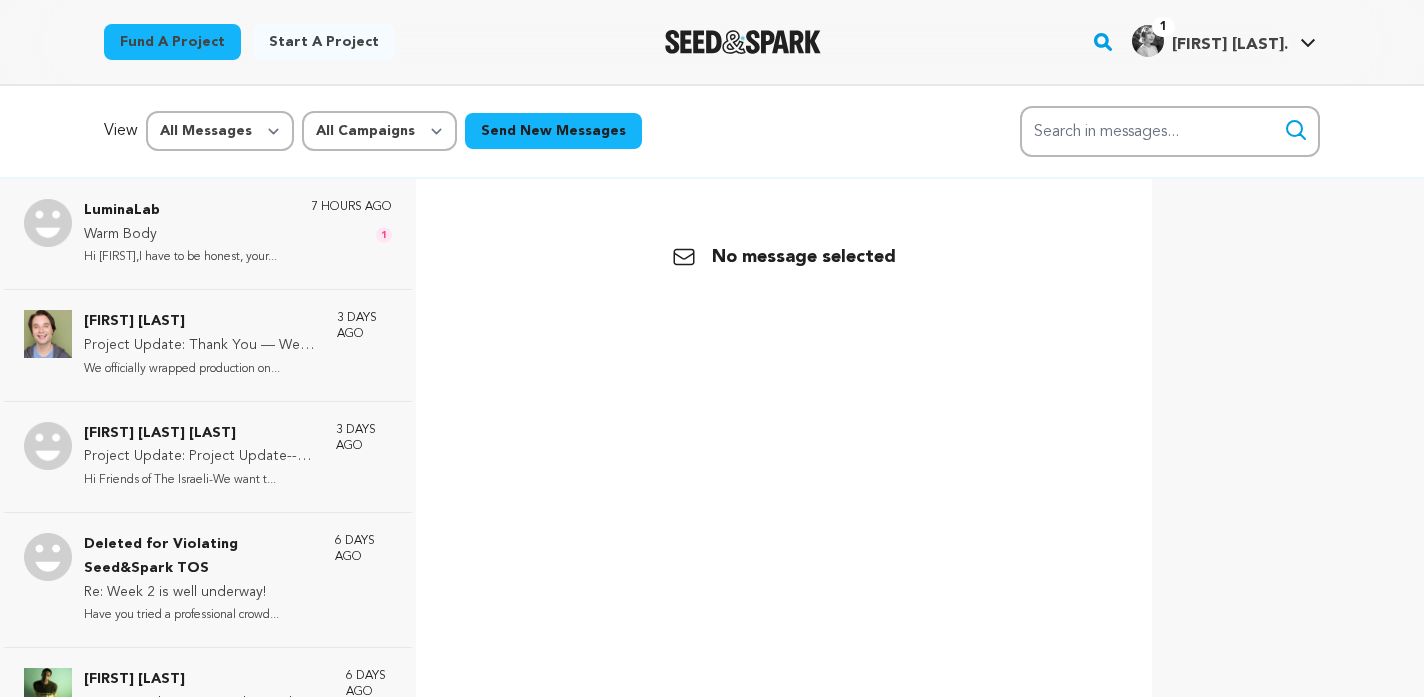 scroll, scrollTop: 0, scrollLeft: 0, axis: both 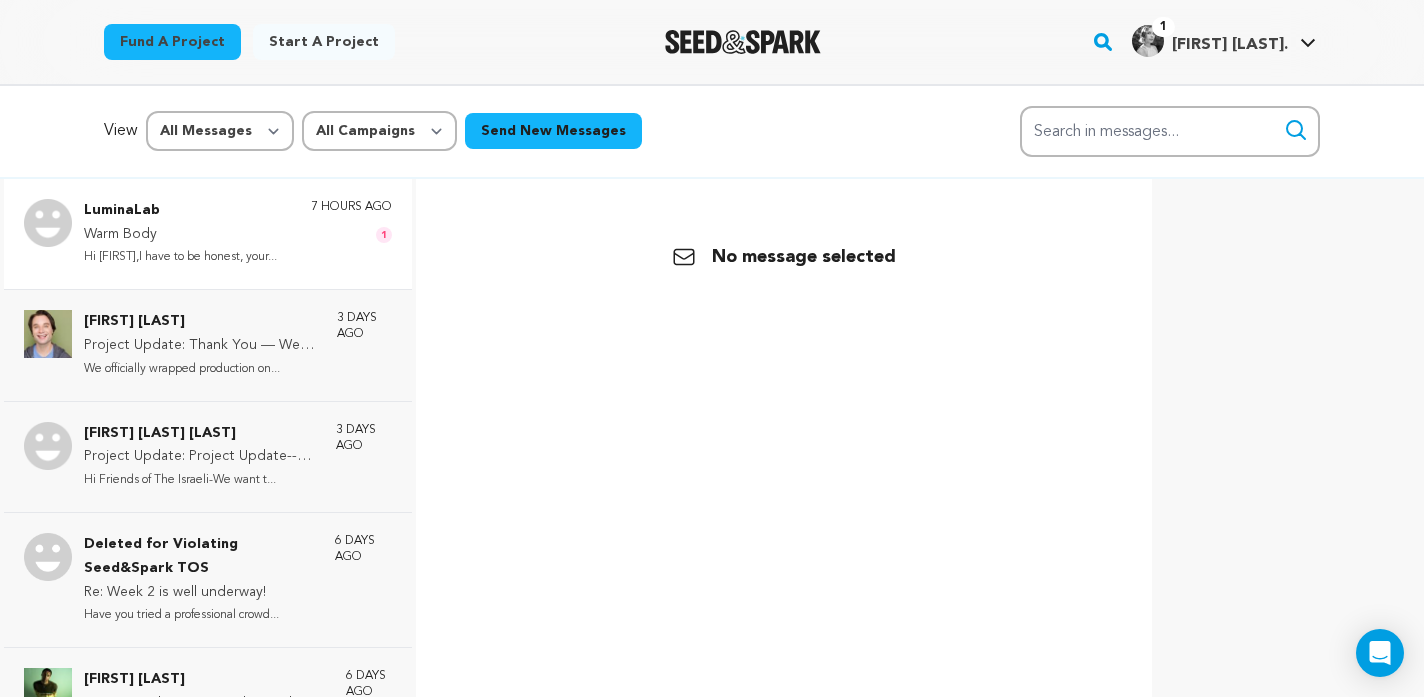 click on "Warm Body" at bounding box center [180, 235] 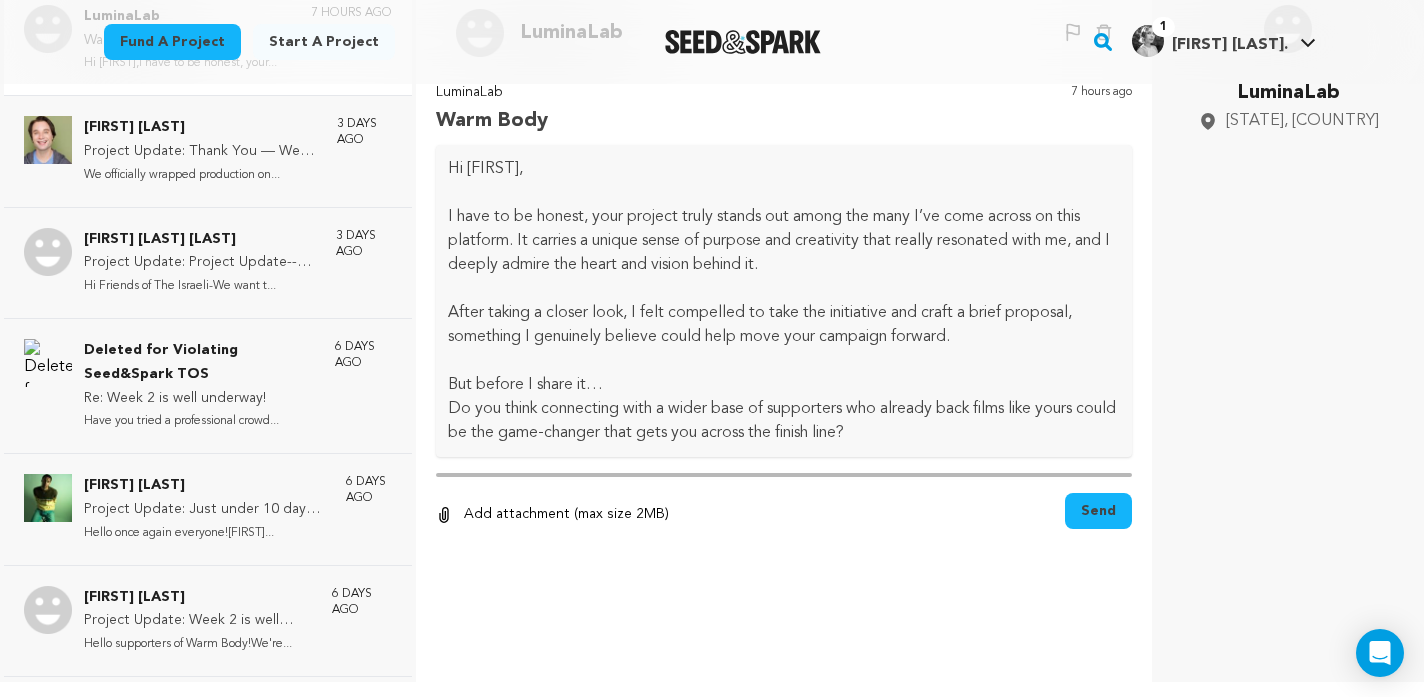 scroll, scrollTop: 195, scrollLeft: 0, axis: vertical 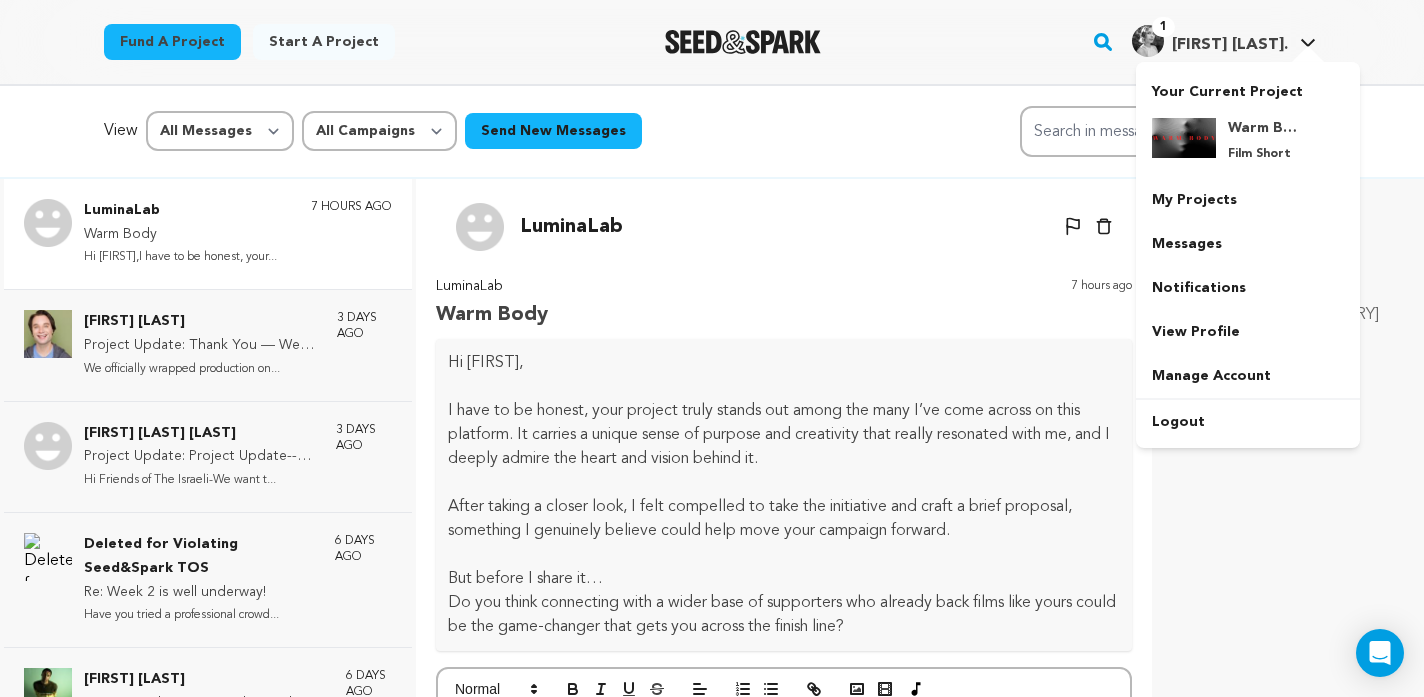 click at bounding box center [1148, 41] 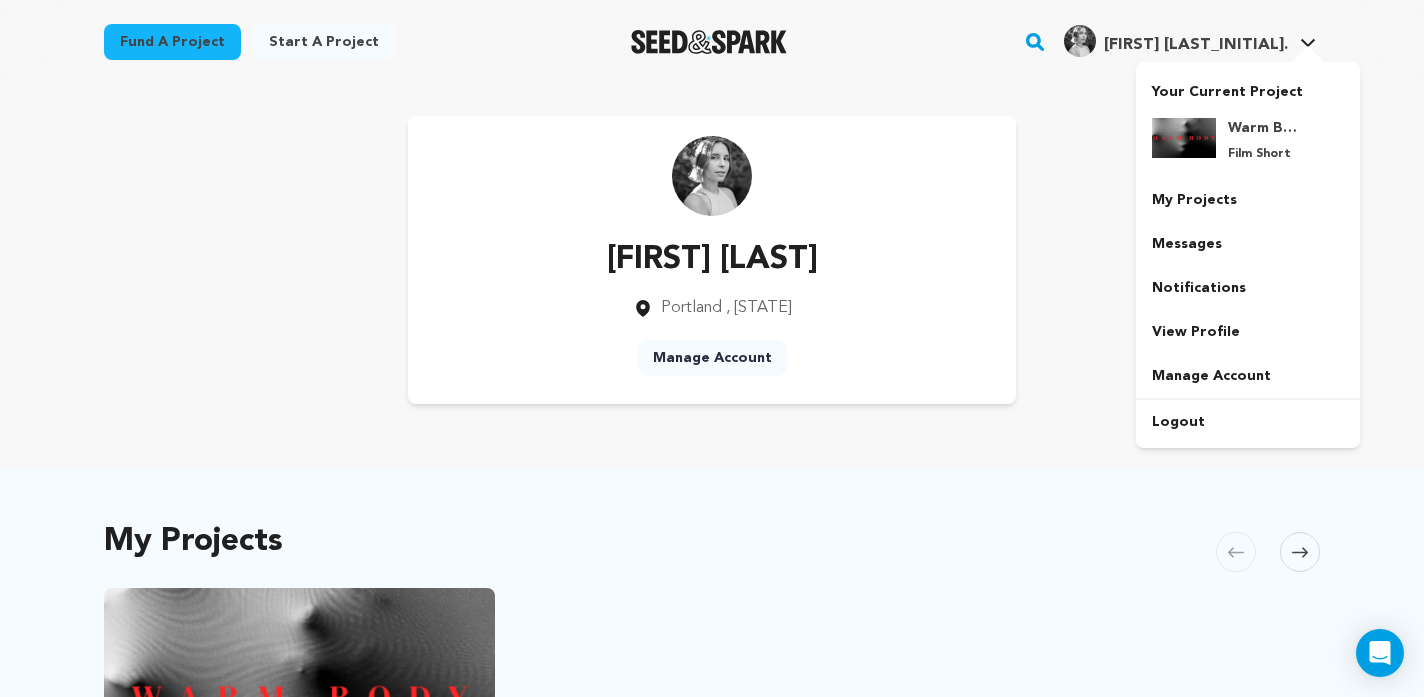 scroll, scrollTop: 0, scrollLeft: 0, axis: both 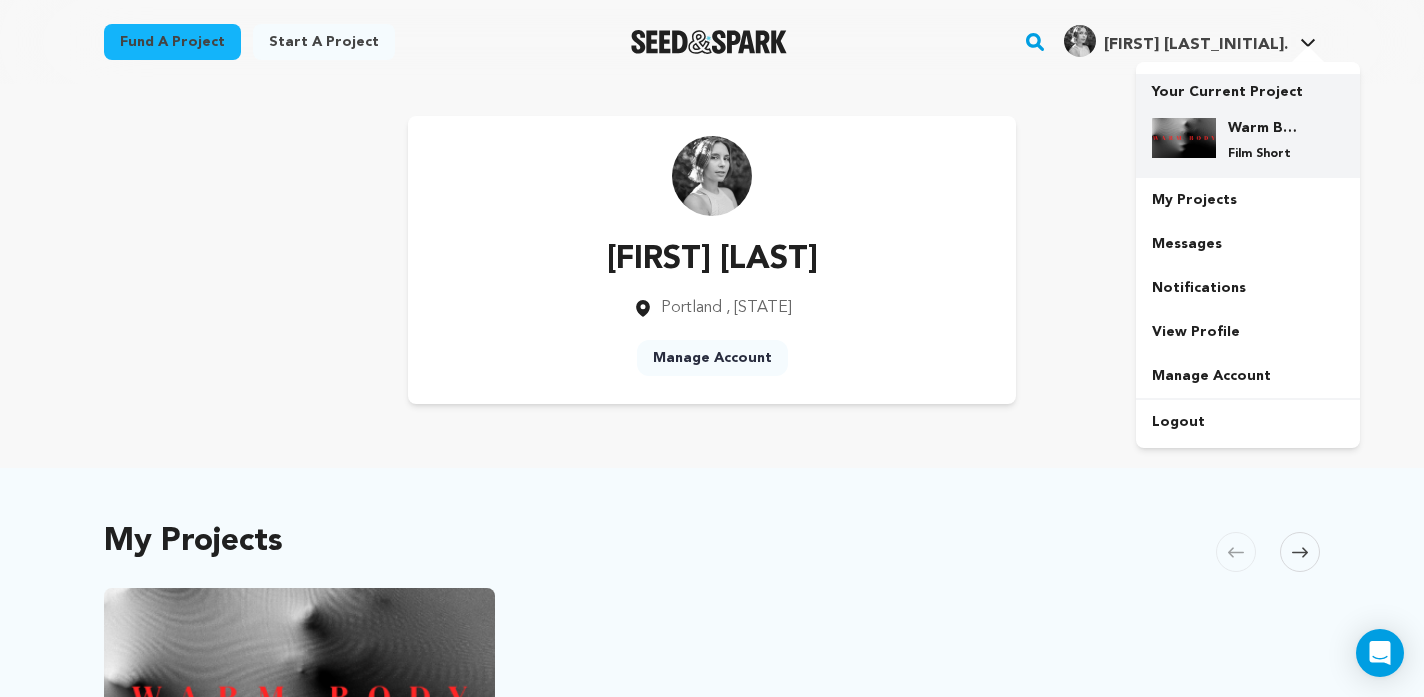 click on "Warm Body
Film Short" at bounding box center (1264, 140) 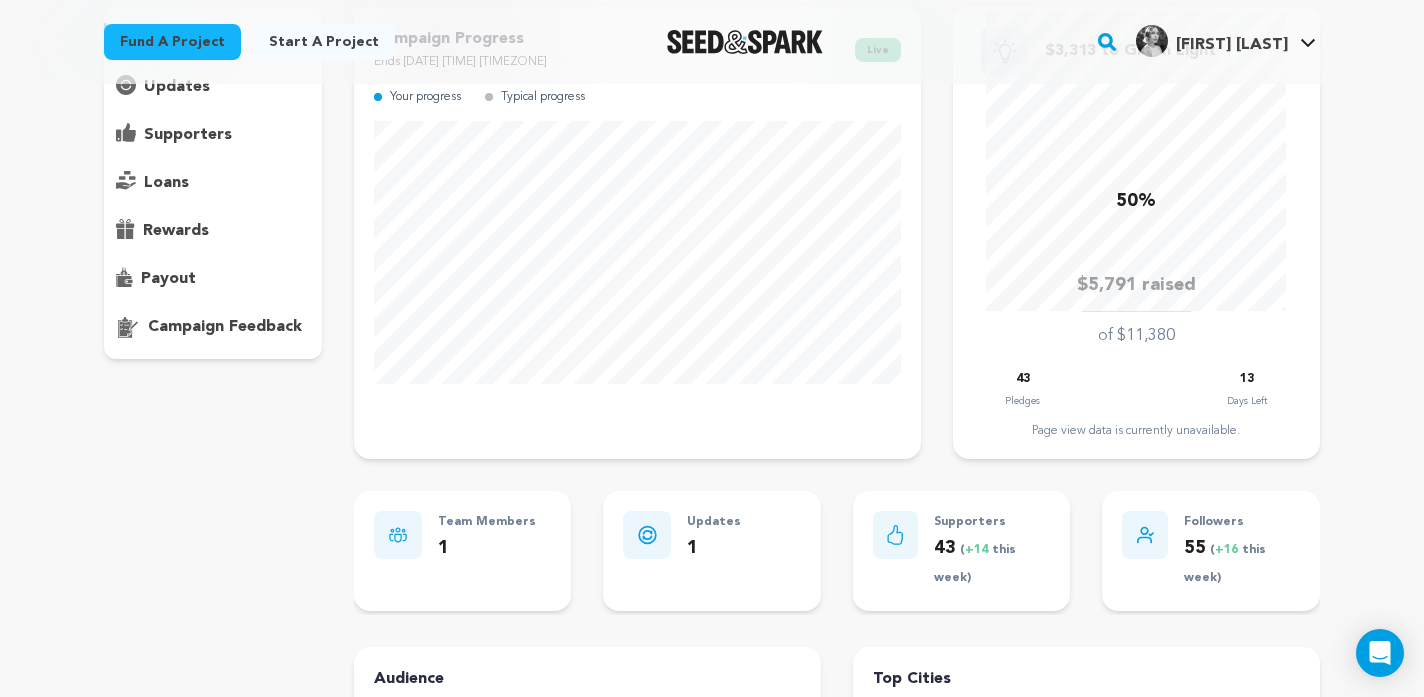 scroll, scrollTop: 0, scrollLeft: 0, axis: both 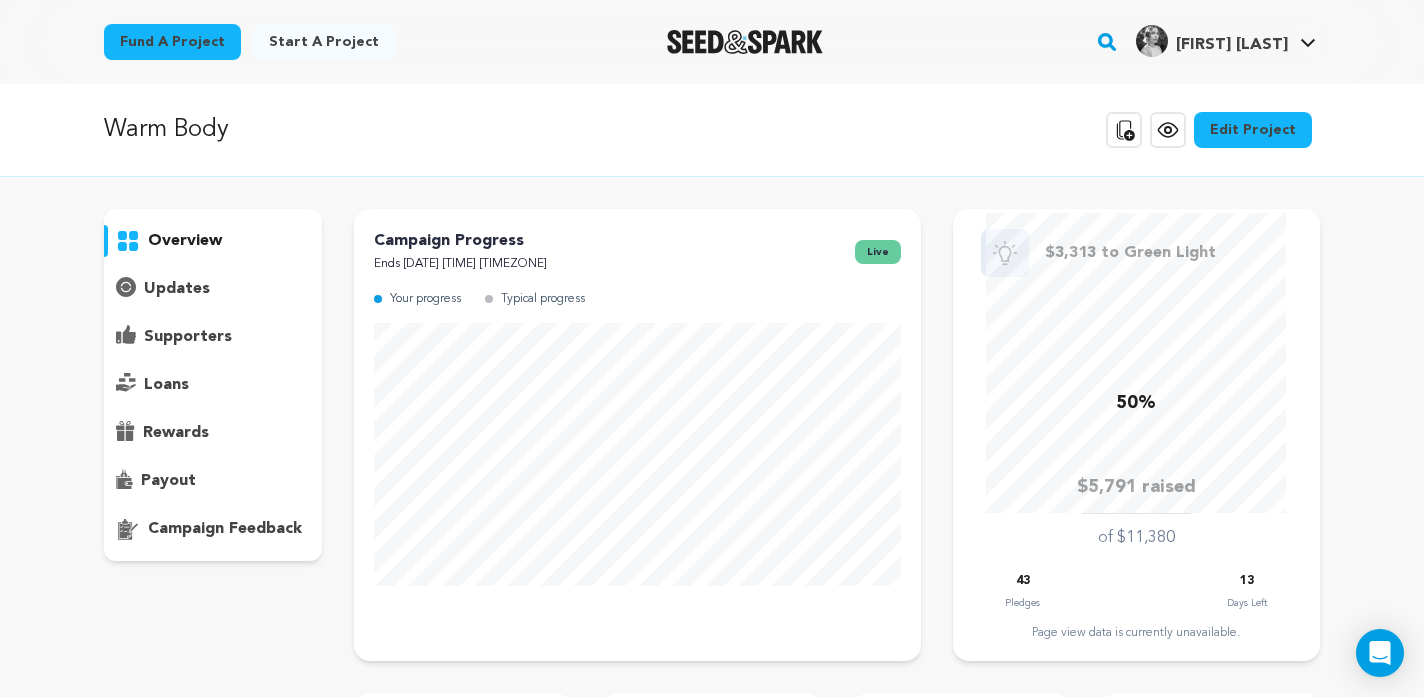 click on "Fund a project" at bounding box center (172, 42) 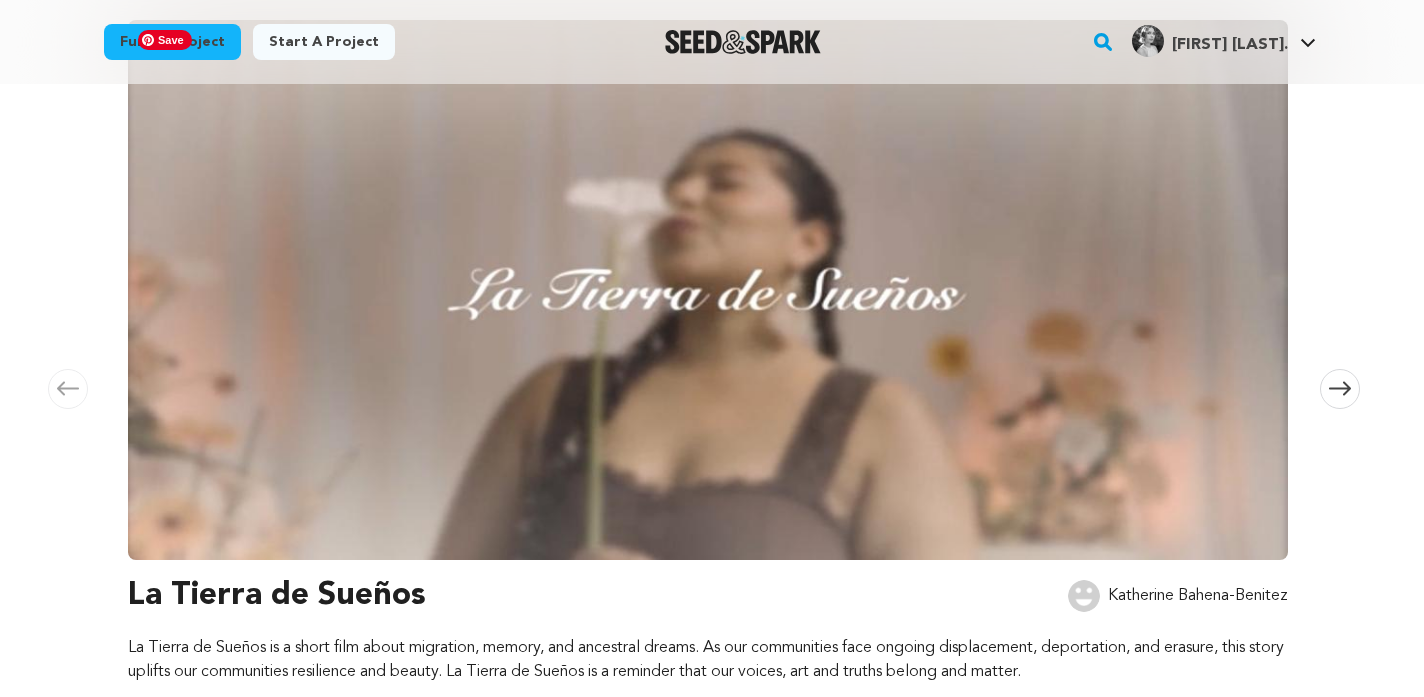 scroll, scrollTop: 360, scrollLeft: 0, axis: vertical 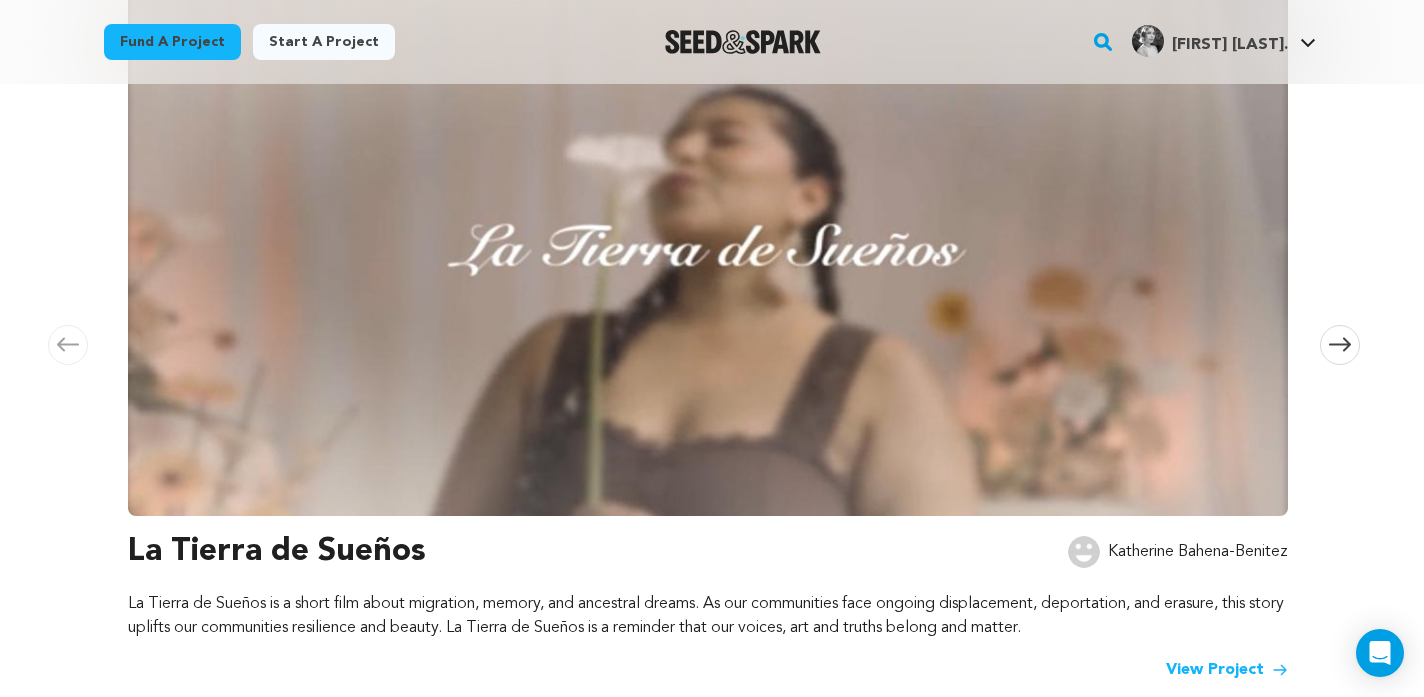 click at bounding box center (1340, 345) 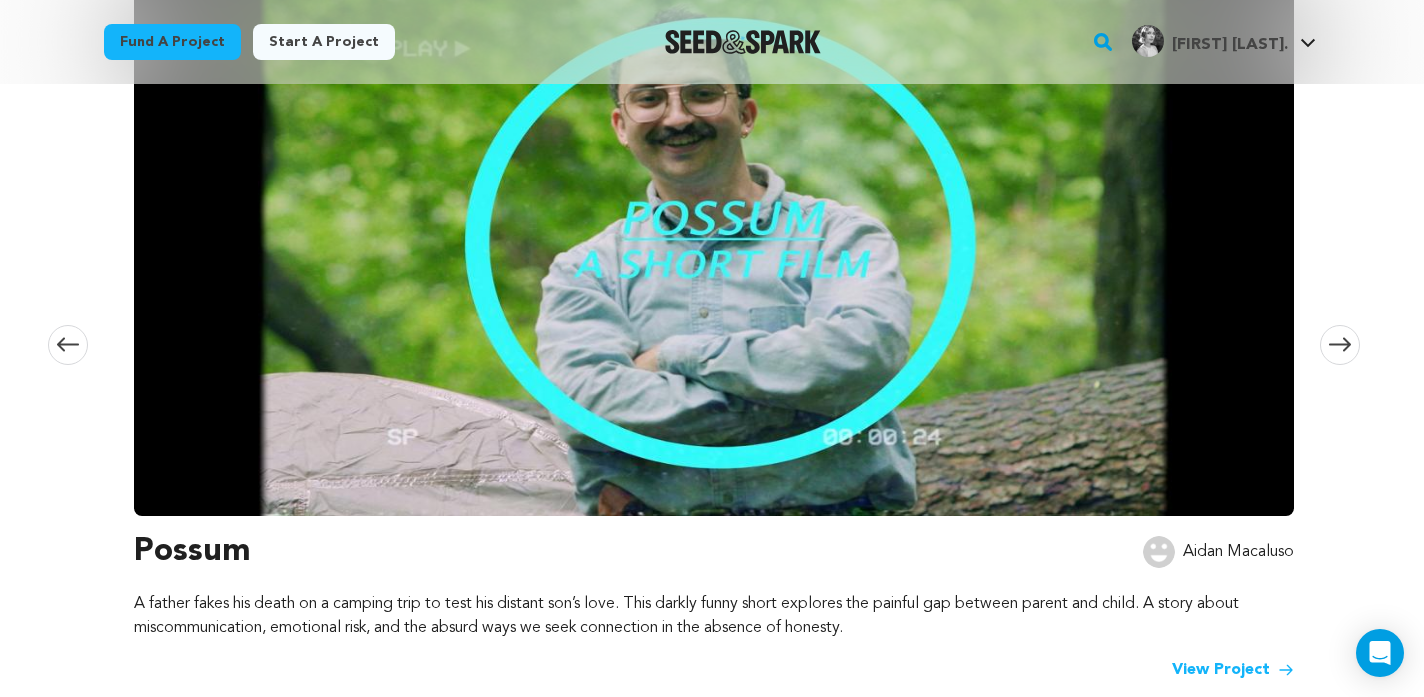 scroll, scrollTop: 0, scrollLeft: 1180, axis: horizontal 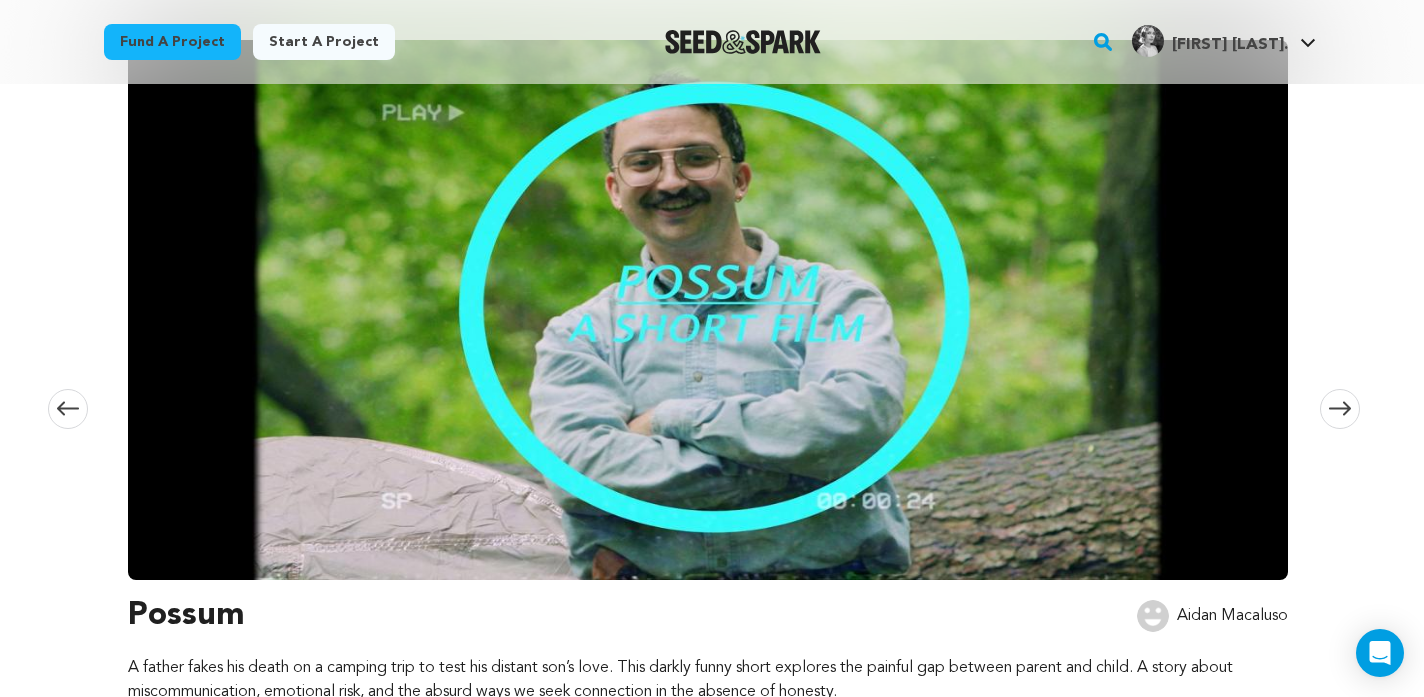click 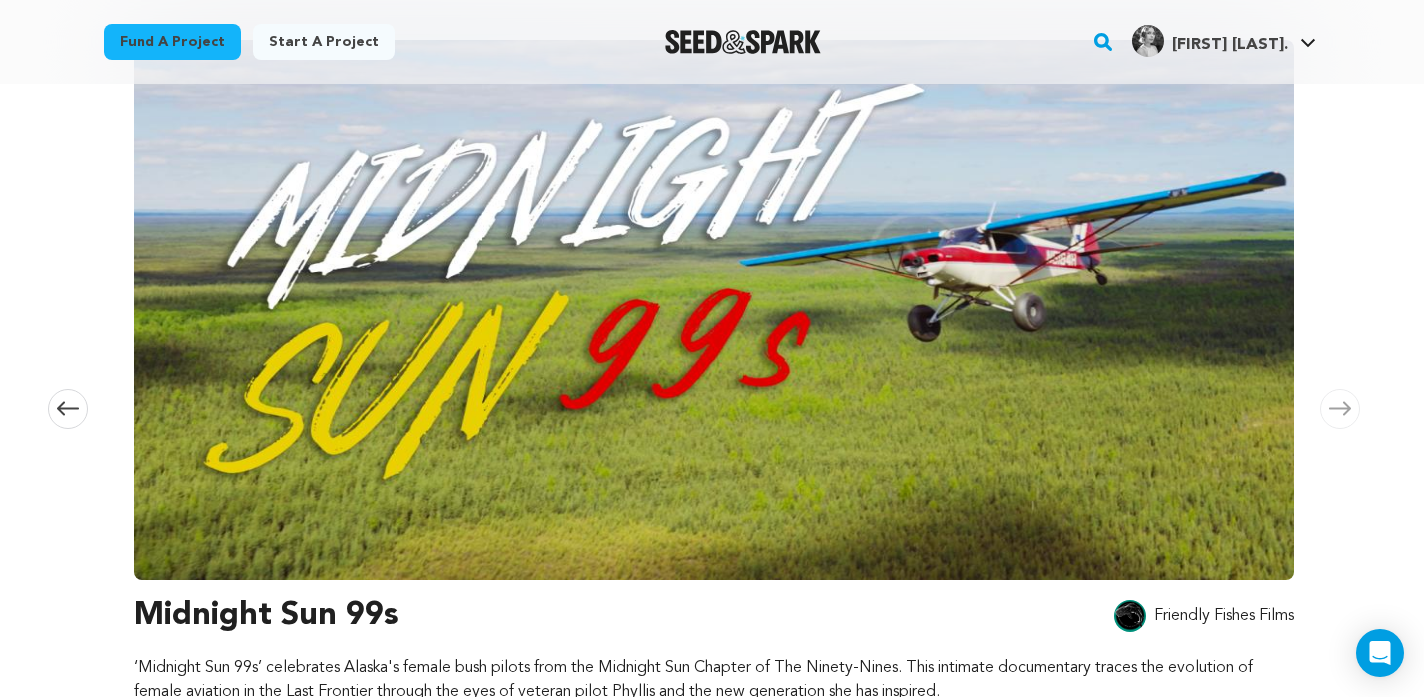 scroll, scrollTop: 0, scrollLeft: 2360, axis: horizontal 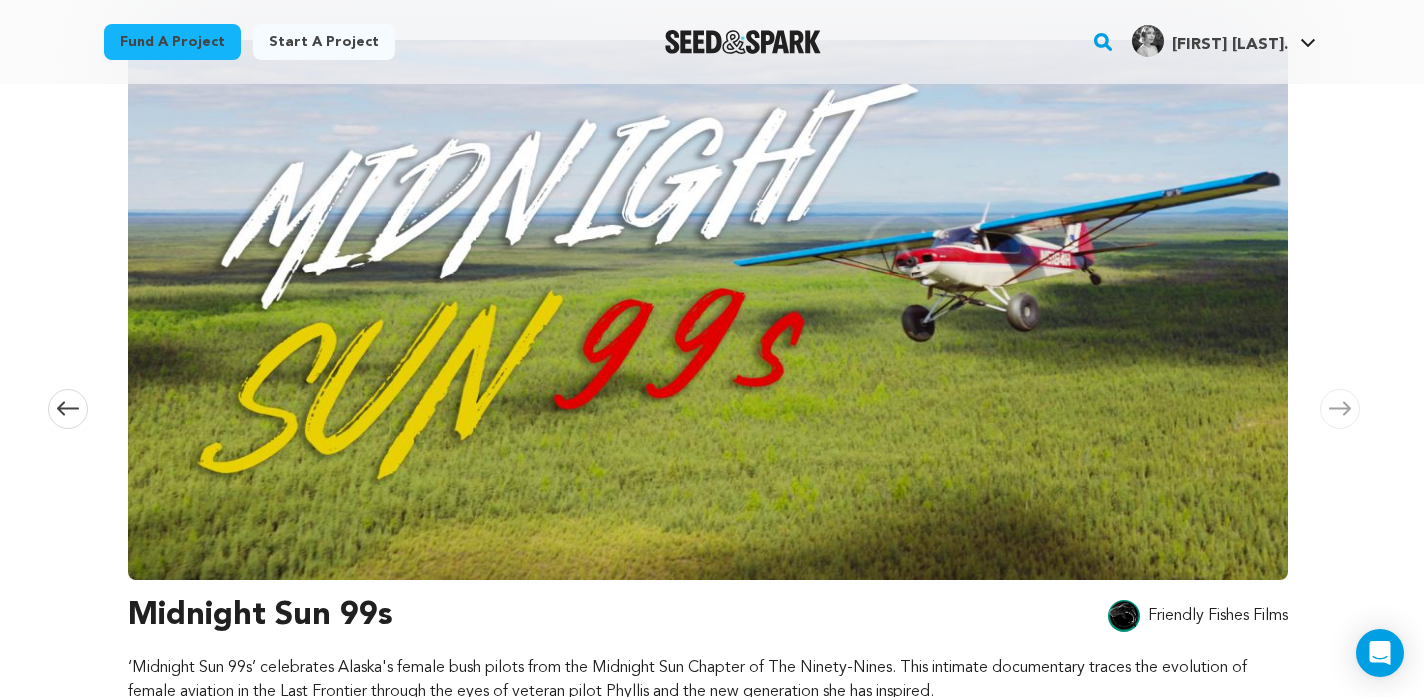 click 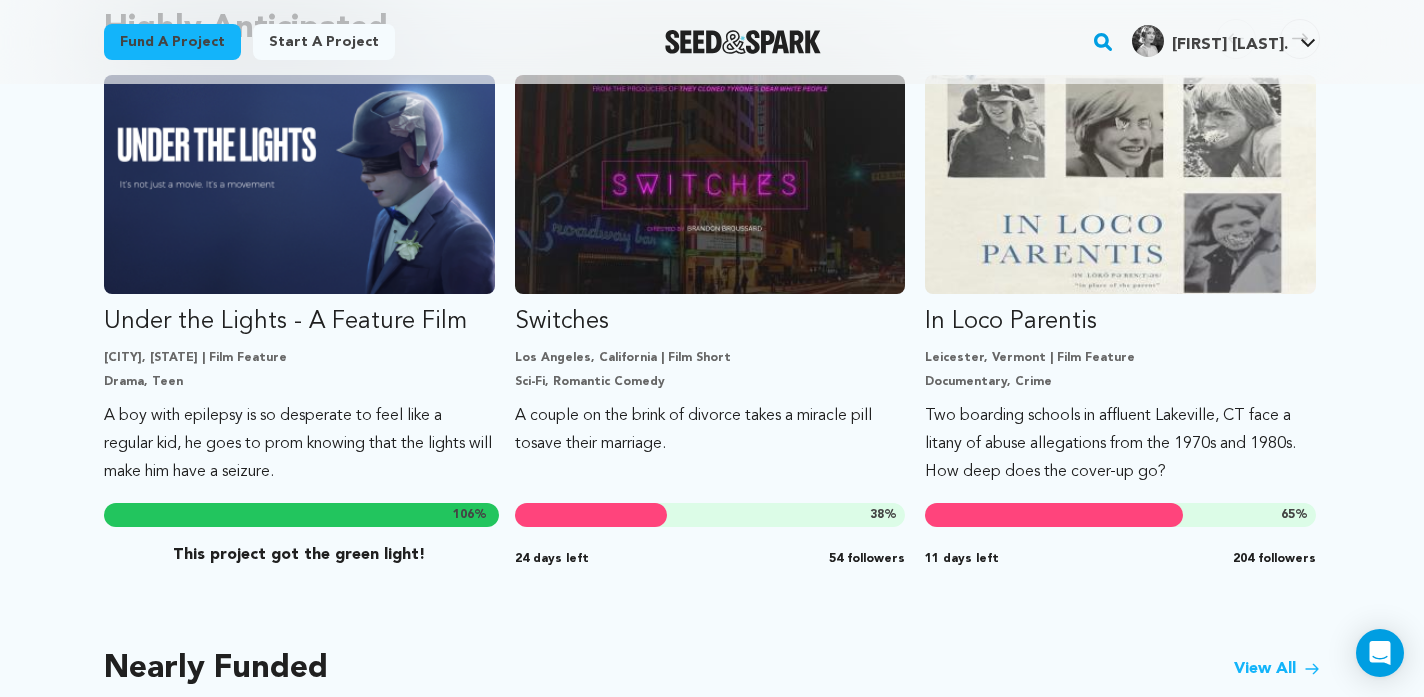 scroll, scrollTop: 916, scrollLeft: 0, axis: vertical 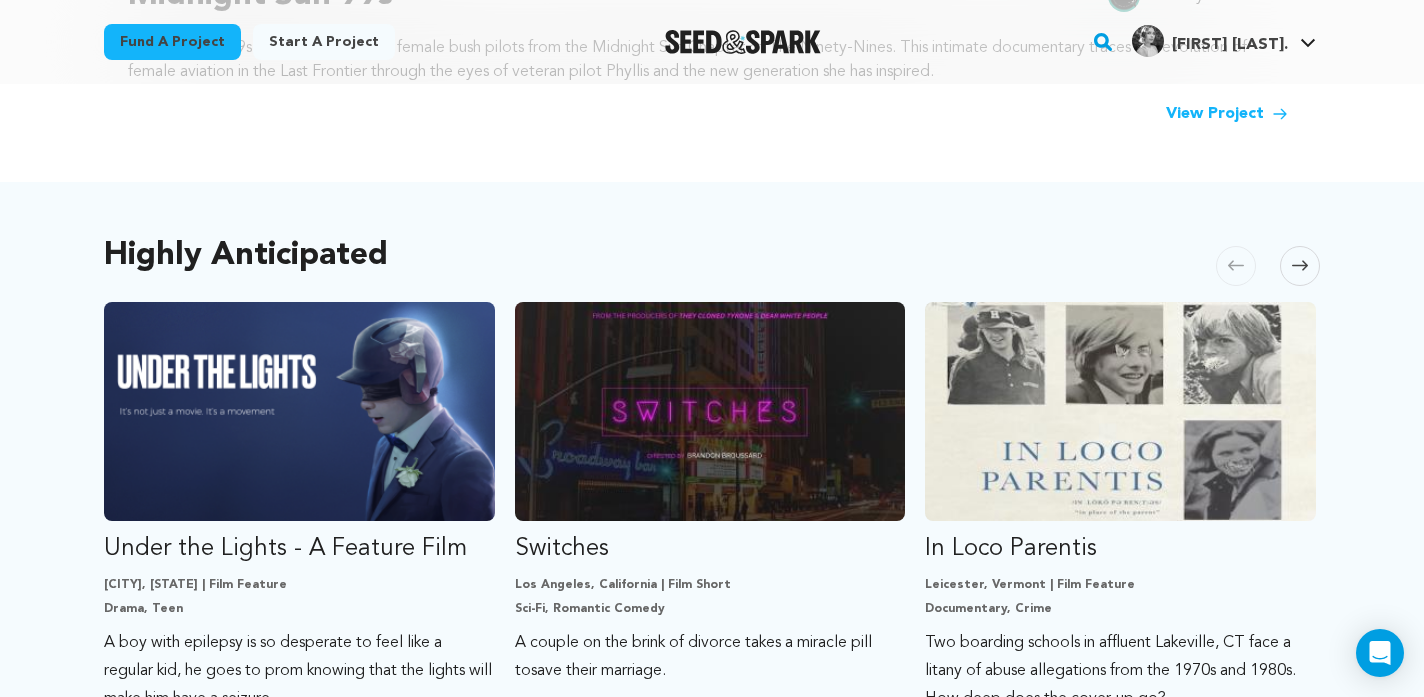 click at bounding box center [1300, 266] 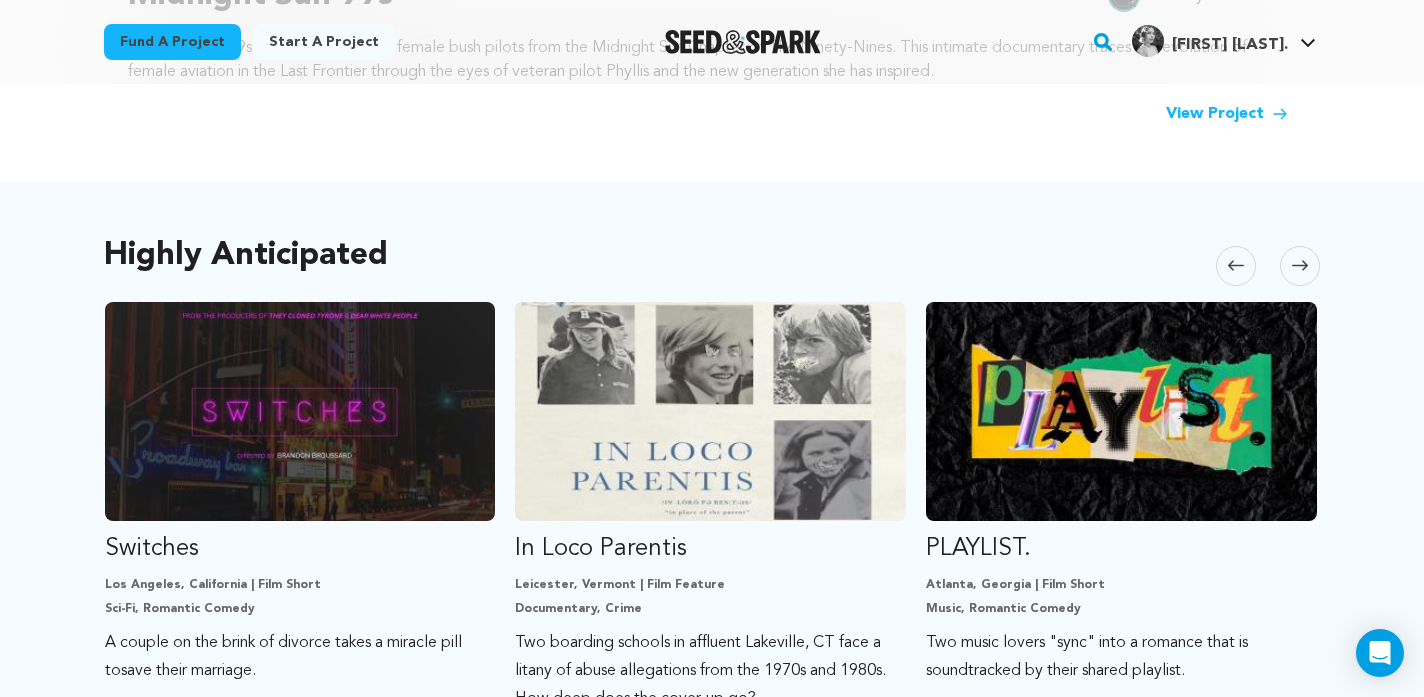 click at bounding box center [1300, 266] 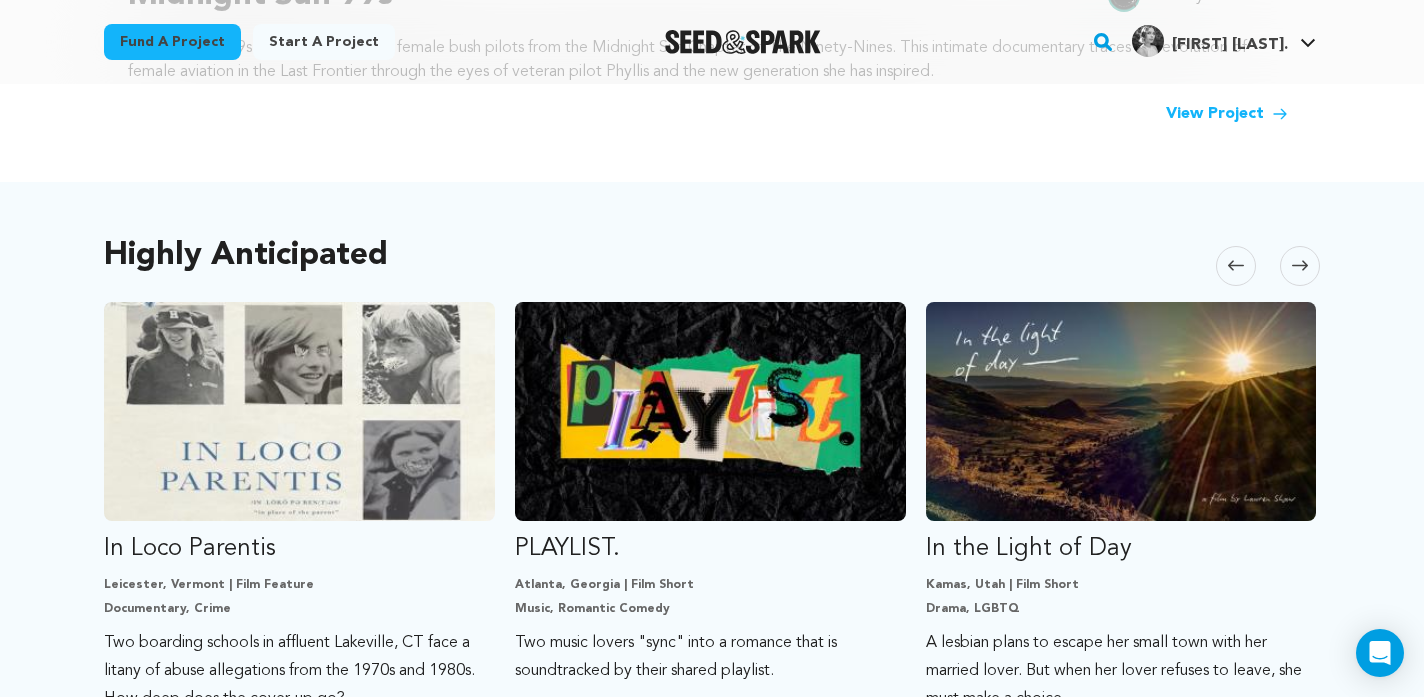 click at bounding box center (1300, 266) 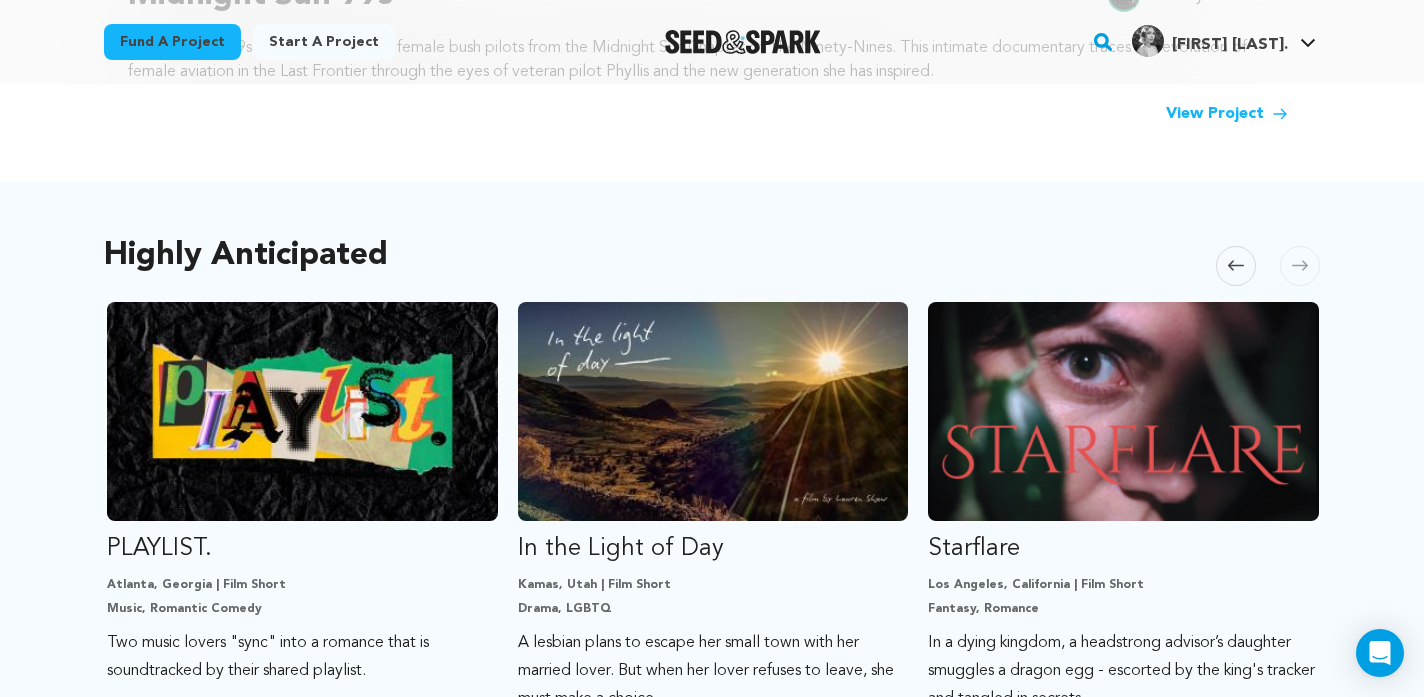 scroll, scrollTop: 0, scrollLeft: 1232, axis: horizontal 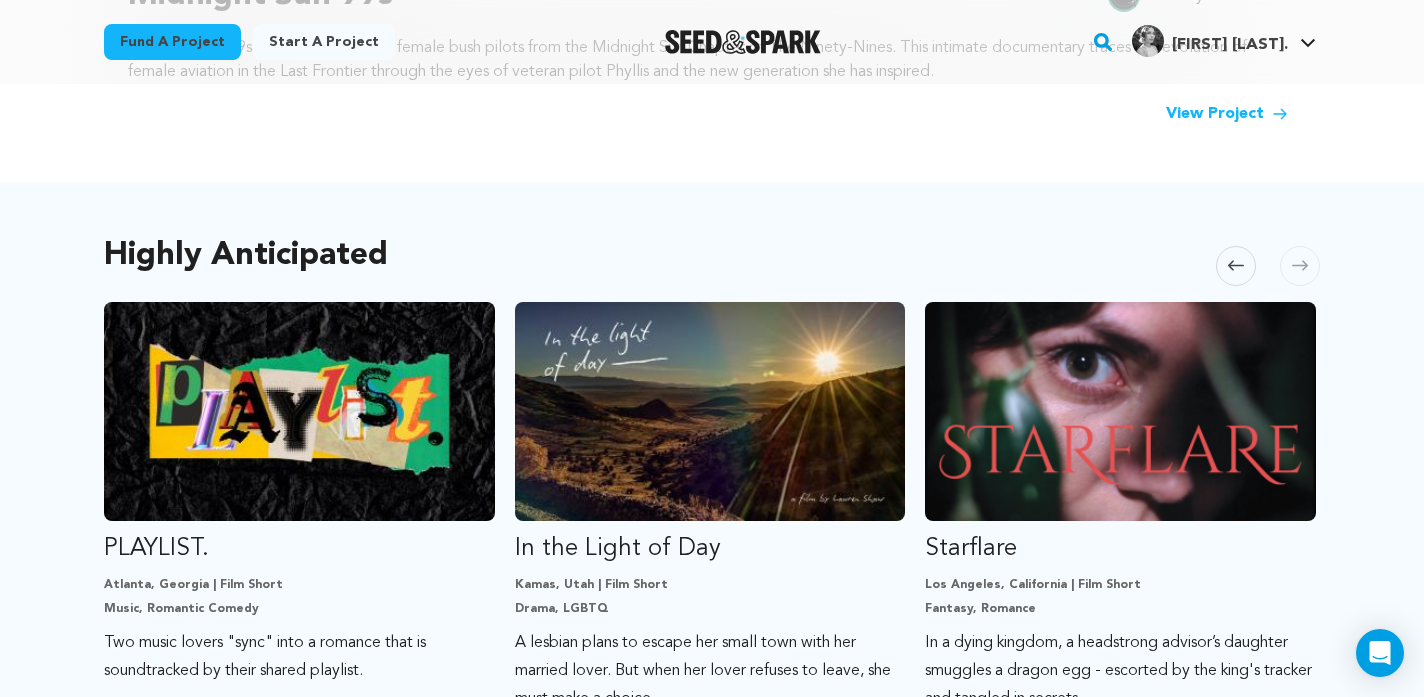 click 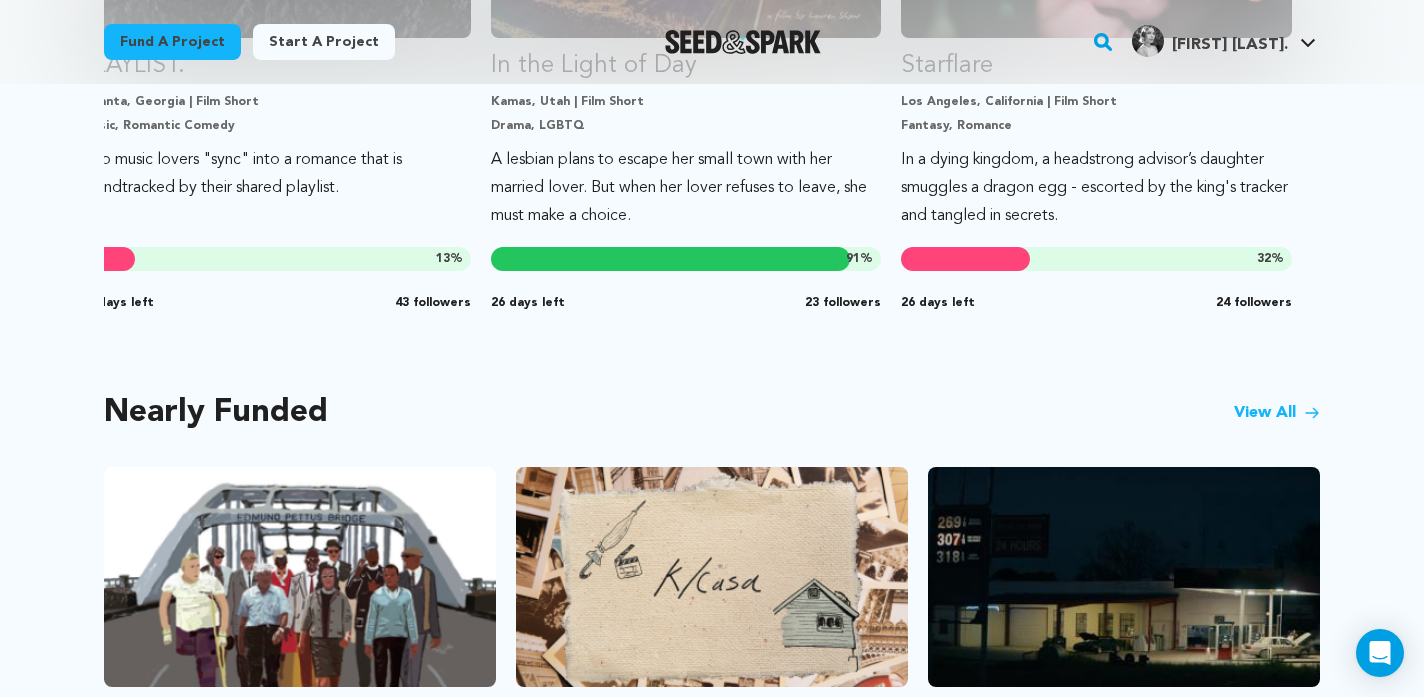 scroll, scrollTop: 1510, scrollLeft: 0, axis: vertical 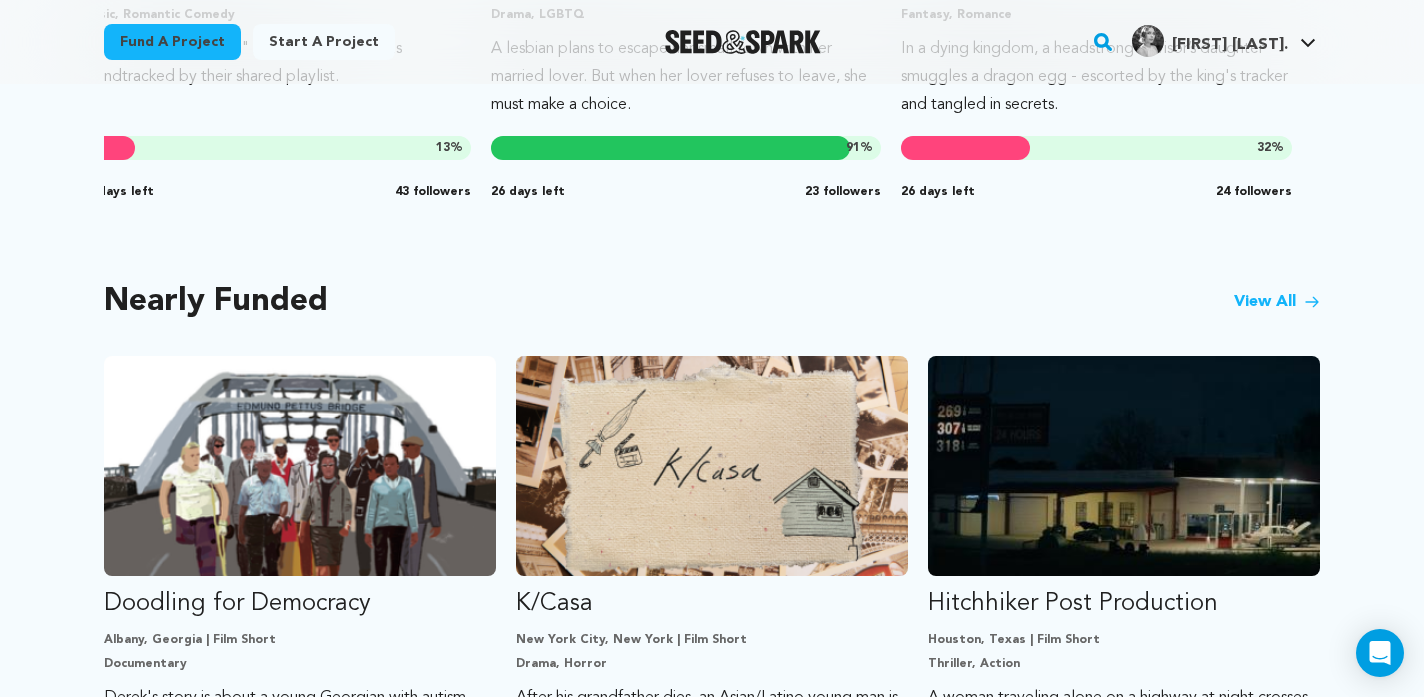 click 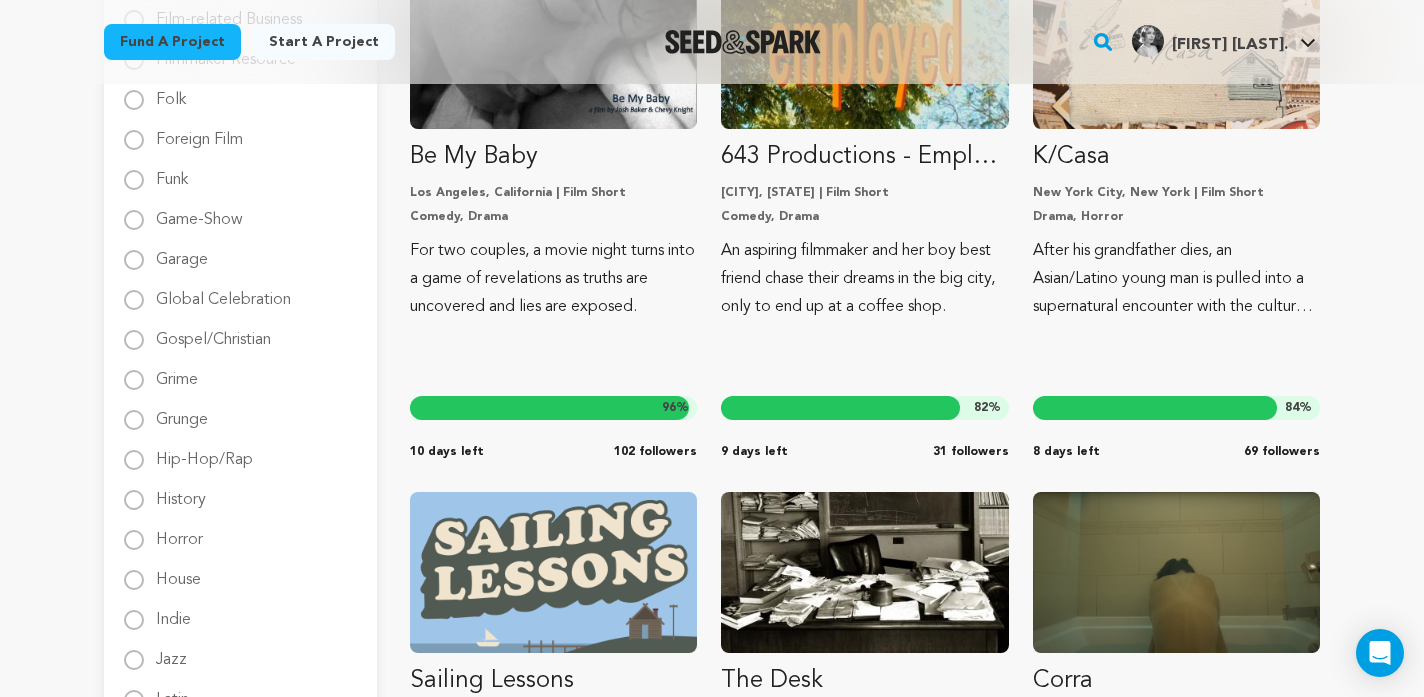 scroll, scrollTop: 1515, scrollLeft: 0, axis: vertical 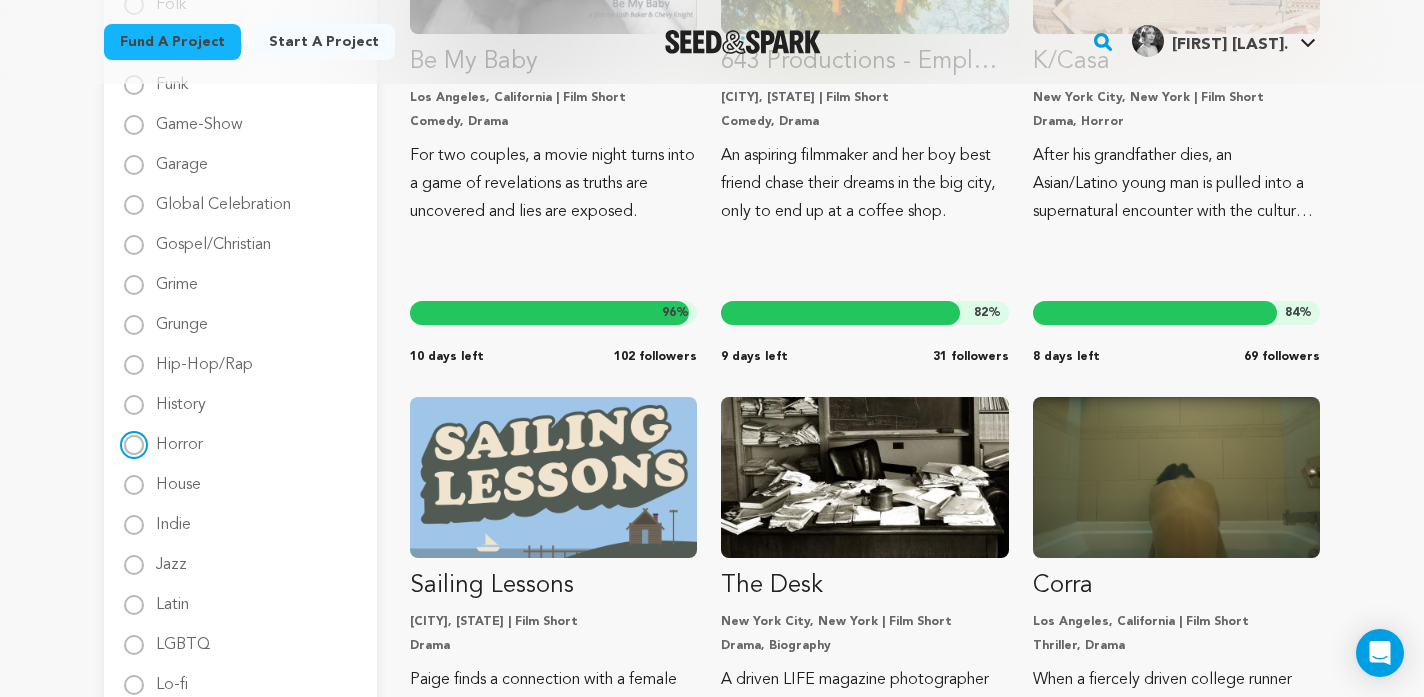 click on "Horror" at bounding box center [134, 445] 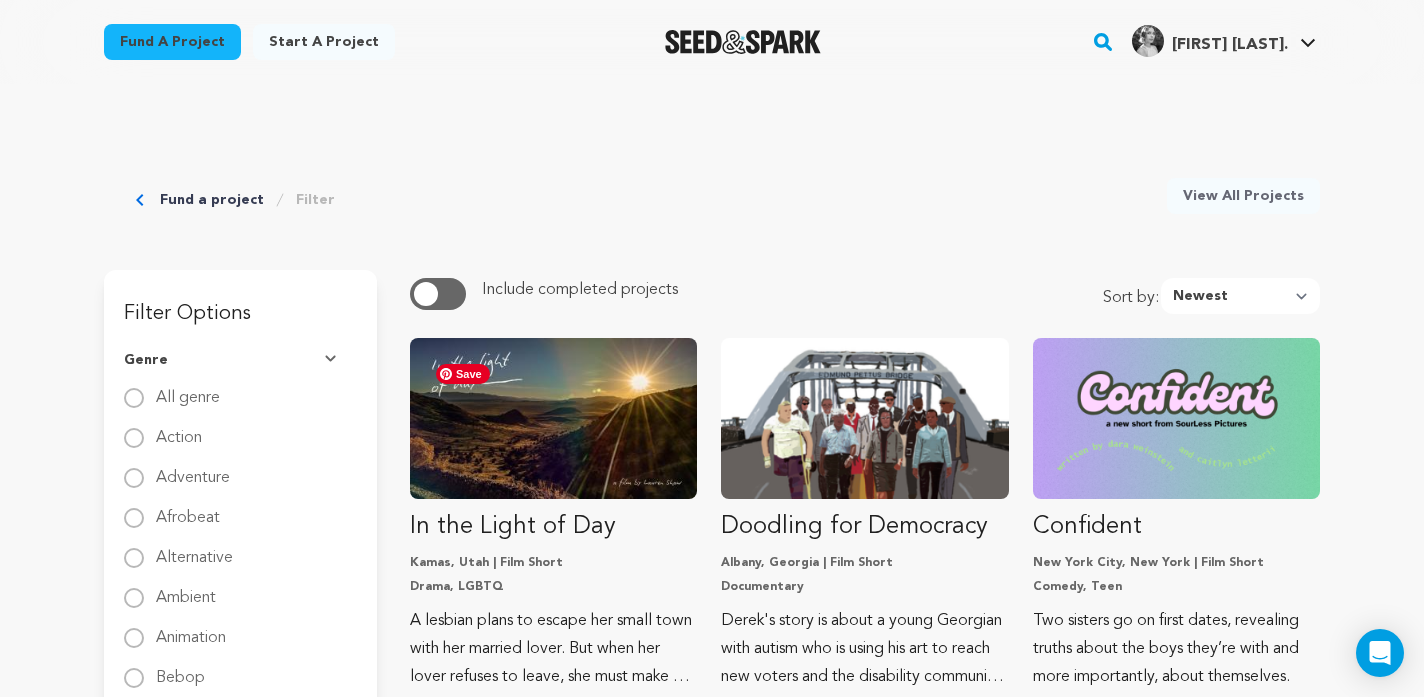 scroll, scrollTop: 0, scrollLeft: 0, axis: both 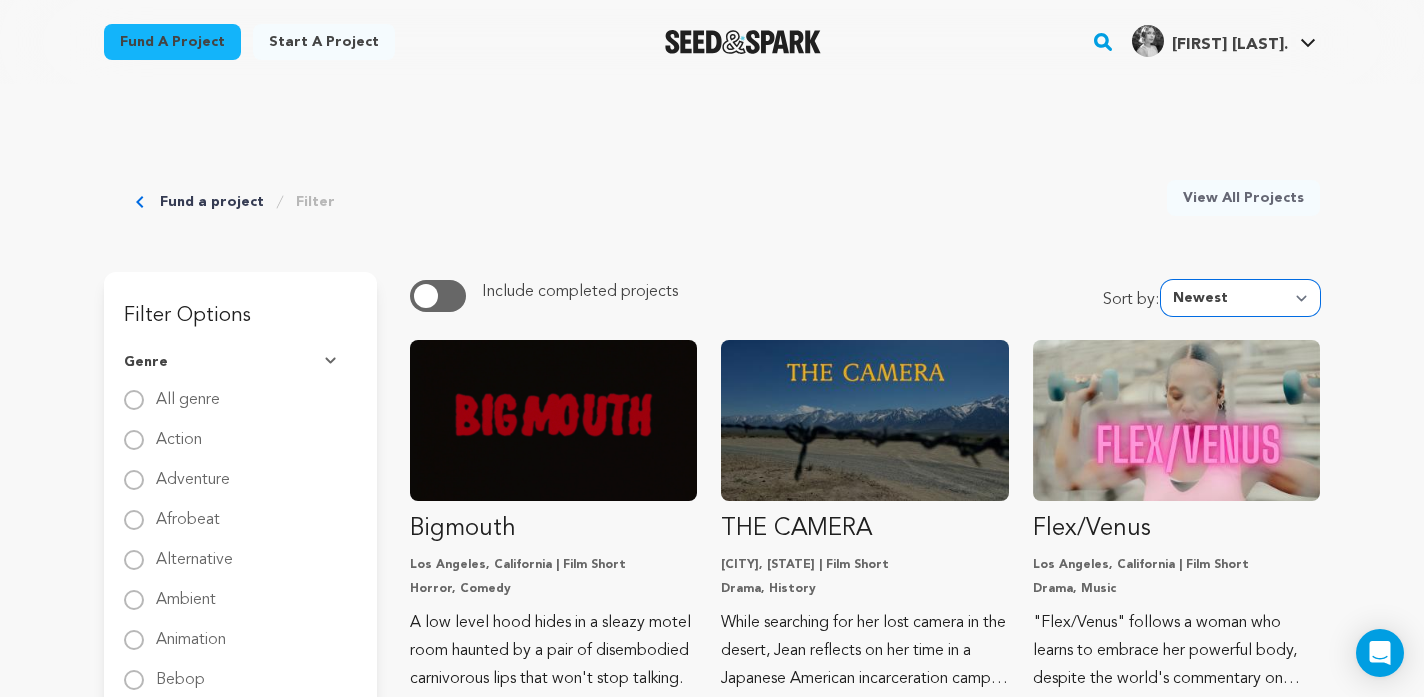 click on "Newest Most Popular Most Funded Trending Now Ending Now Amount Raised" at bounding box center [1240, 298] 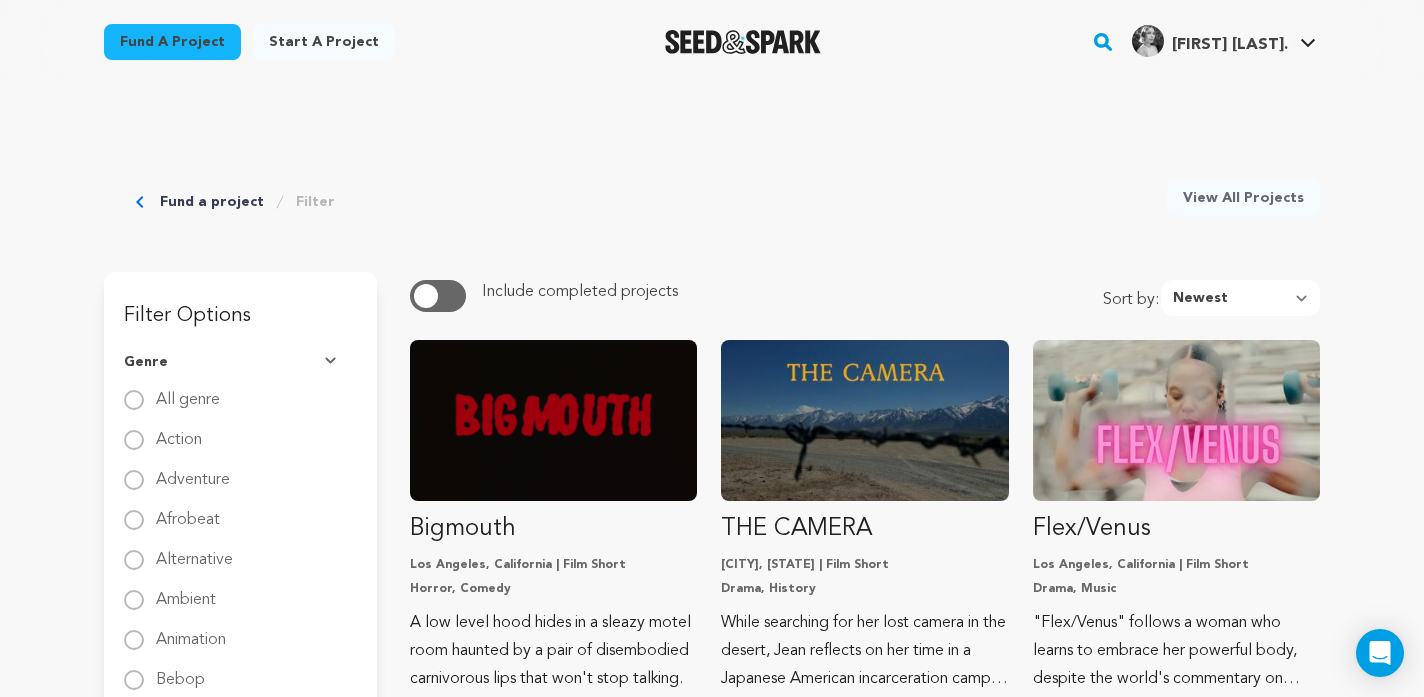 click on "Fund a project" at bounding box center [212, 202] 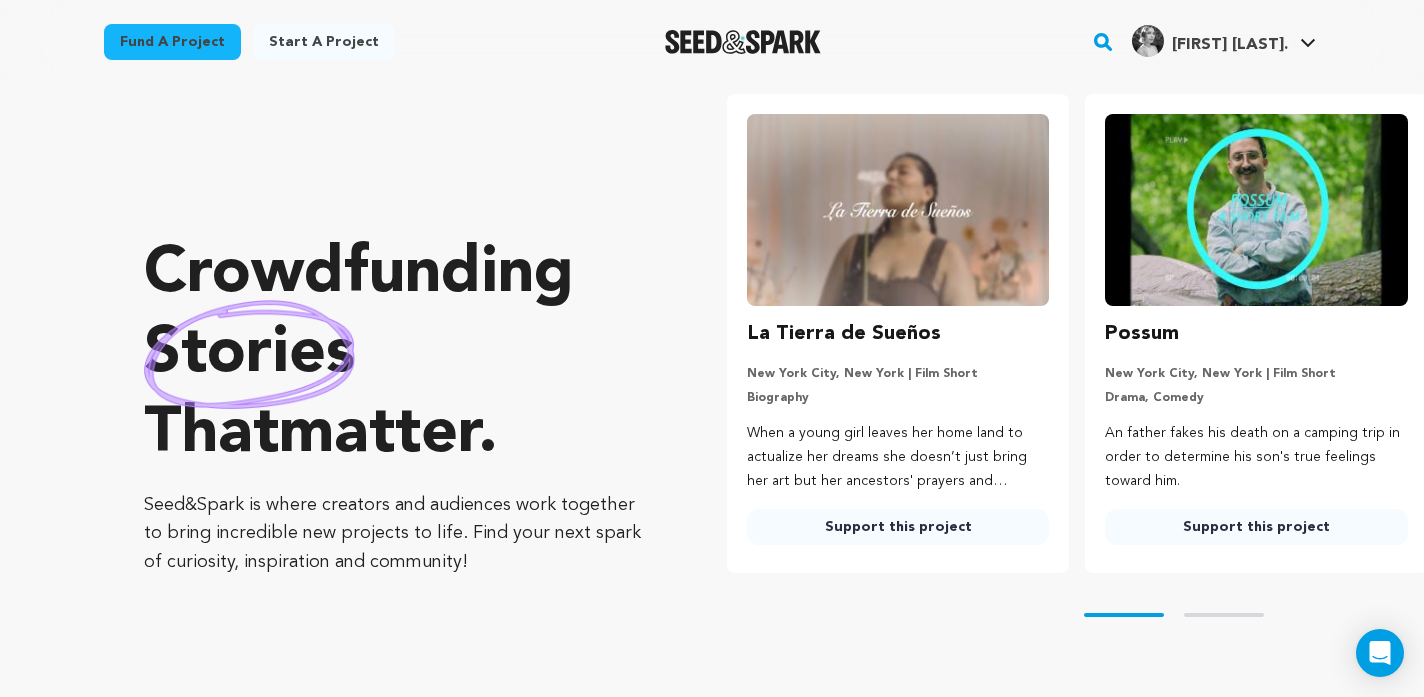scroll, scrollTop: 331, scrollLeft: 0, axis: vertical 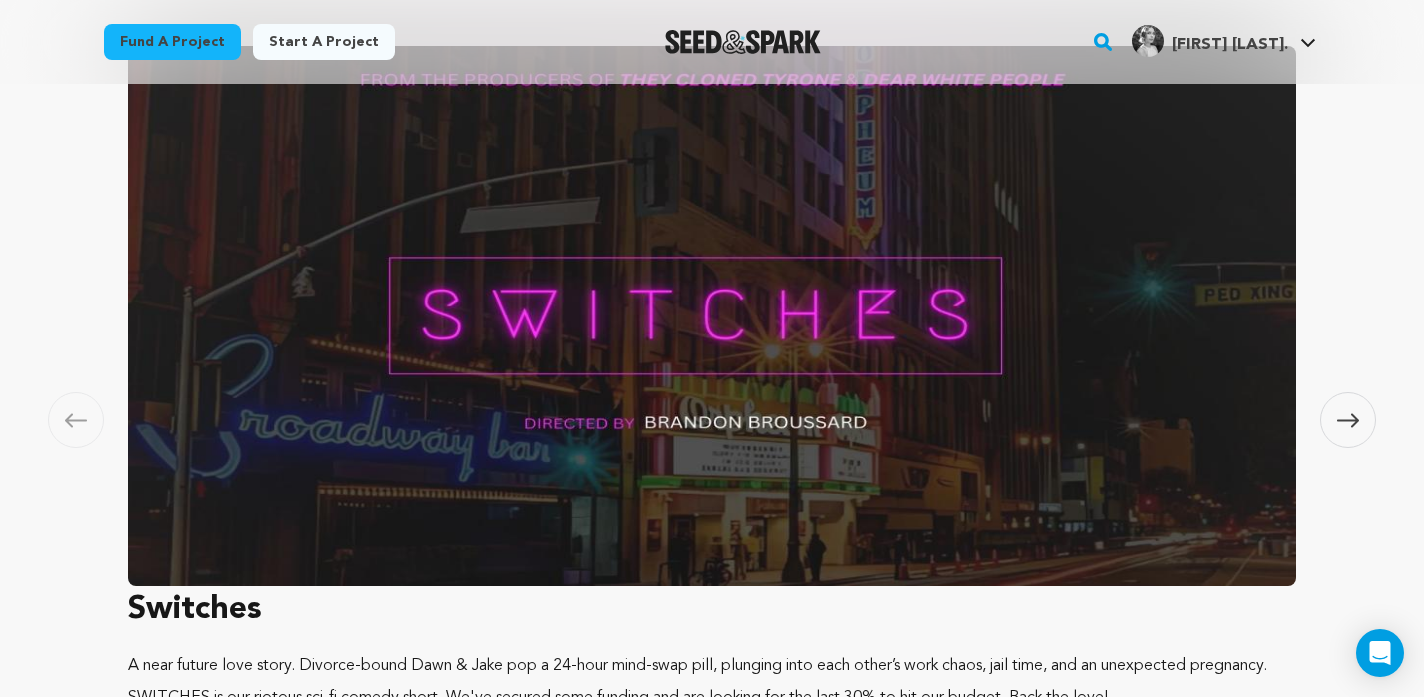 click 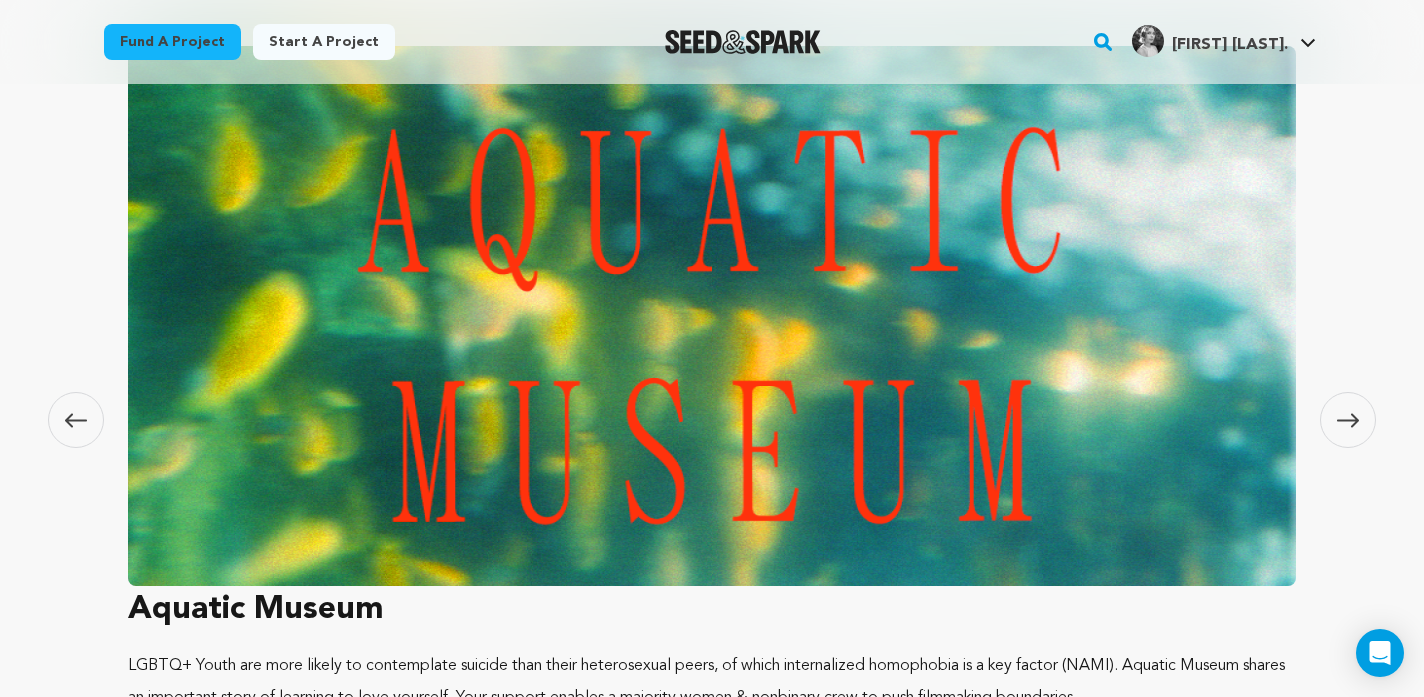click 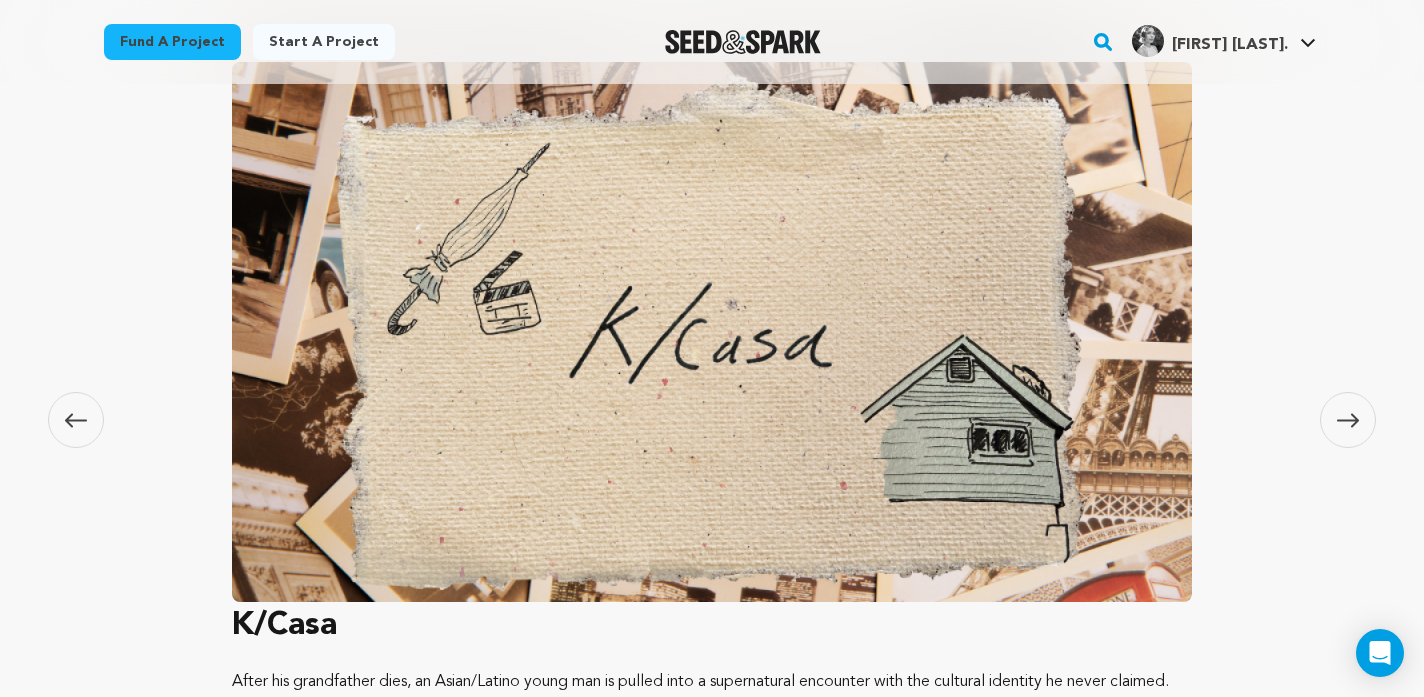 click 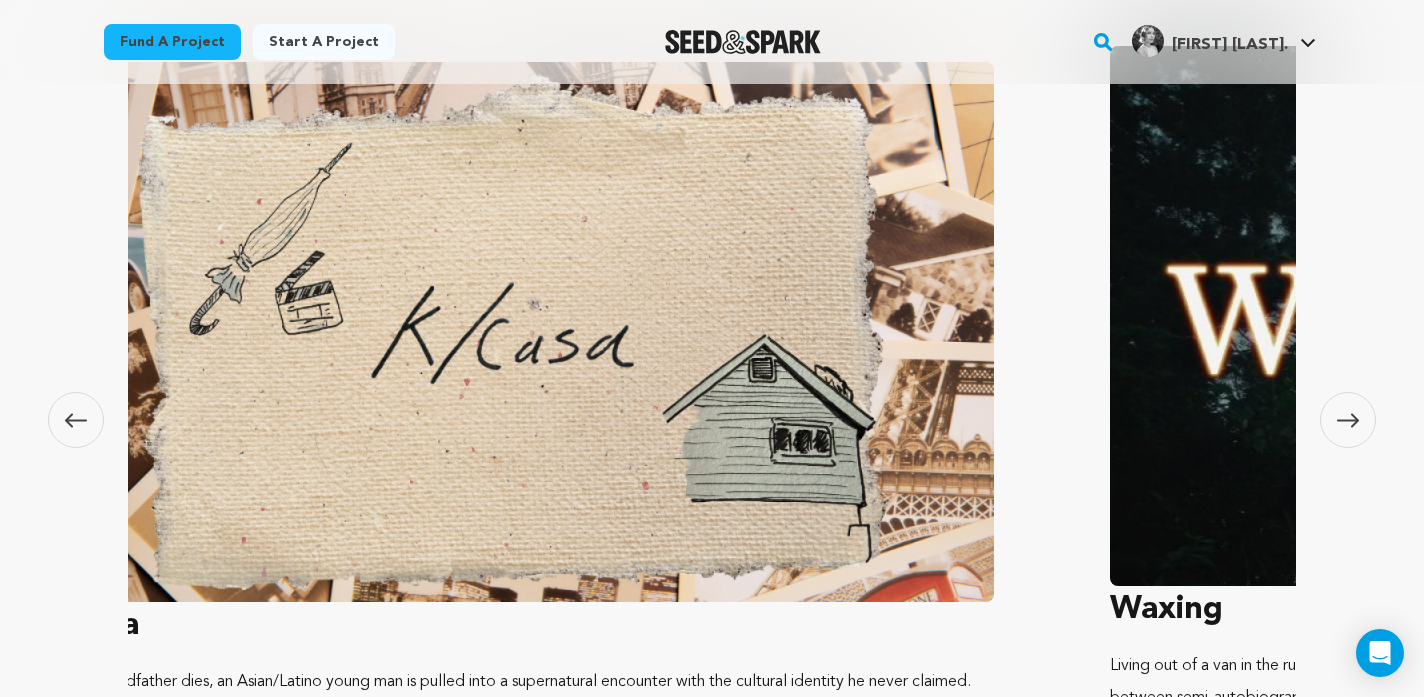 scroll, scrollTop: 0, scrollLeft: 2851, axis: horizontal 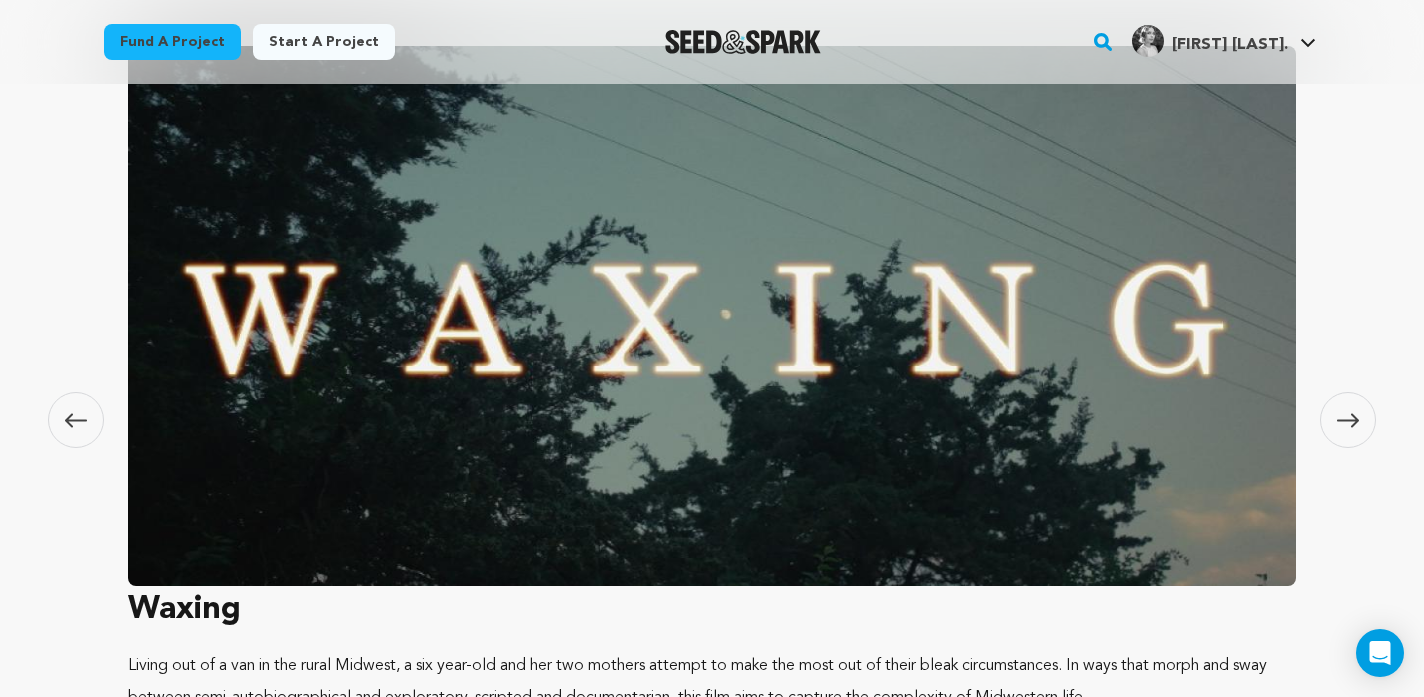 click 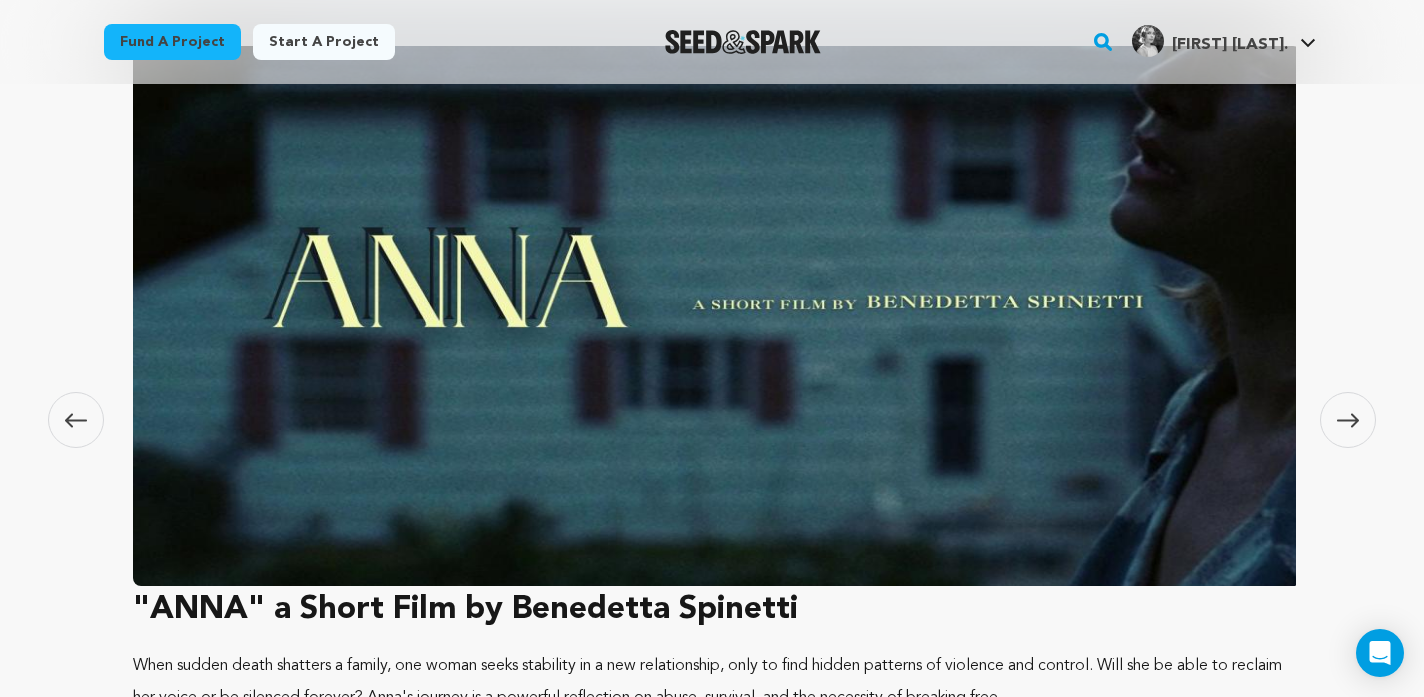 scroll, scrollTop: 0, scrollLeft: 4720, axis: horizontal 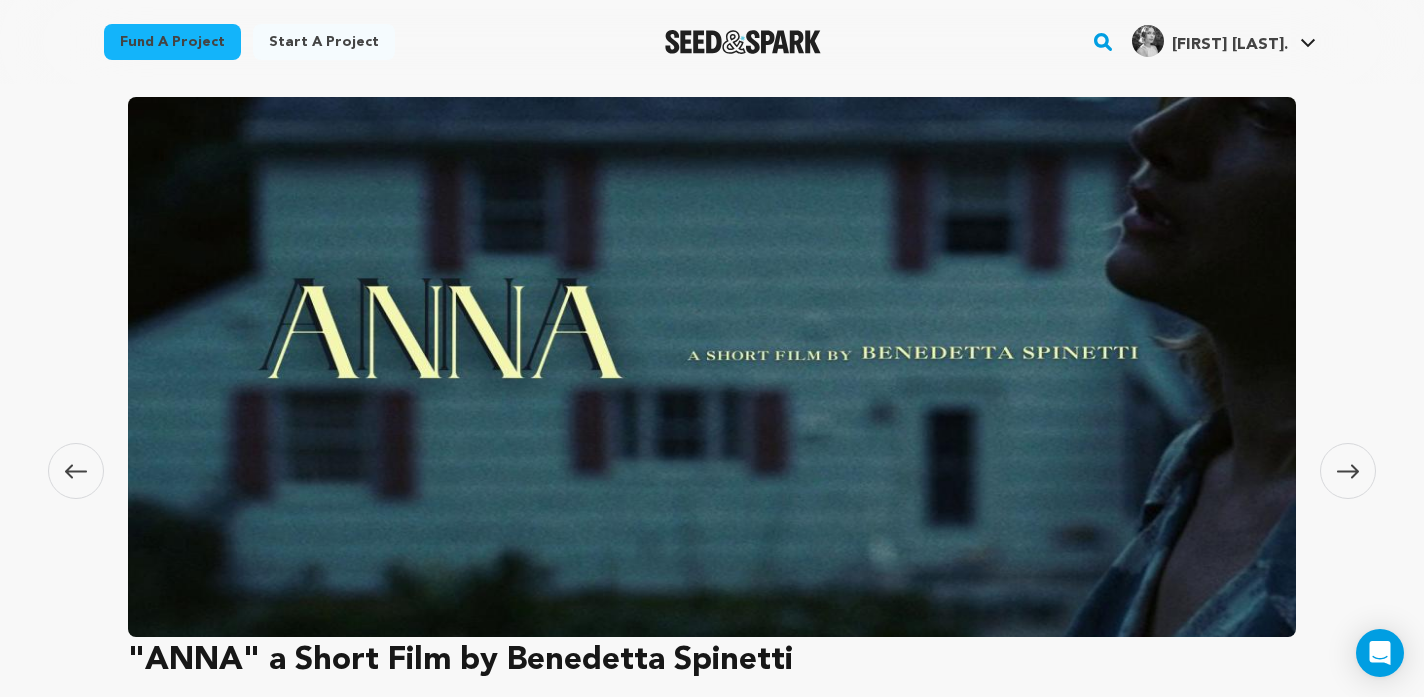 click at bounding box center [1348, 471] 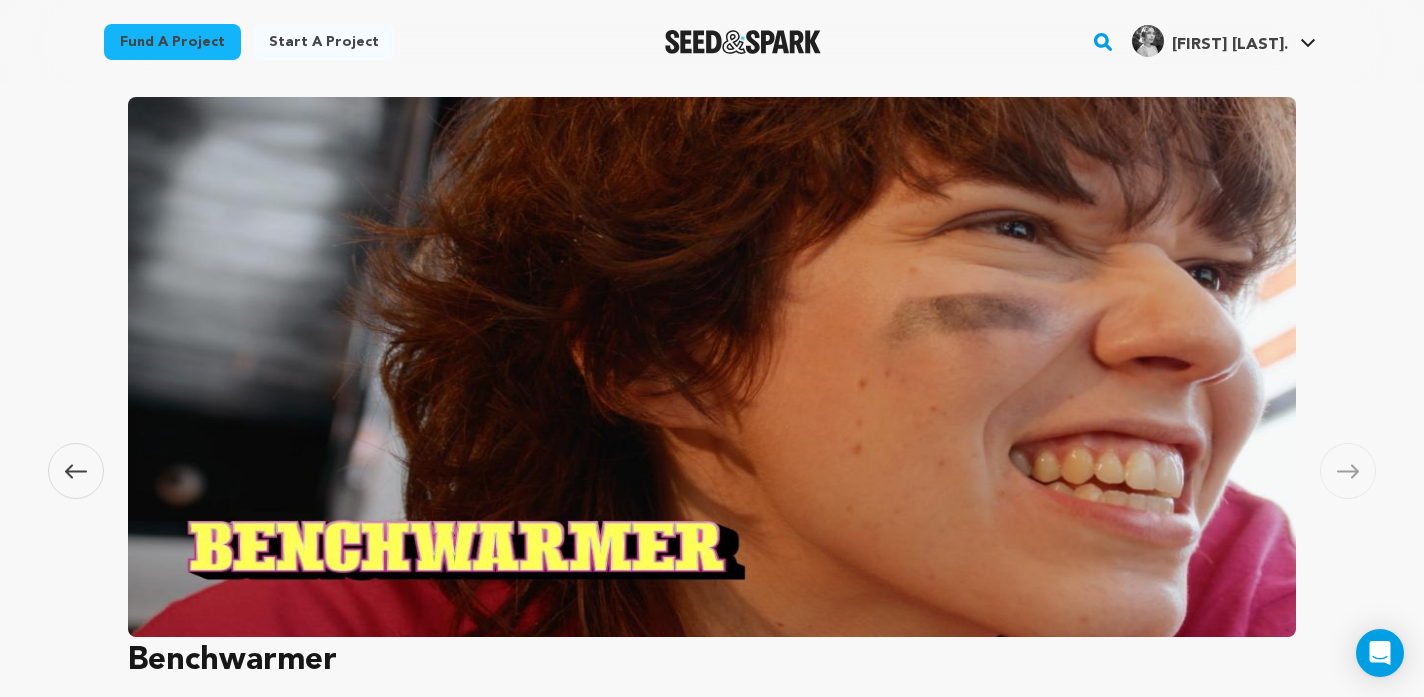 click at bounding box center [1348, 471] 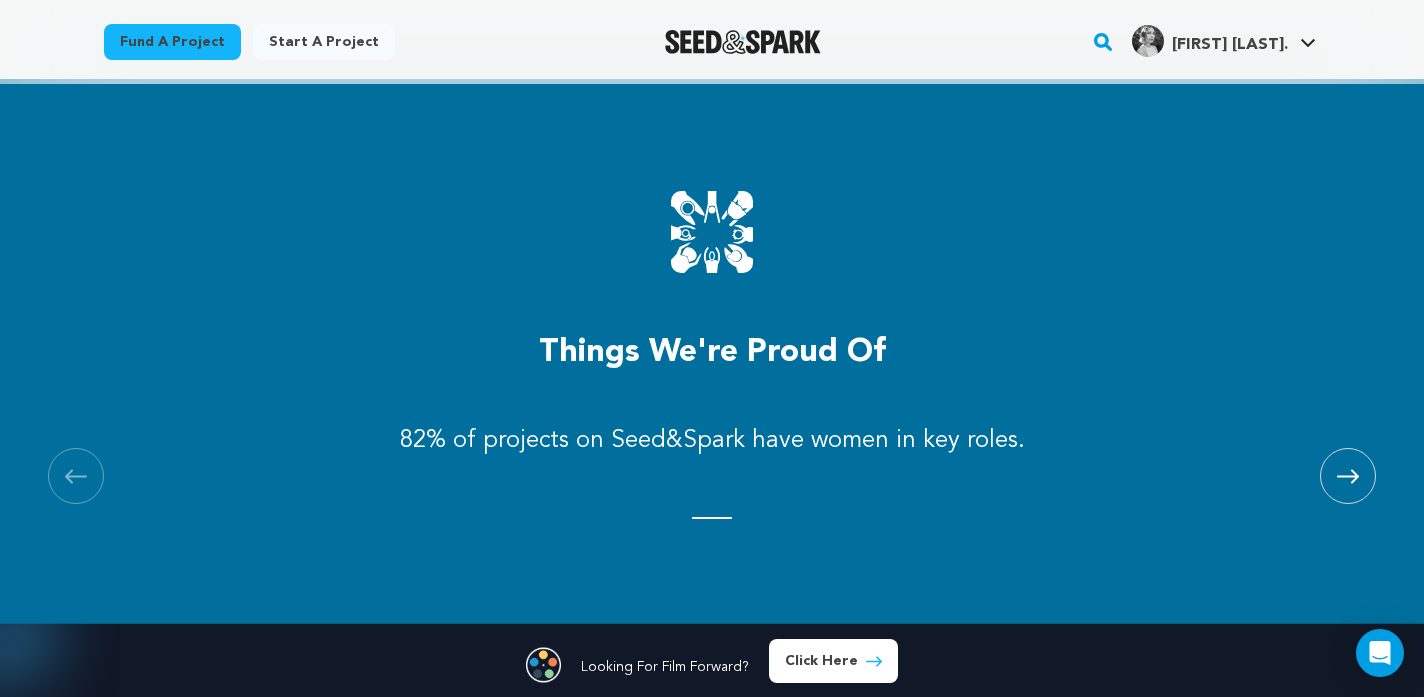 click 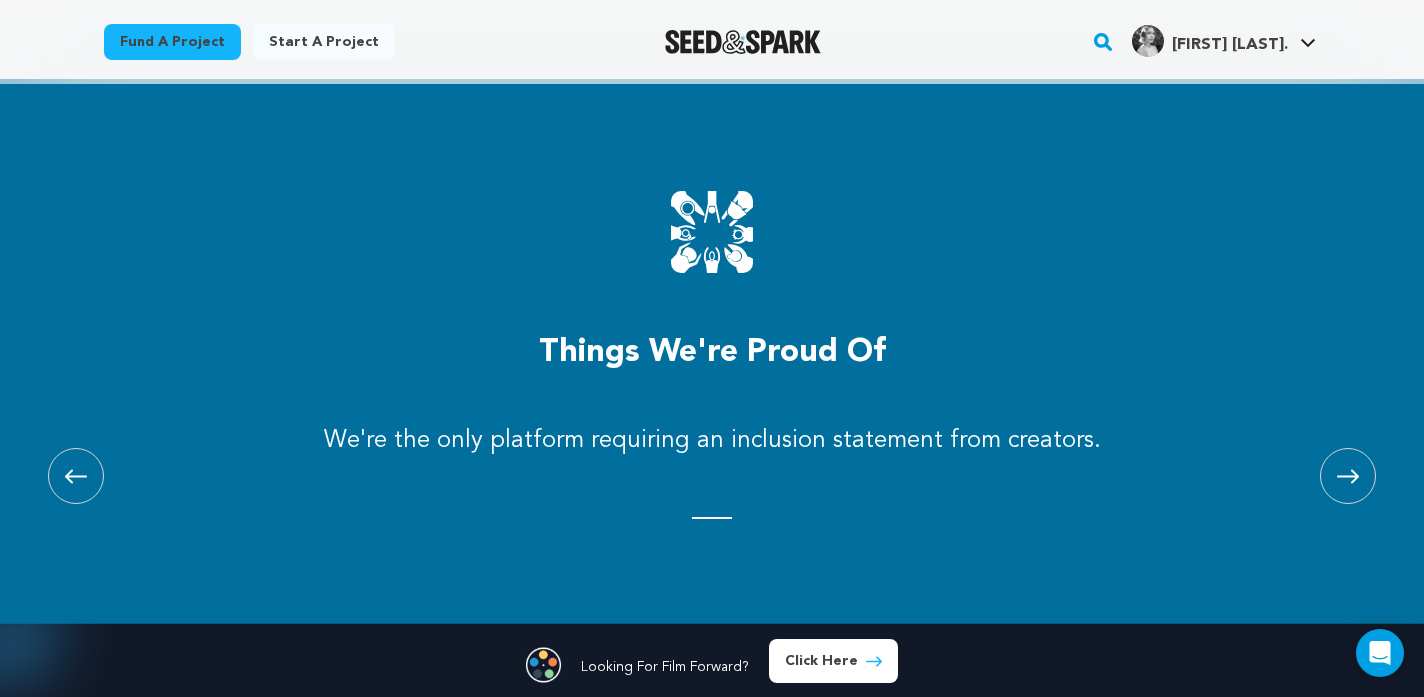 click 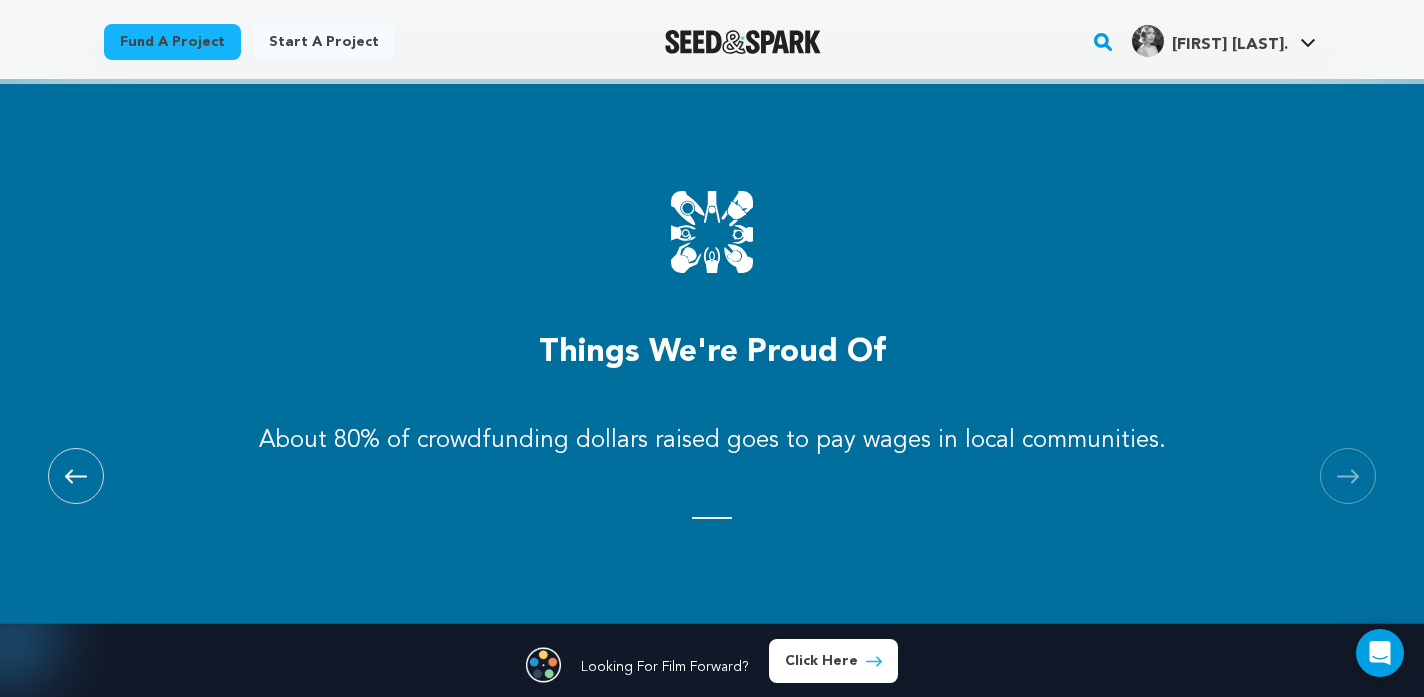 click 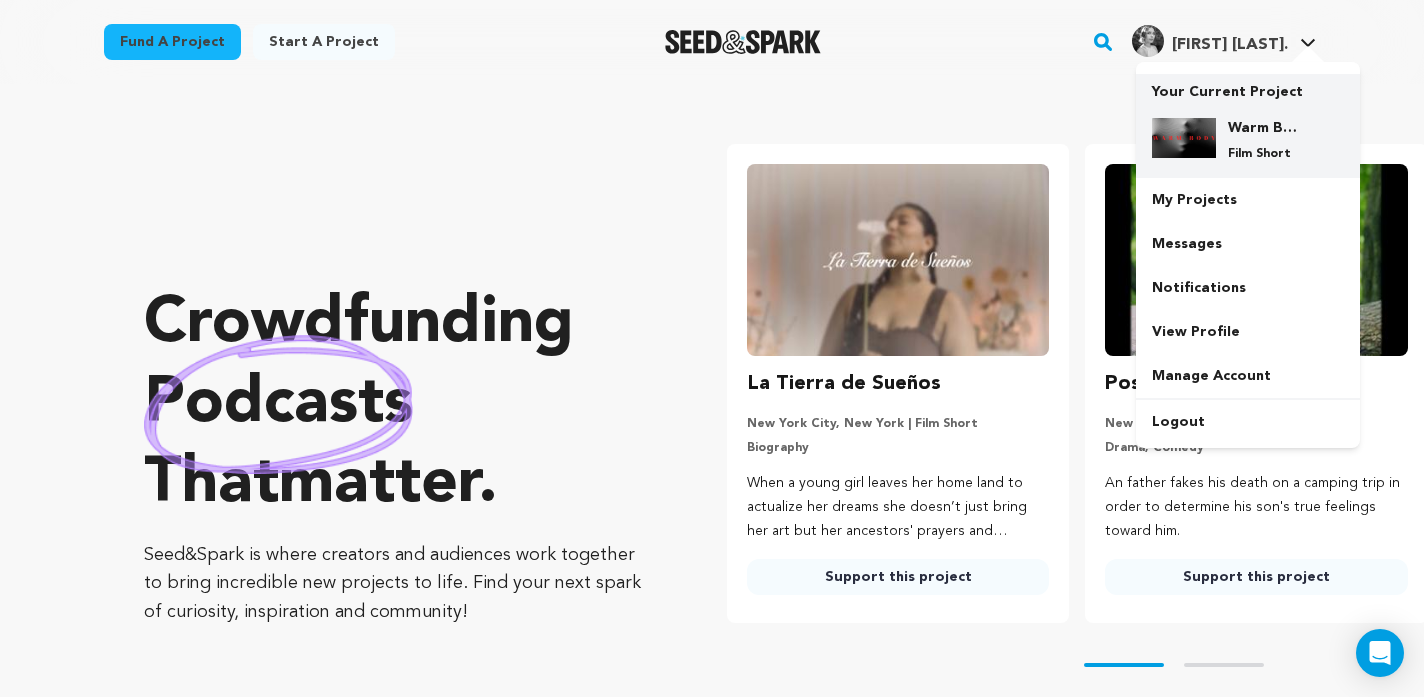 click on "Warm Body
Film Short" at bounding box center (1248, 140) 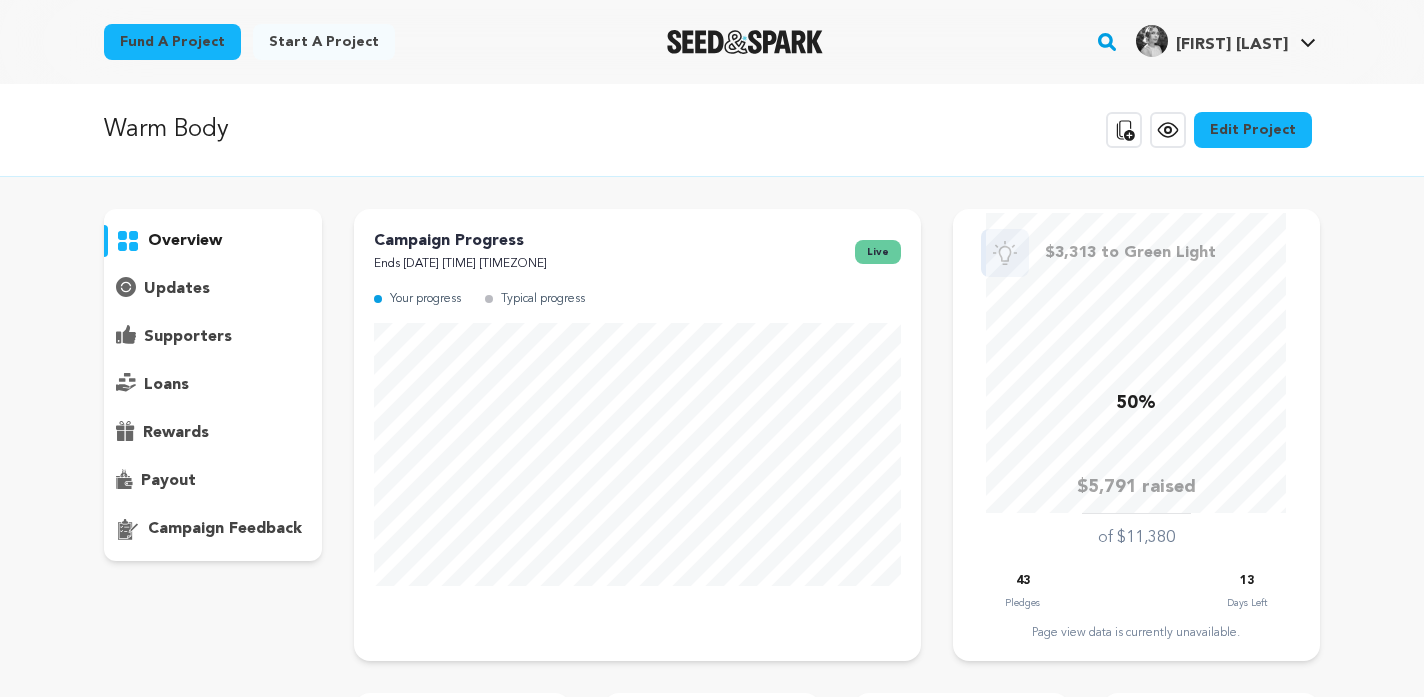 scroll, scrollTop: 0, scrollLeft: 0, axis: both 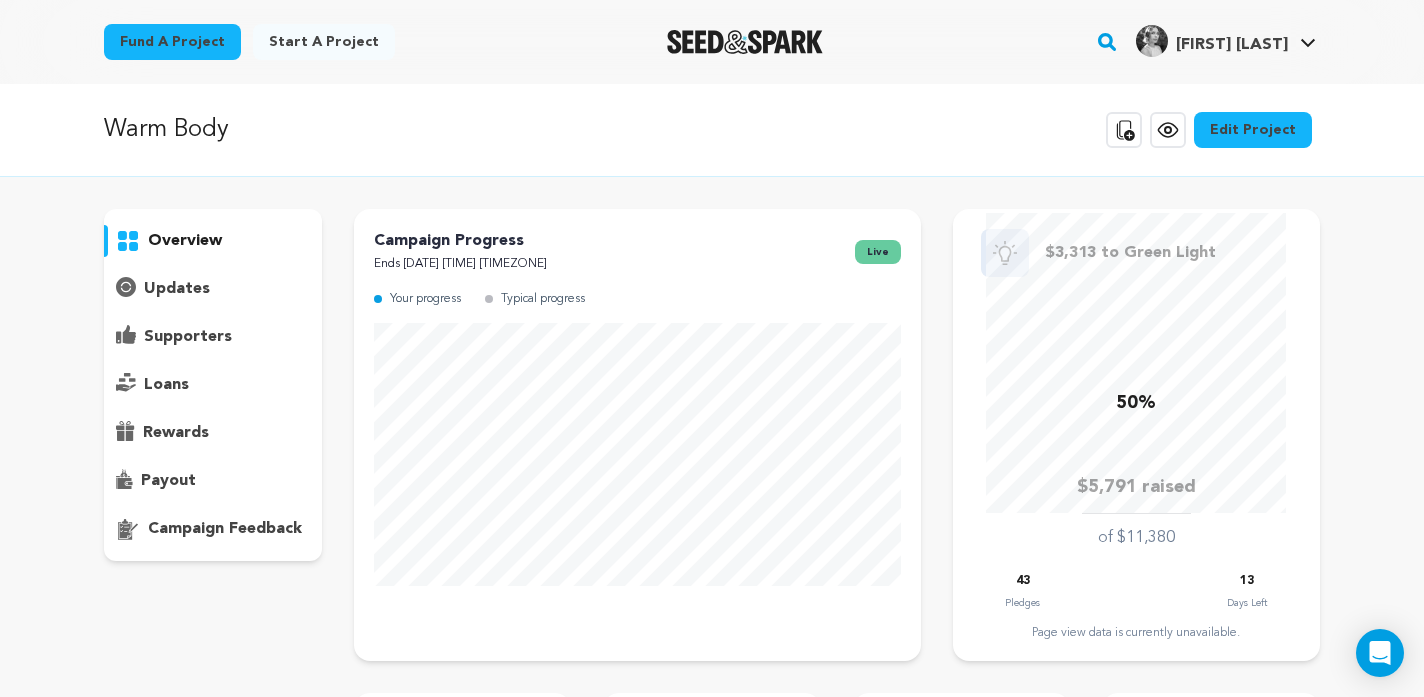 click 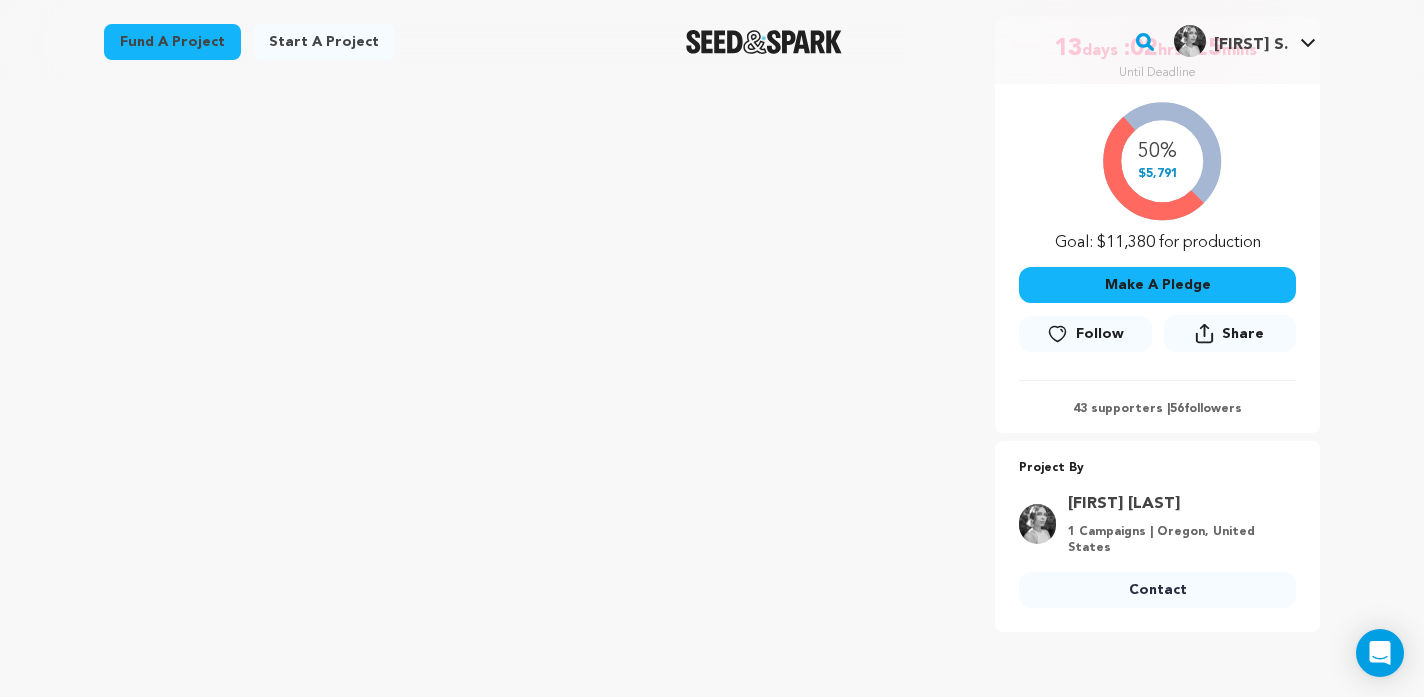 scroll, scrollTop: 0, scrollLeft: 0, axis: both 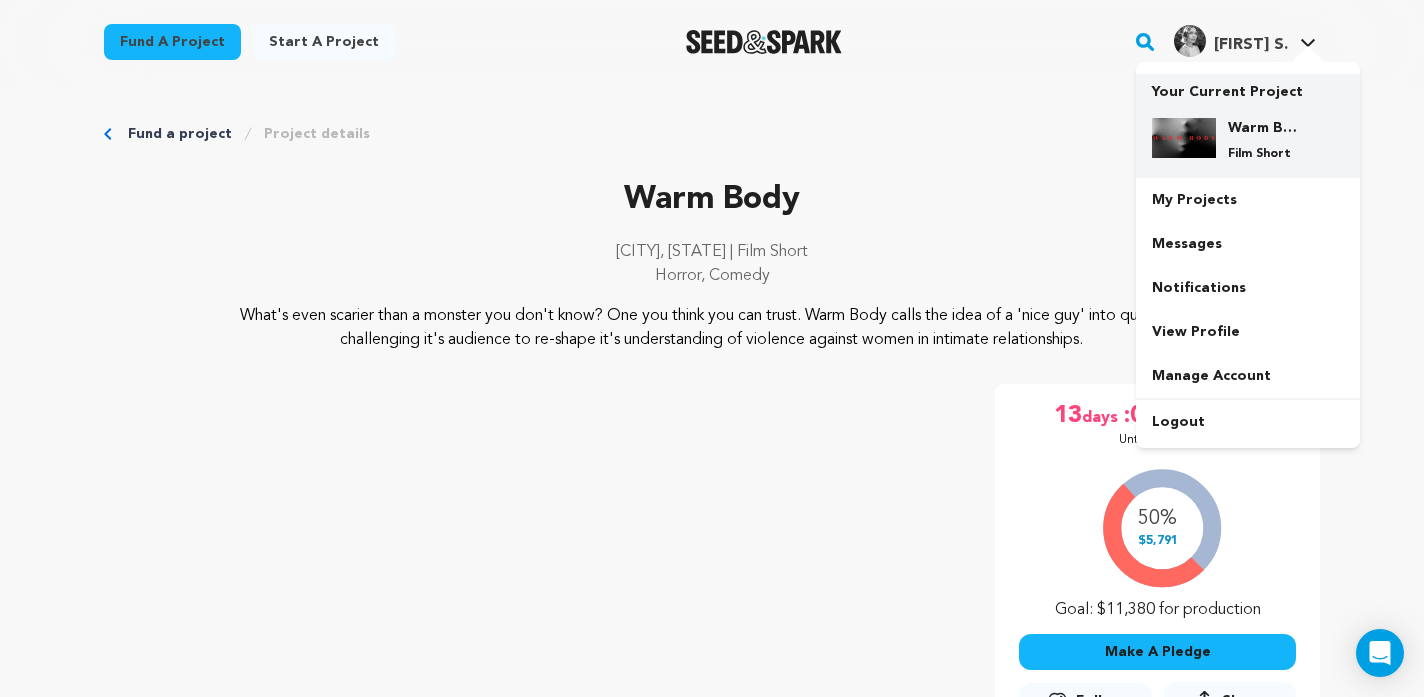 click on "Warm Body
Film Short" at bounding box center (1264, 140) 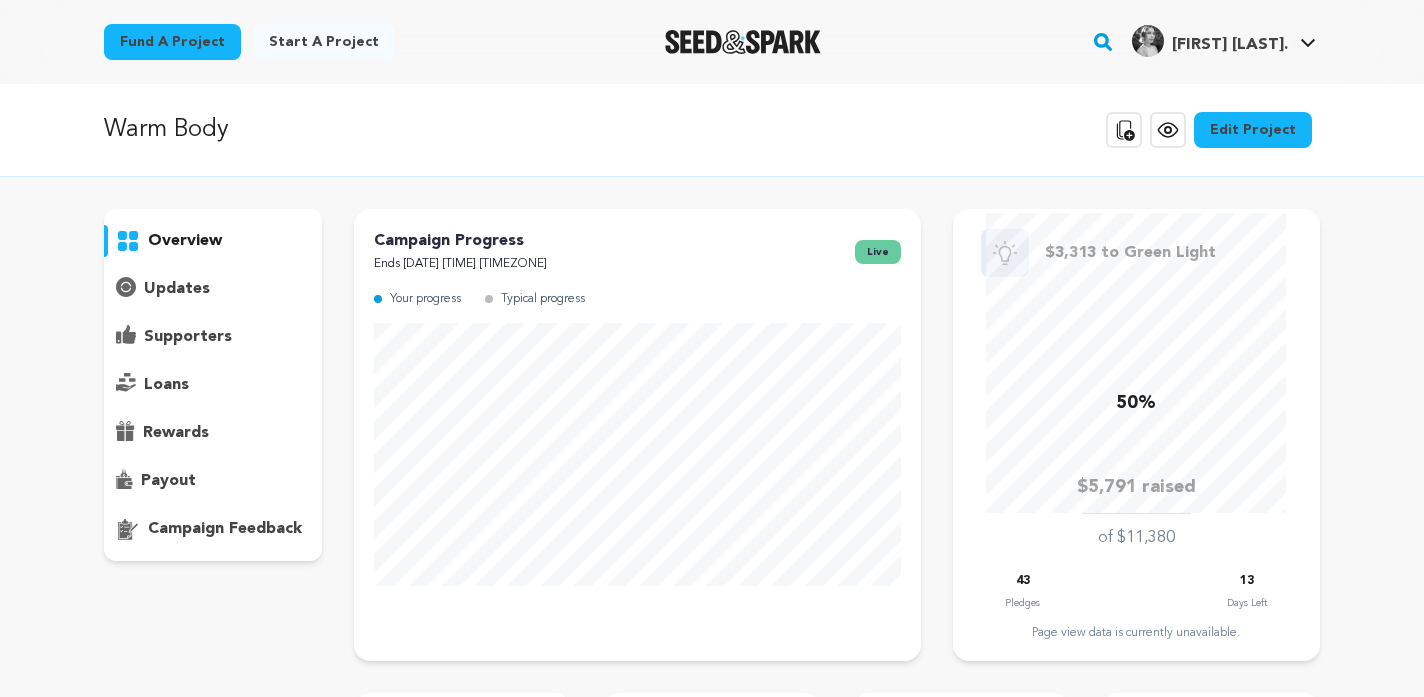 scroll, scrollTop: 0, scrollLeft: 0, axis: both 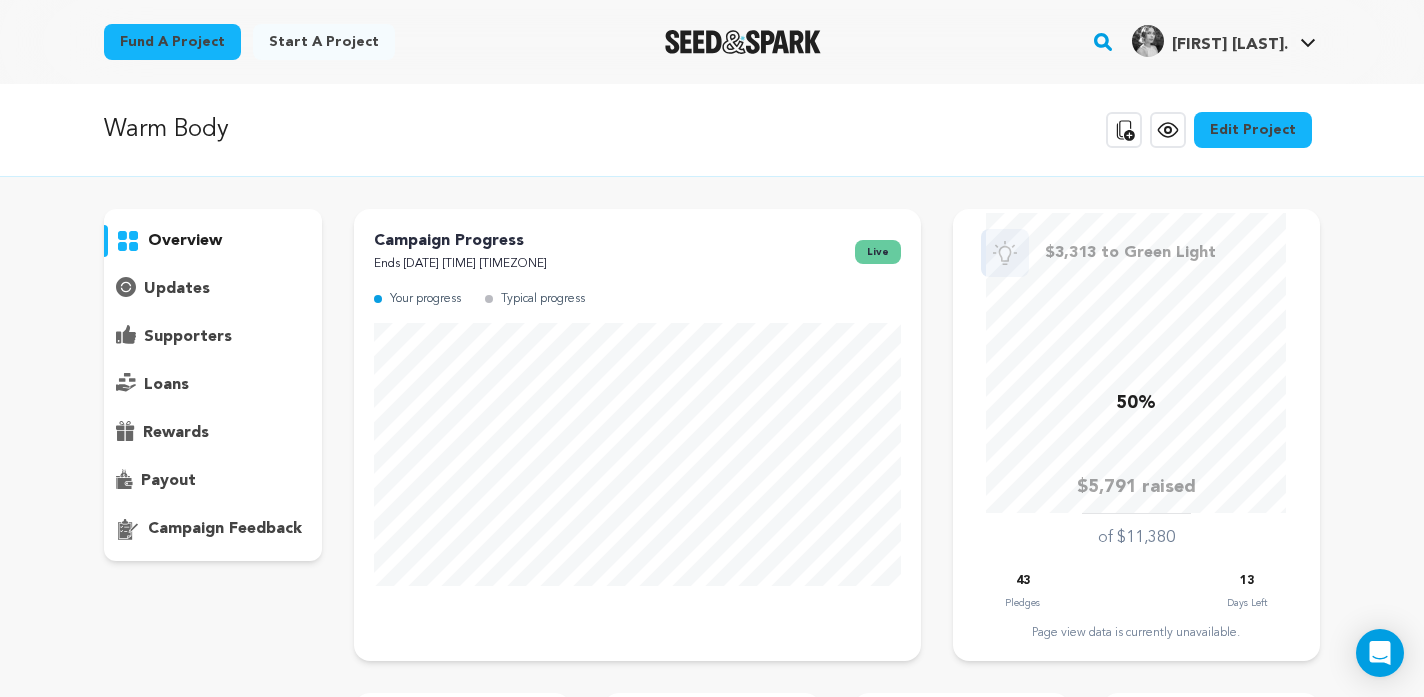 click on "supporters" at bounding box center (188, 337) 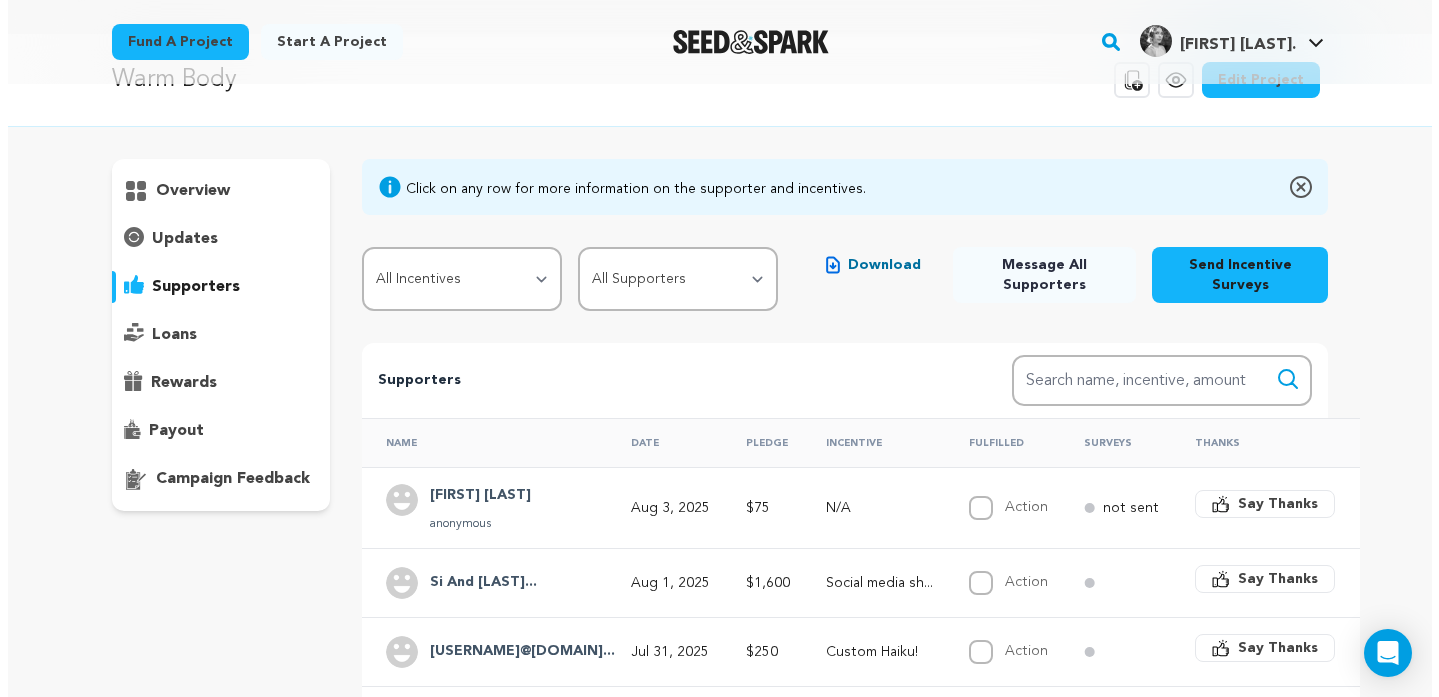 scroll, scrollTop: 0, scrollLeft: 0, axis: both 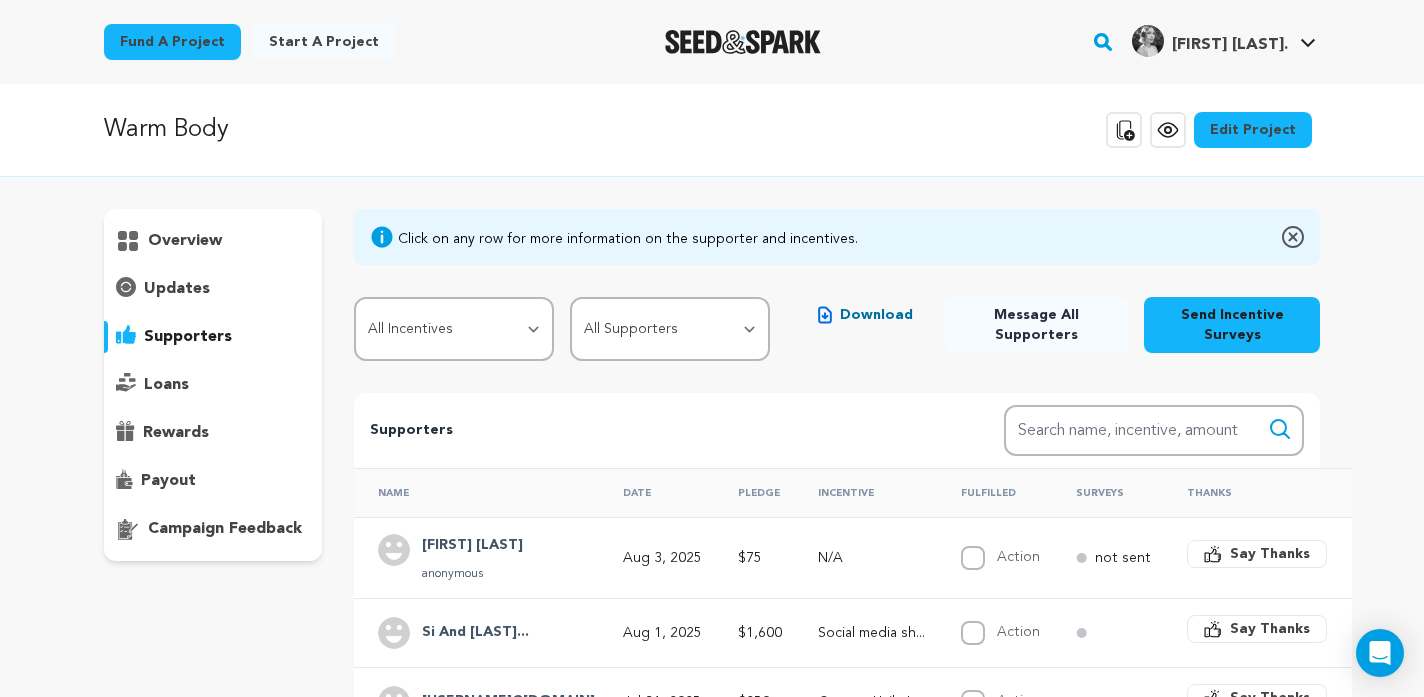 click on "Message All Supporters" at bounding box center [1036, 325] 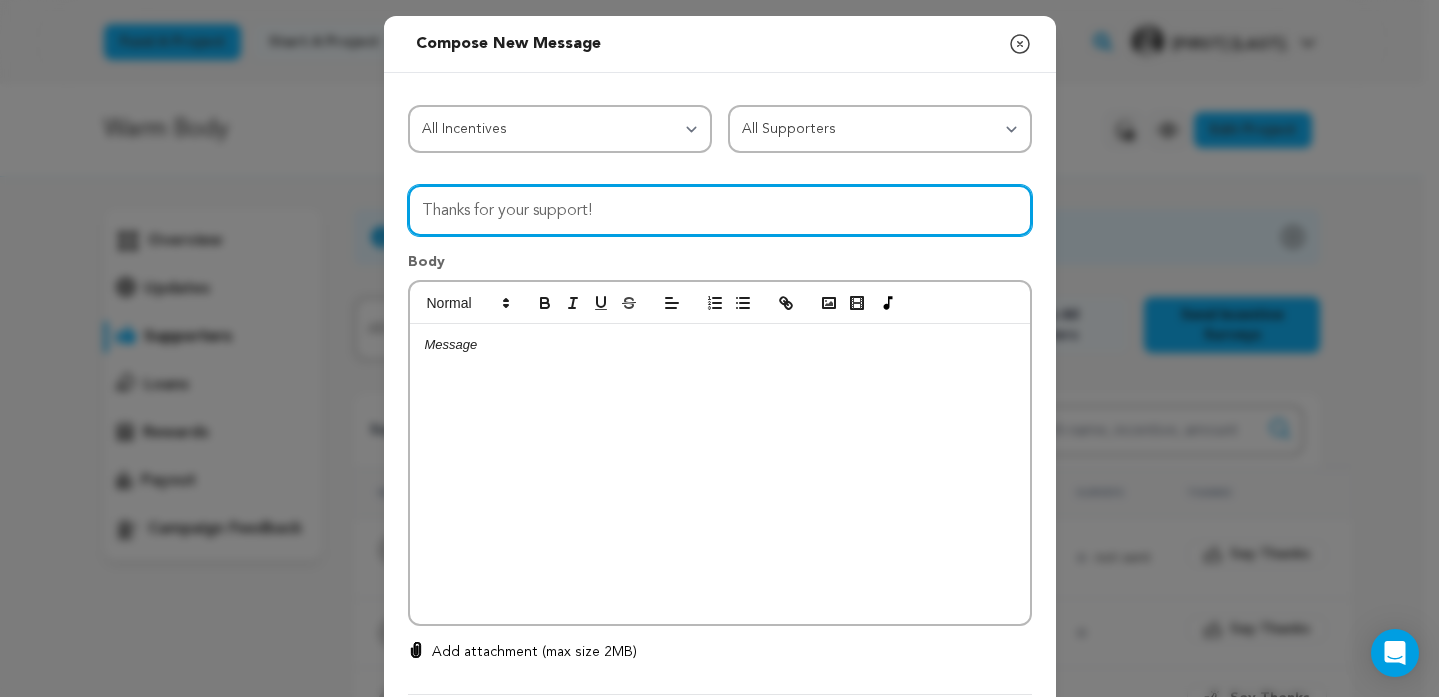 click on "Thanks for your support!" at bounding box center [720, 210] 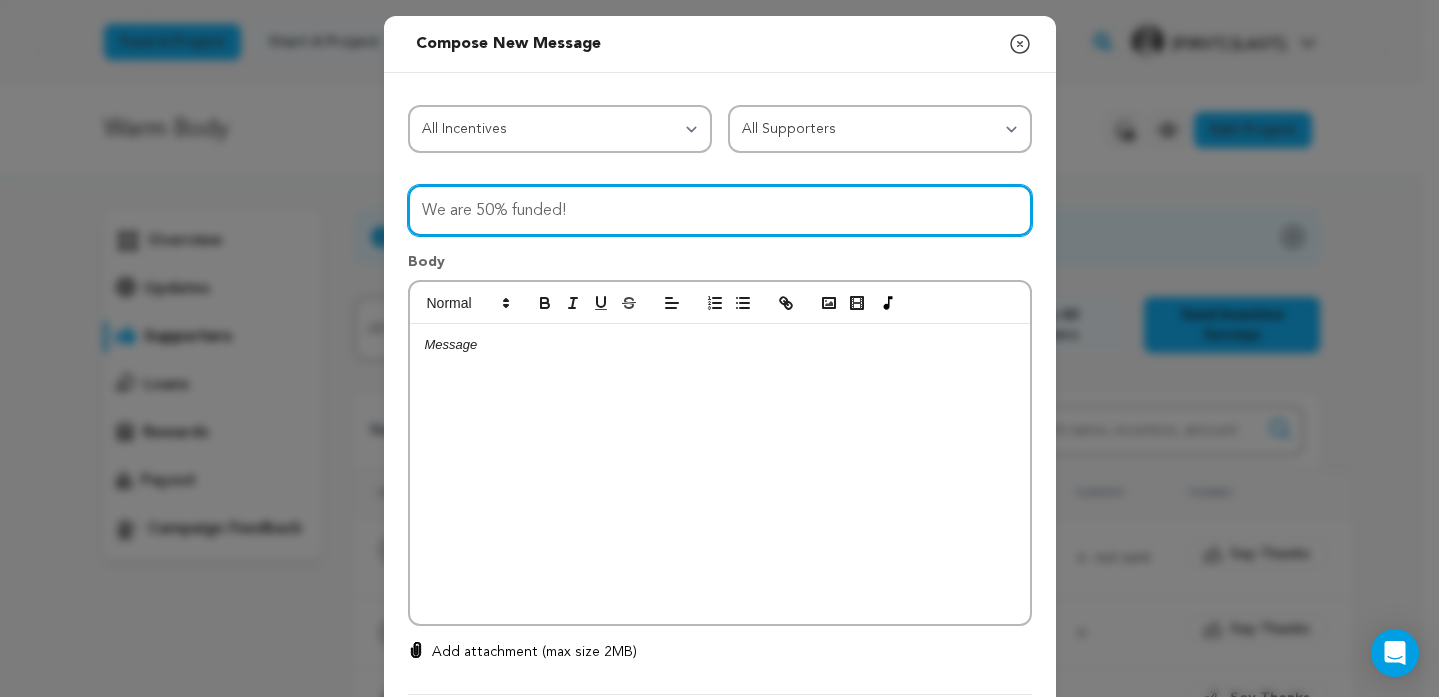 type on "We are 50% funded!" 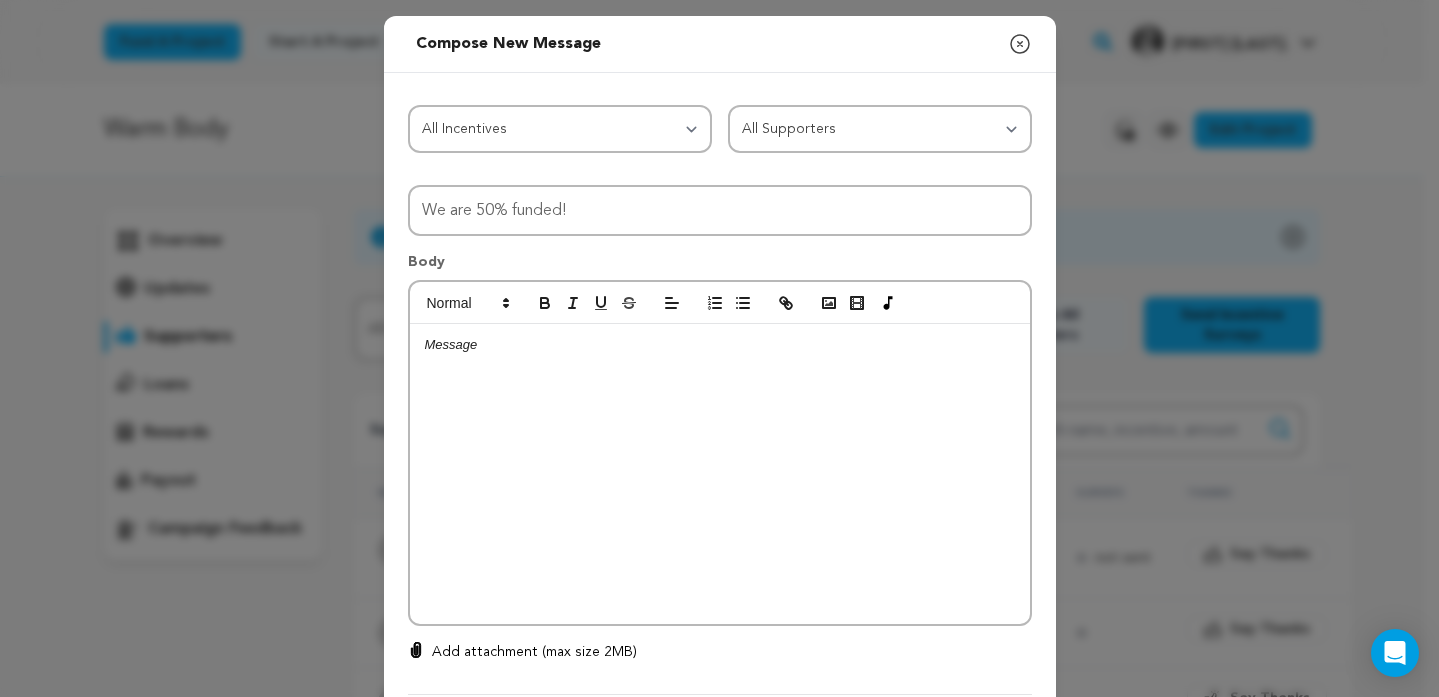 click at bounding box center [720, 474] 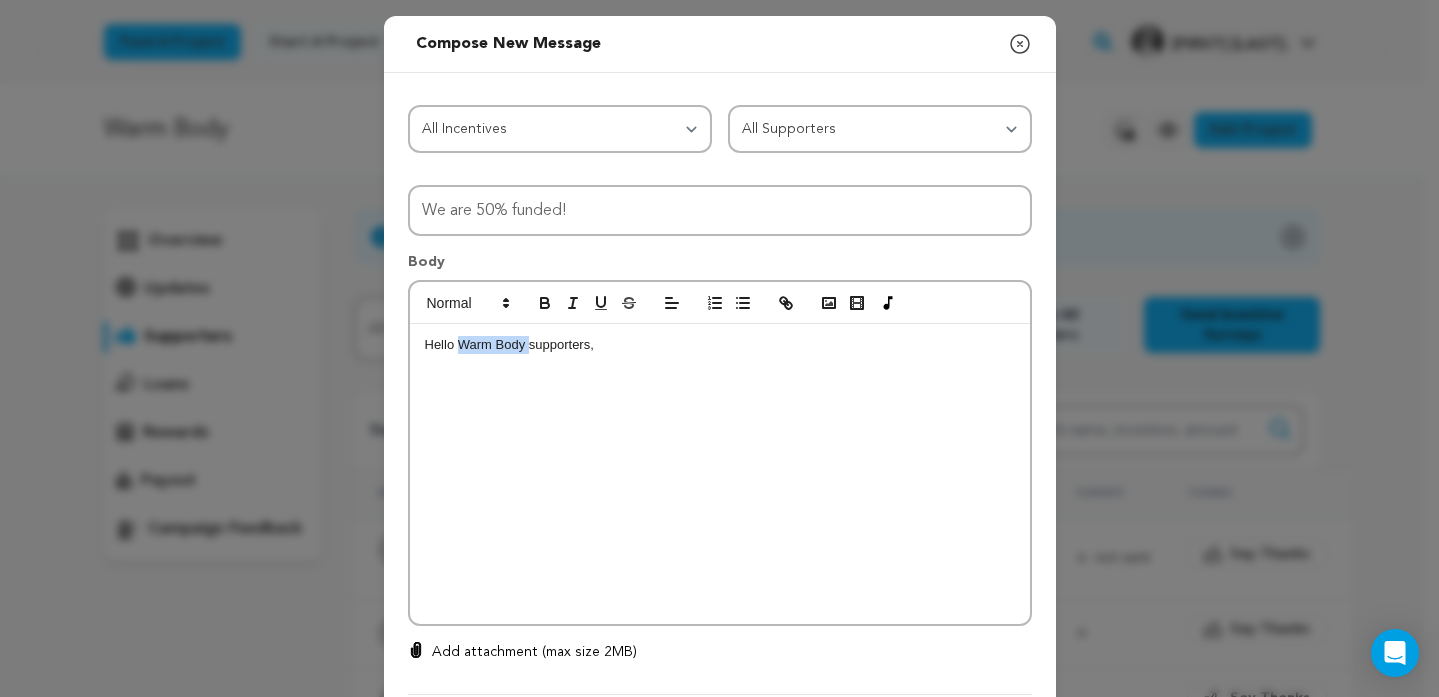 drag, startPoint x: 519, startPoint y: 349, endPoint x: 450, endPoint y: 351, distance: 69.02898 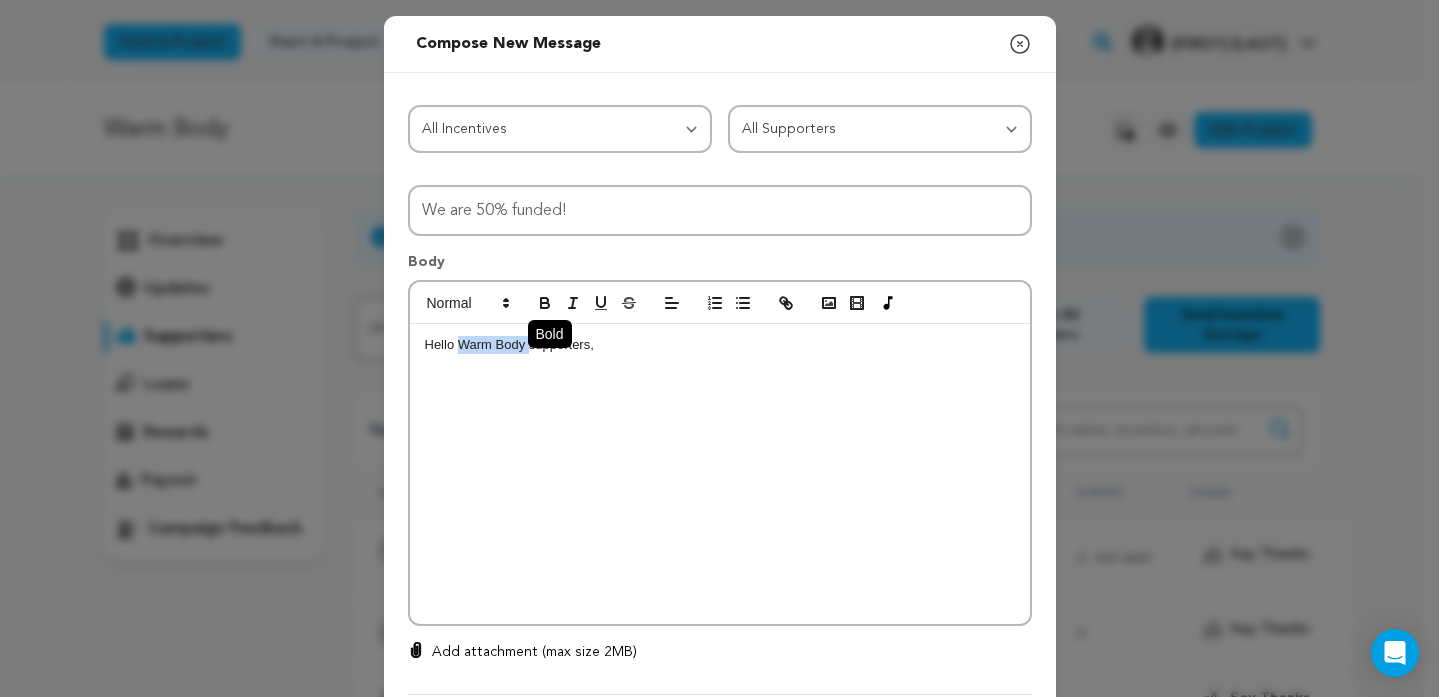 click 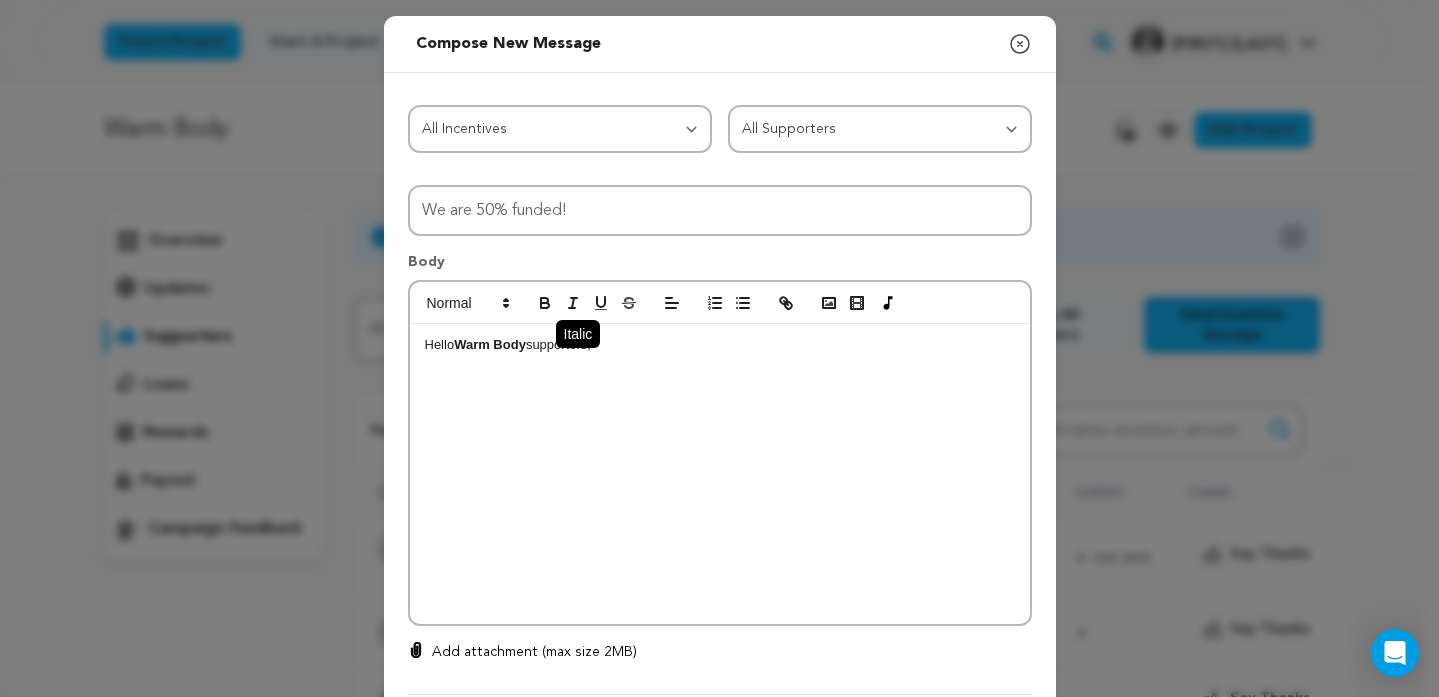 click 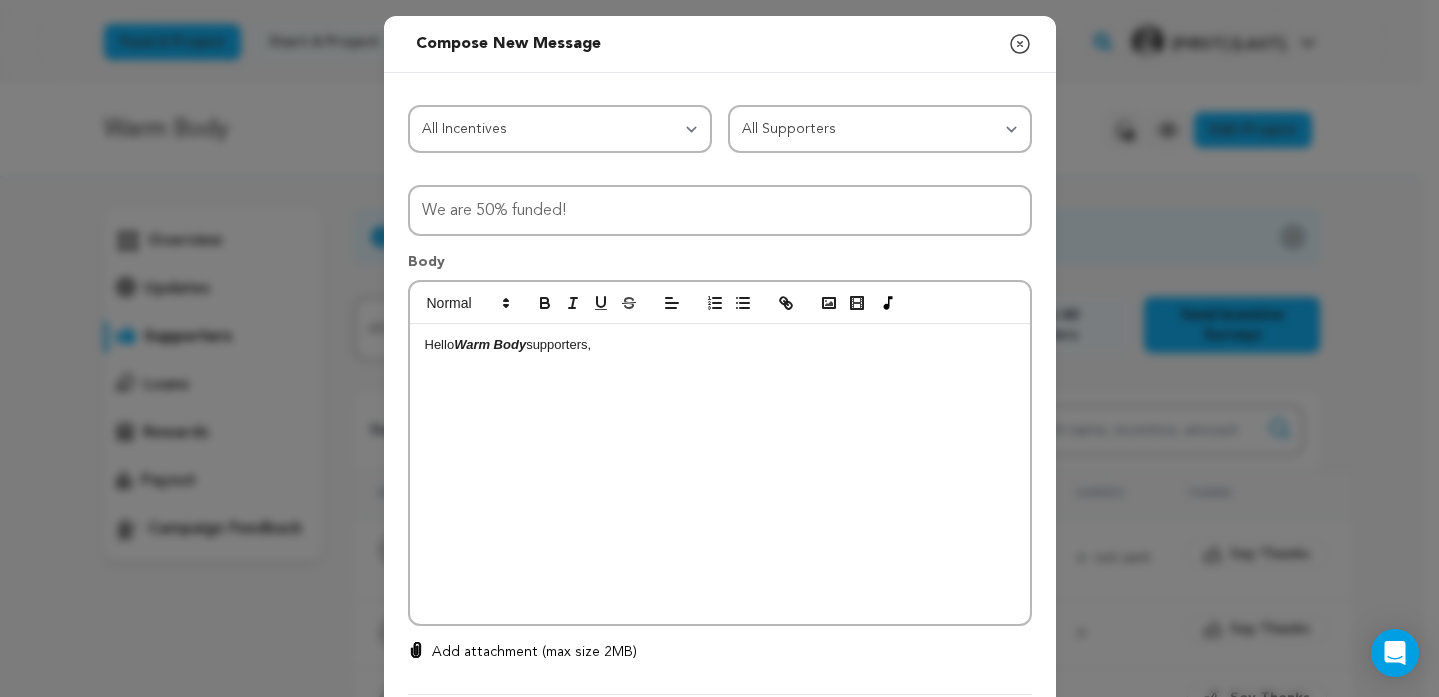 click on "Hello  Warm Body  supporters," at bounding box center (720, 345) 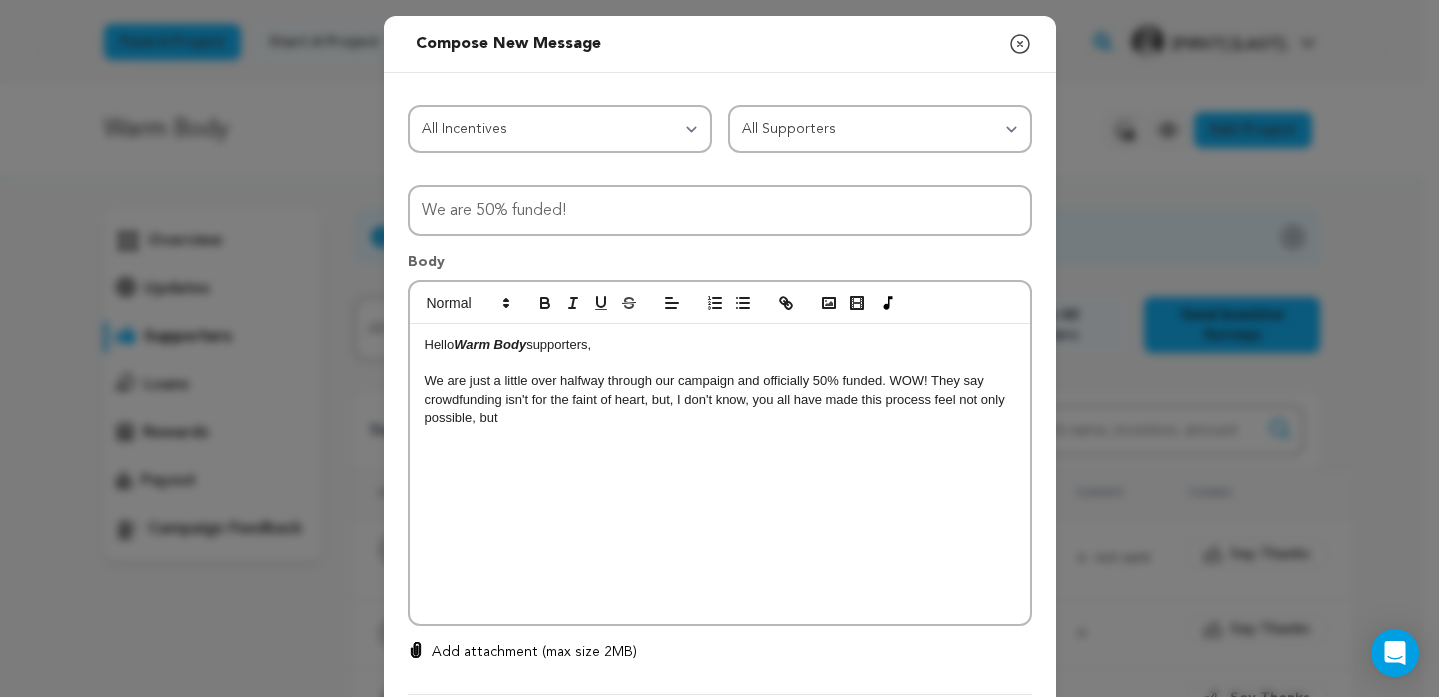 click on "We are just a little over halfway through our campaign and officially 50% funded. WOW! They say crowdfunding isn't for the faint of heart, but, I don't know, you all have made this process feel not only possible, but" at bounding box center [720, 399] 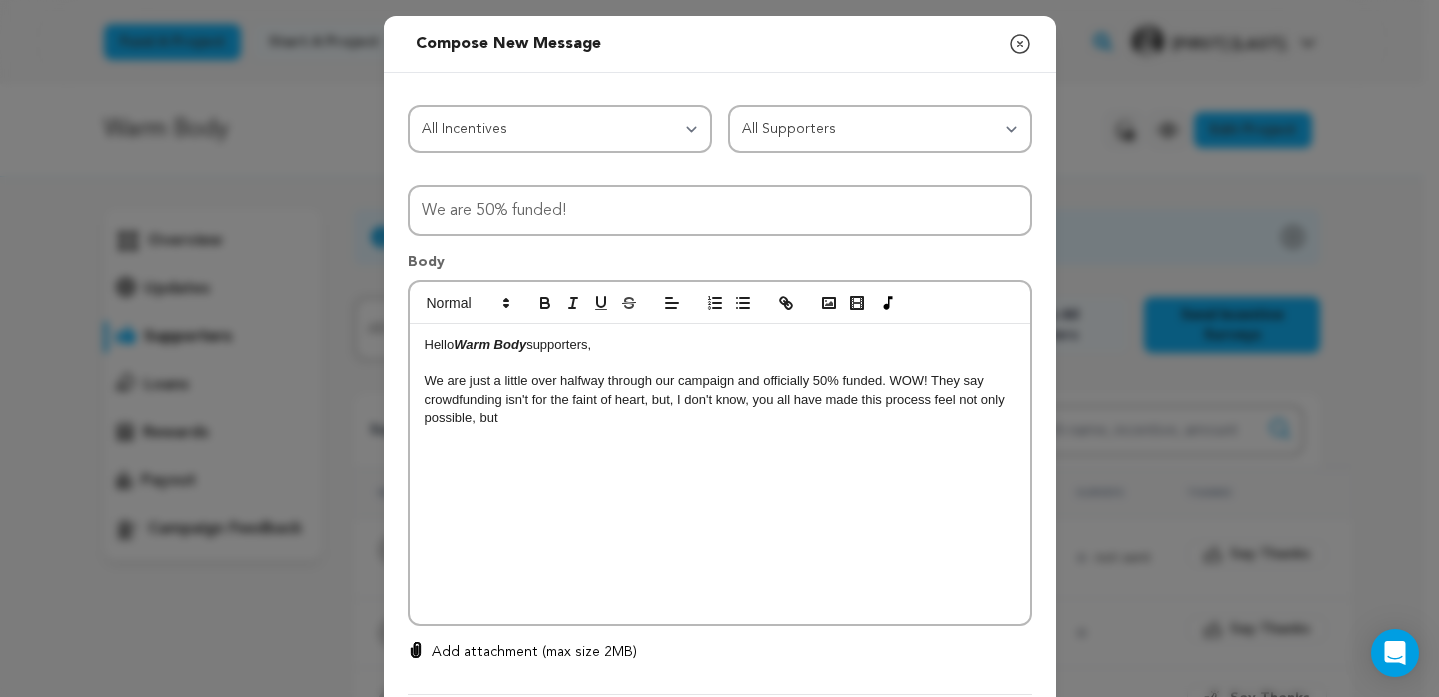 drag, startPoint x: 952, startPoint y: 403, endPoint x: 961, endPoint y: 416, distance: 15.811388 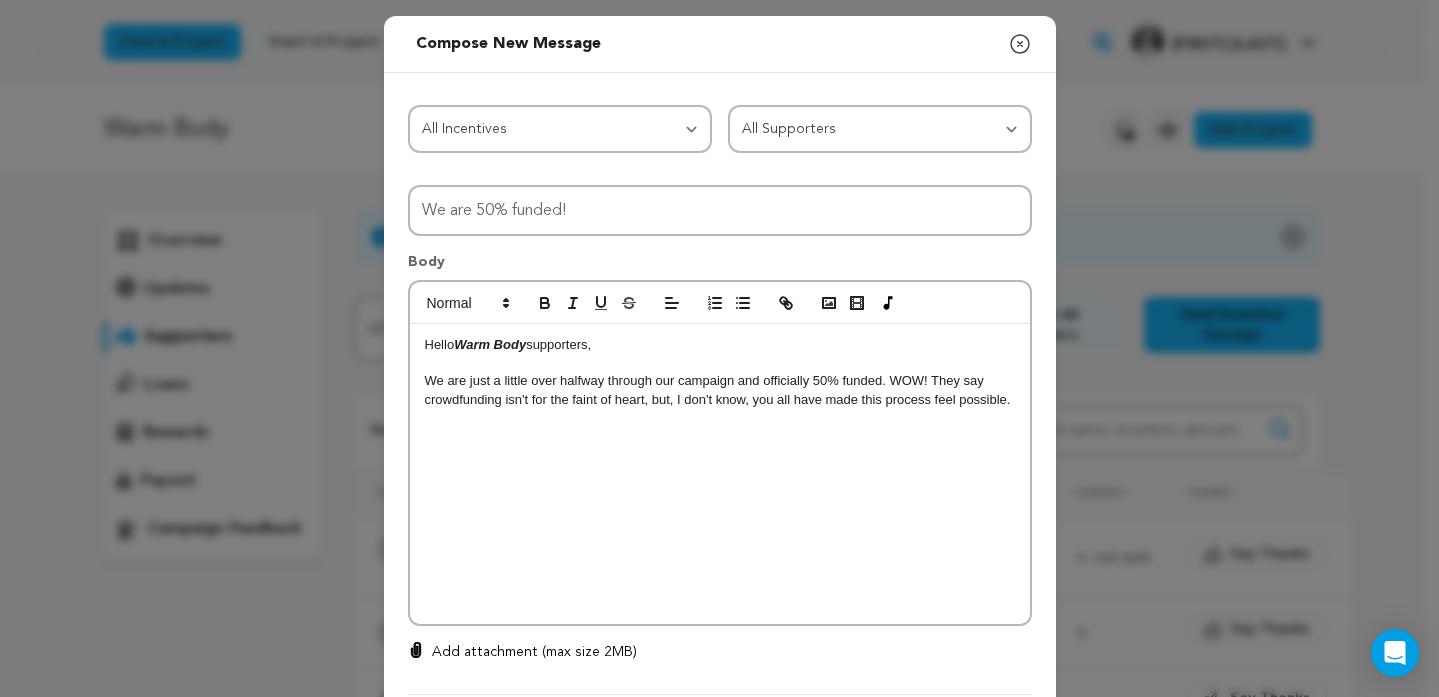 click on "We are just a little over halfway through our campaign and officially 50% funded. WOW! They say crowdfunding isn't for the faint of heart, but, I don't know, you all have made this process feel possible." at bounding box center (720, 390) 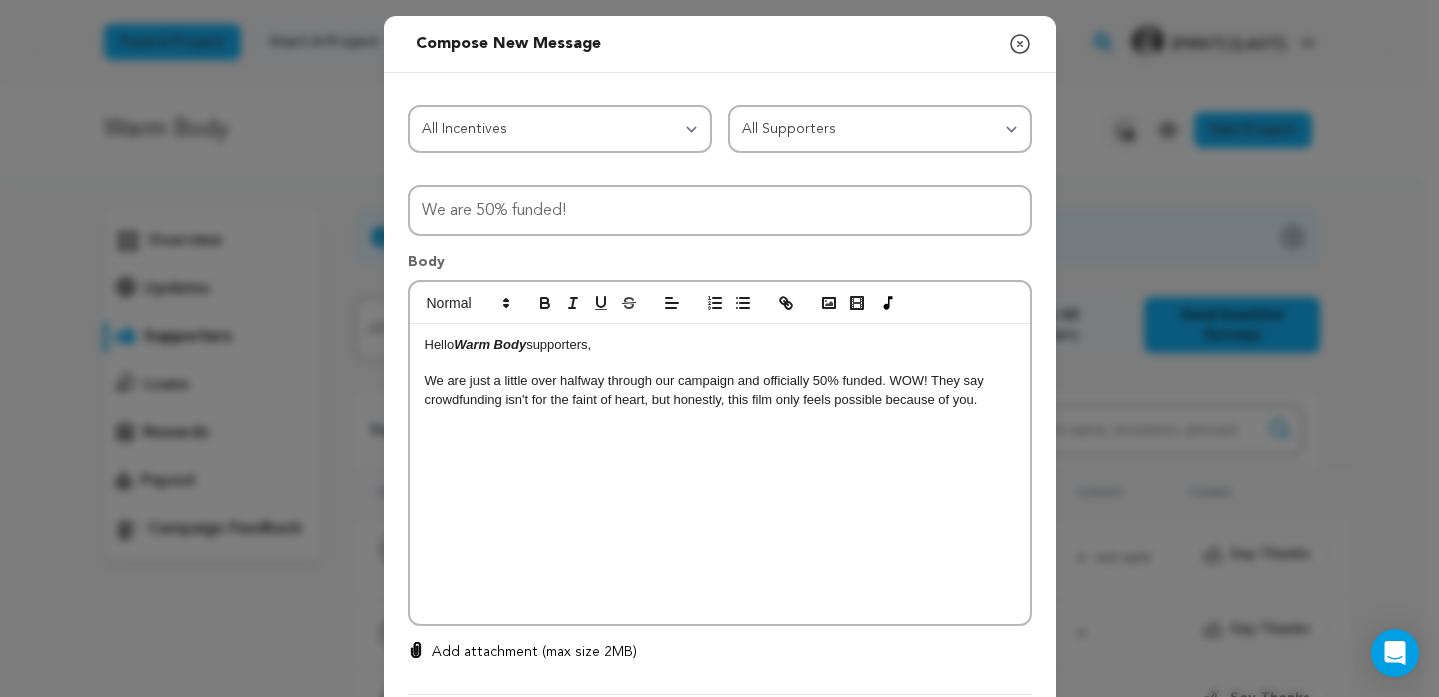 drag, startPoint x: 974, startPoint y: 401, endPoint x: 744, endPoint y: 405, distance: 230.03477 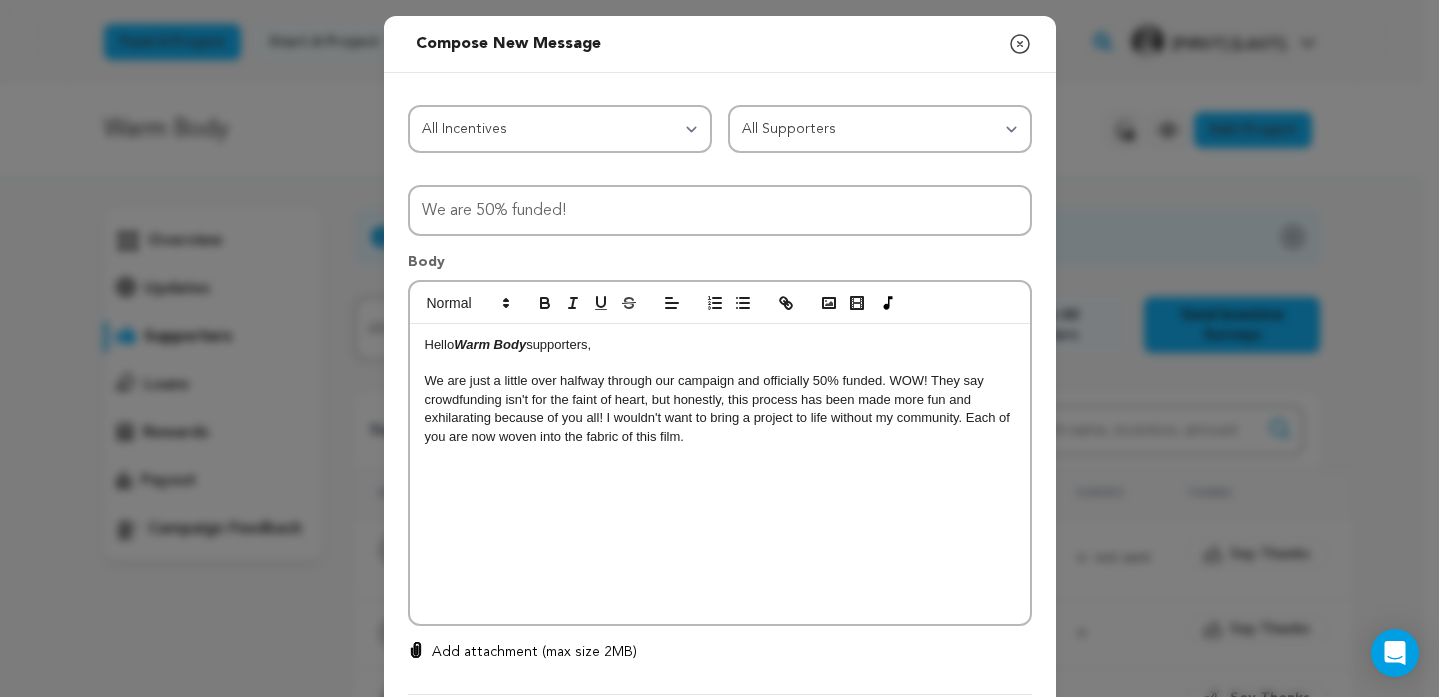 drag, startPoint x: 608, startPoint y: 420, endPoint x: 684, endPoint y: 441, distance: 78.84795 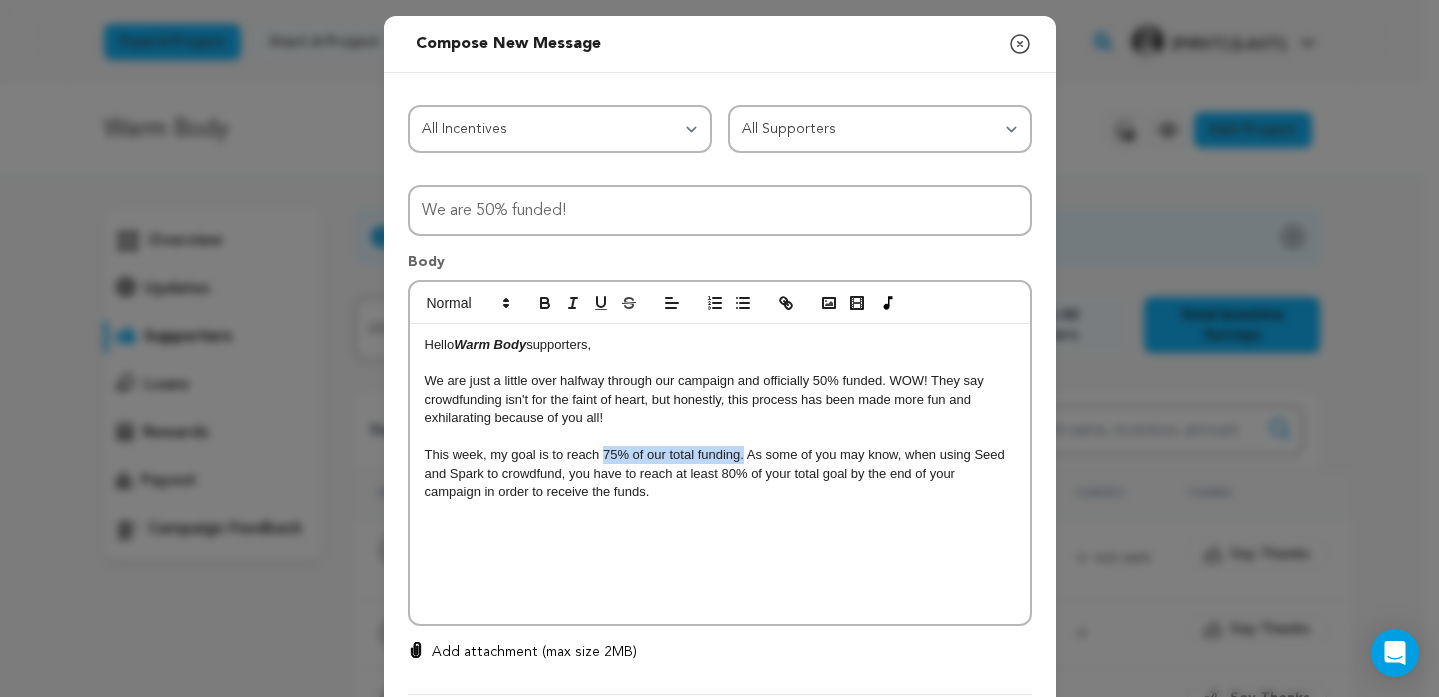 drag, startPoint x: 735, startPoint y: 456, endPoint x: 595, endPoint y: 460, distance: 140.05713 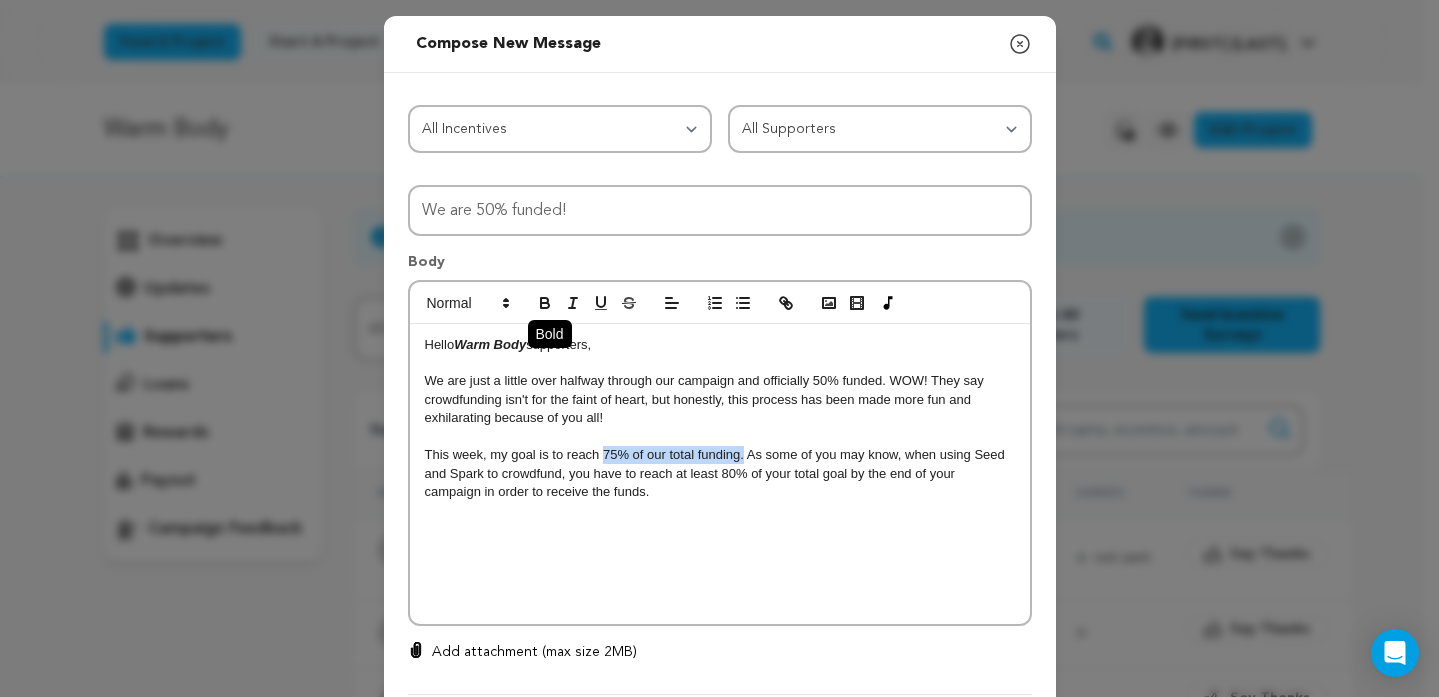 click 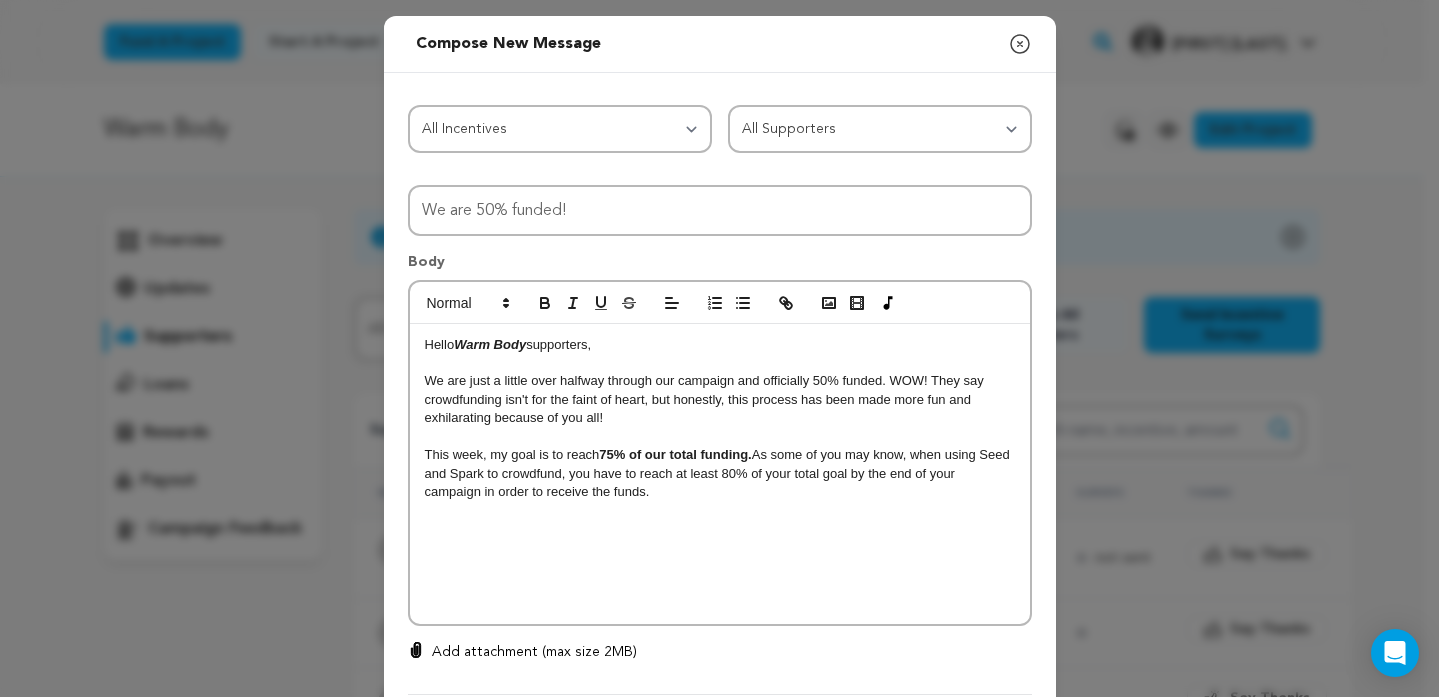 click on "This week, my goal is to reach  75% of our total funding.  As some of you may know, when using Seed and Spark to crowdfund, you have to reach at least 80% of your total goal by the end of your campaign in order to receive the funds." at bounding box center (720, 473) 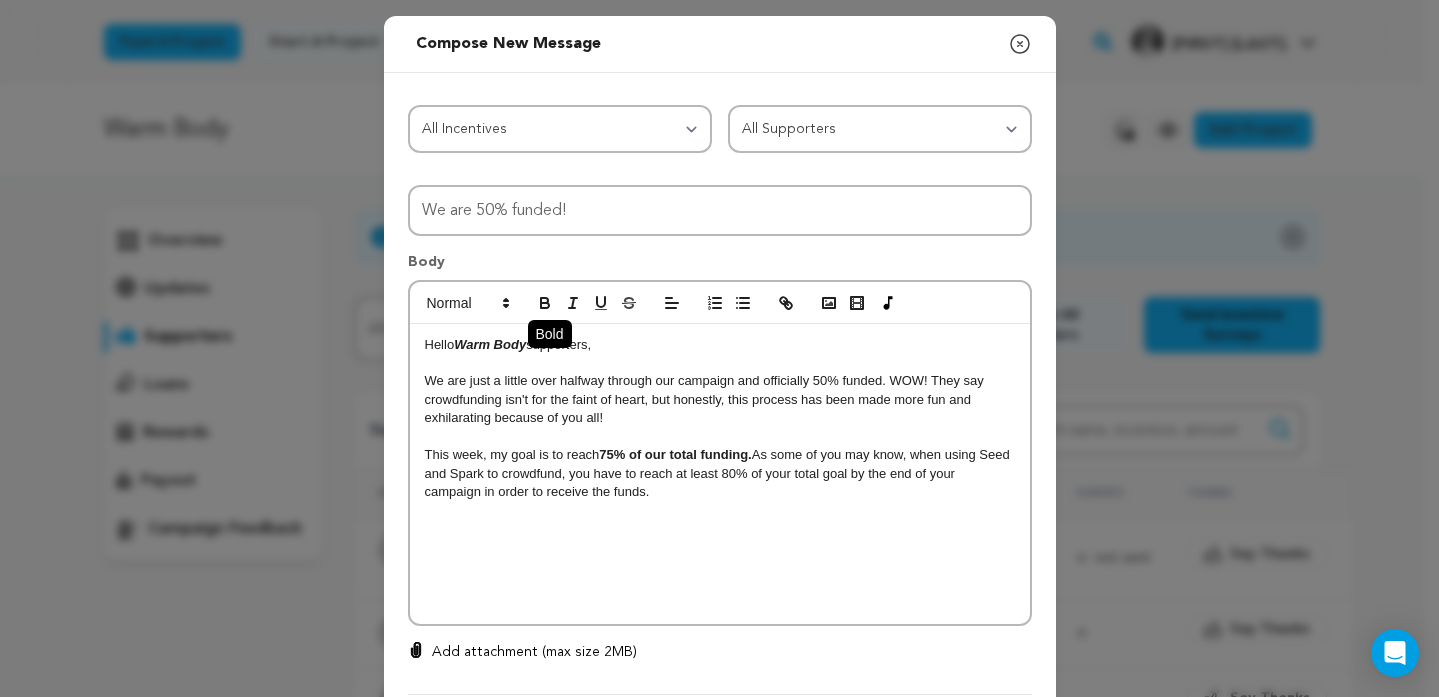 click 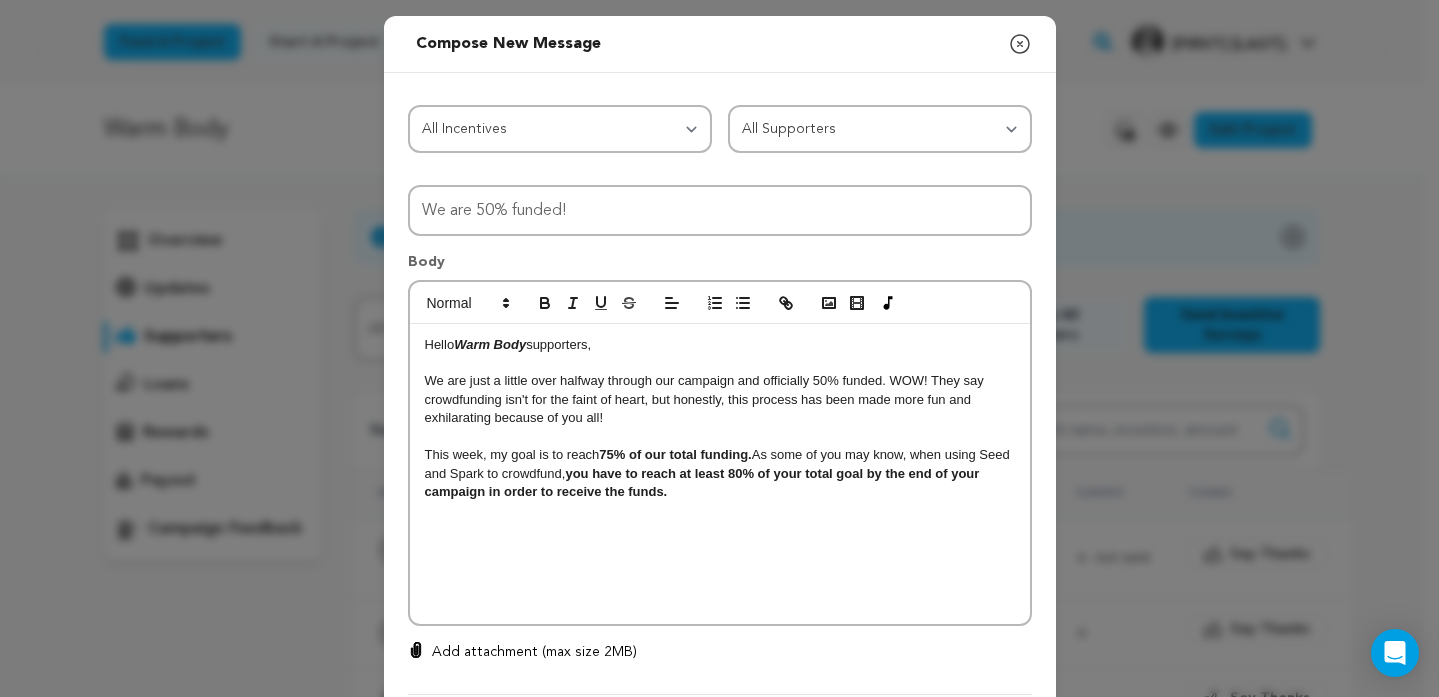 click on "This week, my goal is to reach  75% of our total funding.  As some of you may know, when using Seed and Spark to crowdfund,  you have to reach at least 80% of your total goal by the end of your campaign in order to receive the funds." at bounding box center [720, 473] 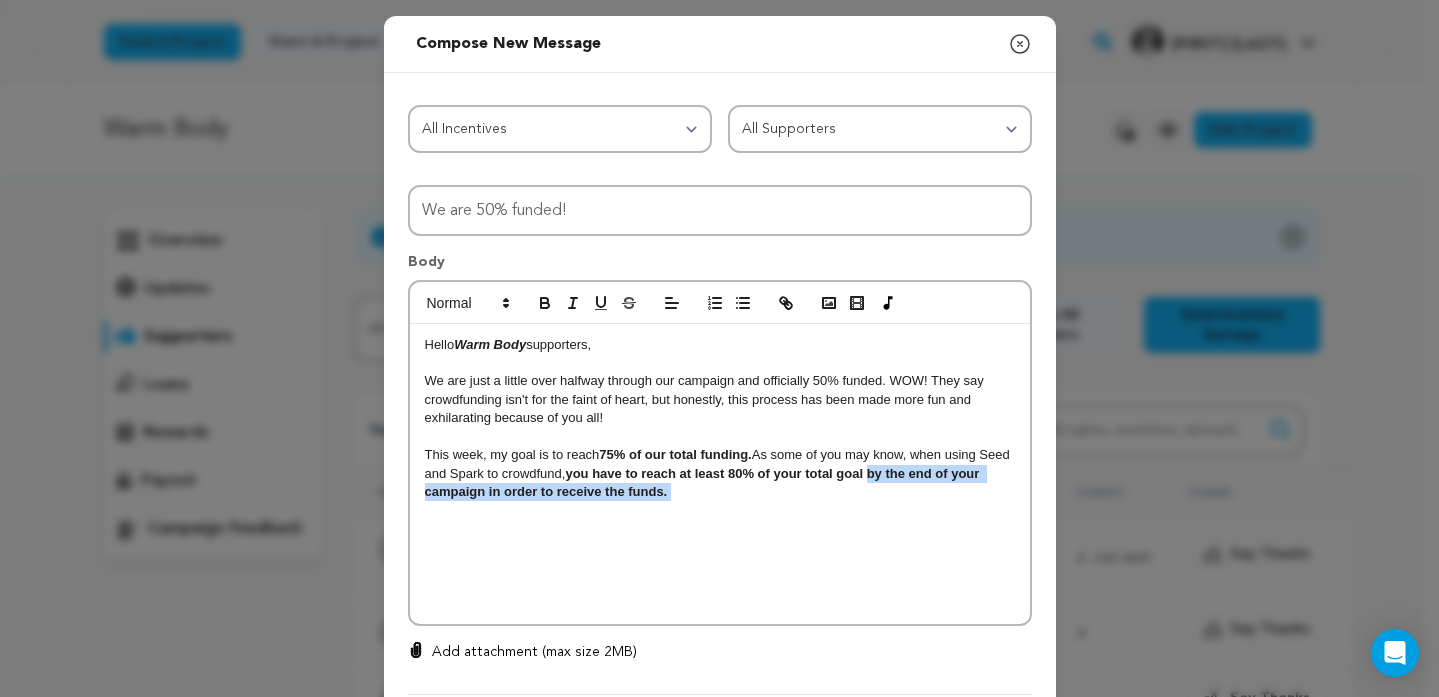 drag, startPoint x: 896, startPoint y: 478, endPoint x: 902, endPoint y: 492, distance: 15.231546 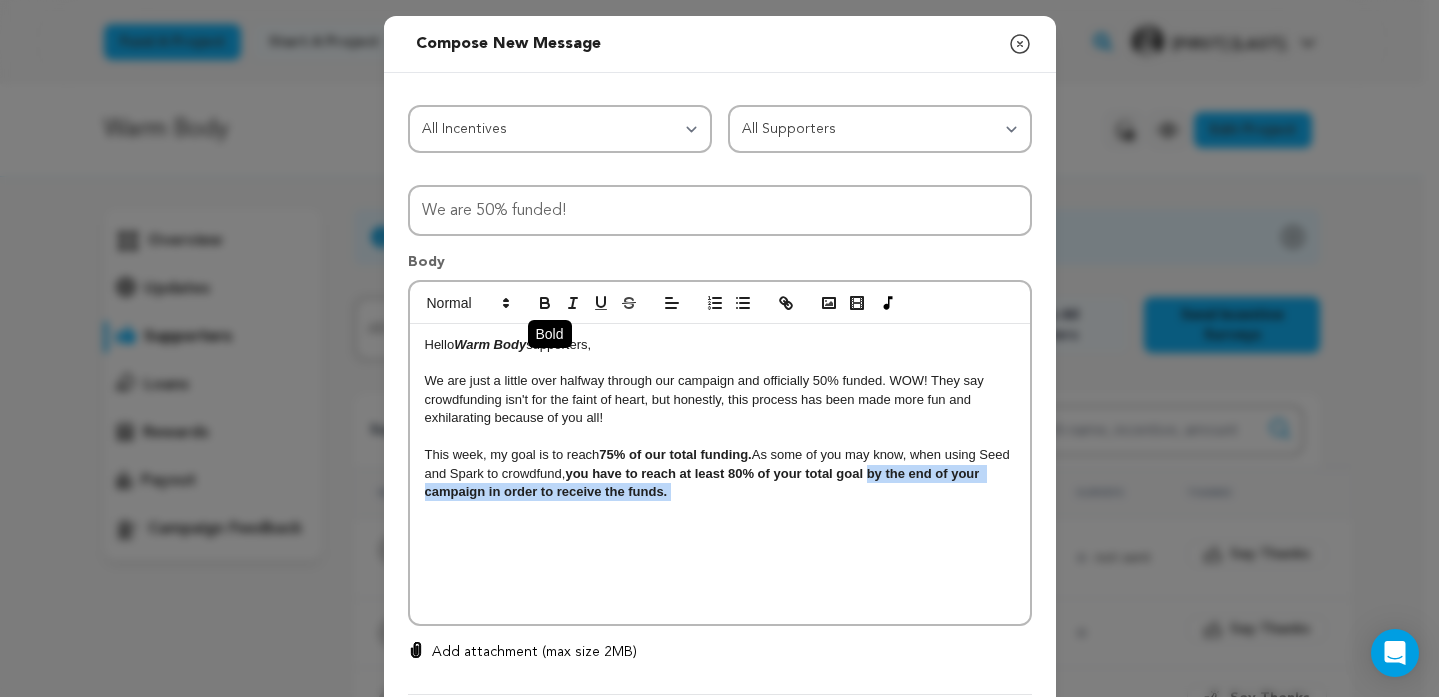 click 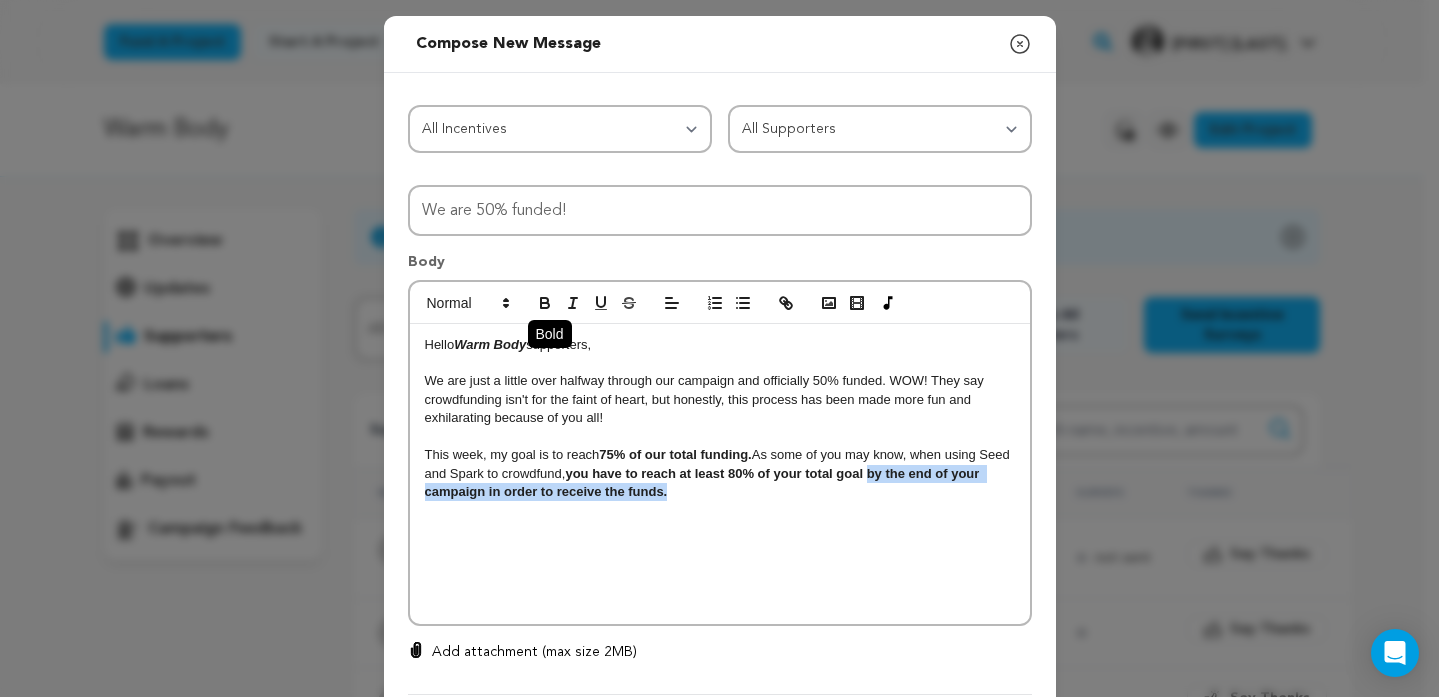 click 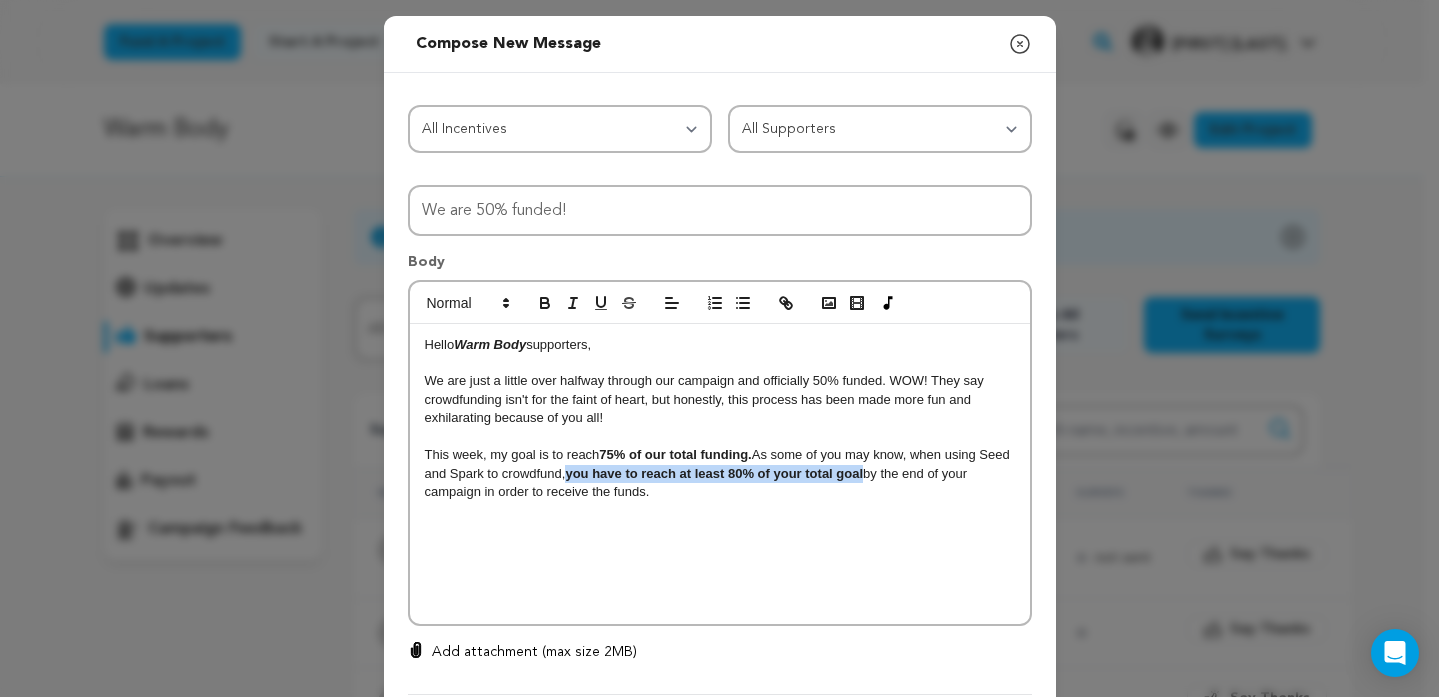 click on "This week, my goal is to reach  75% of our total funding.  As some of you may know, when using Seed and Spark to crowdfund,  you have to reach at least 80% of your total goal  by the end of your campaign in order to receive the funds." at bounding box center [720, 473] 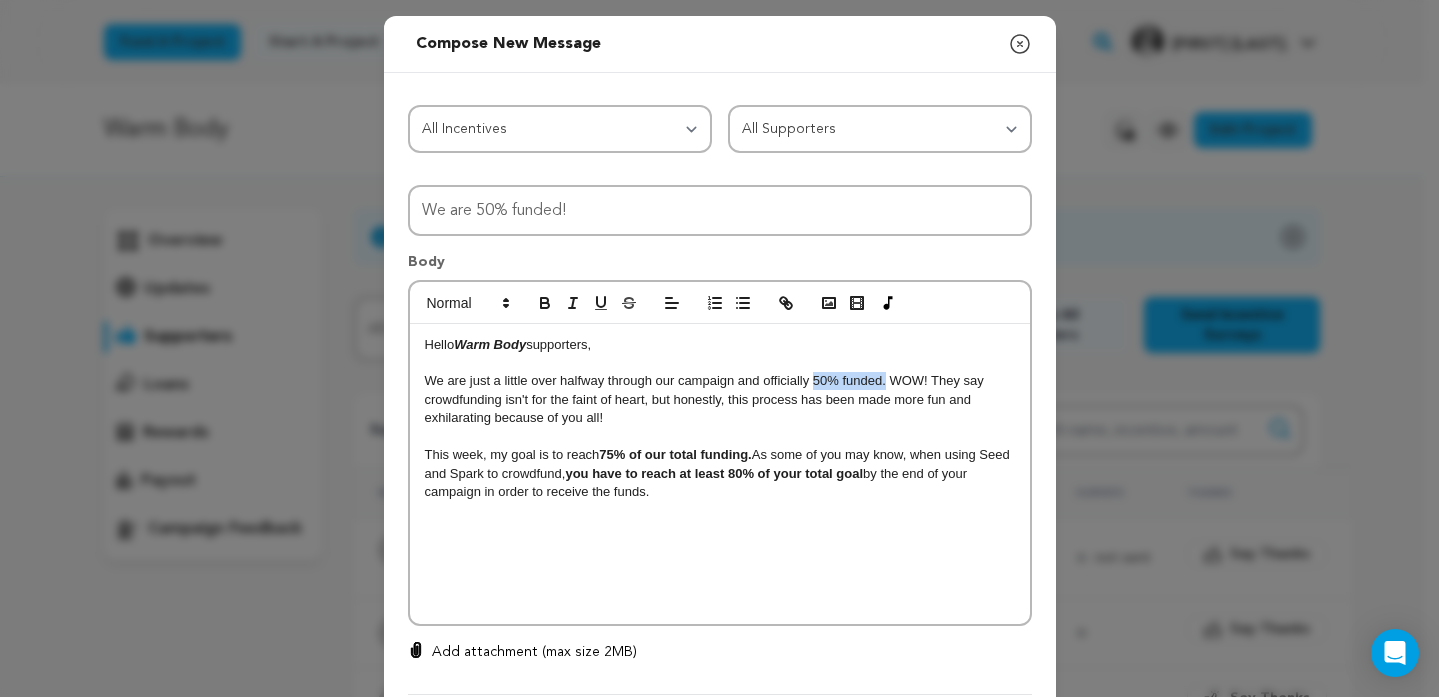 drag, startPoint x: 805, startPoint y: 384, endPoint x: 746, endPoint y: 336, distance: 76.05919 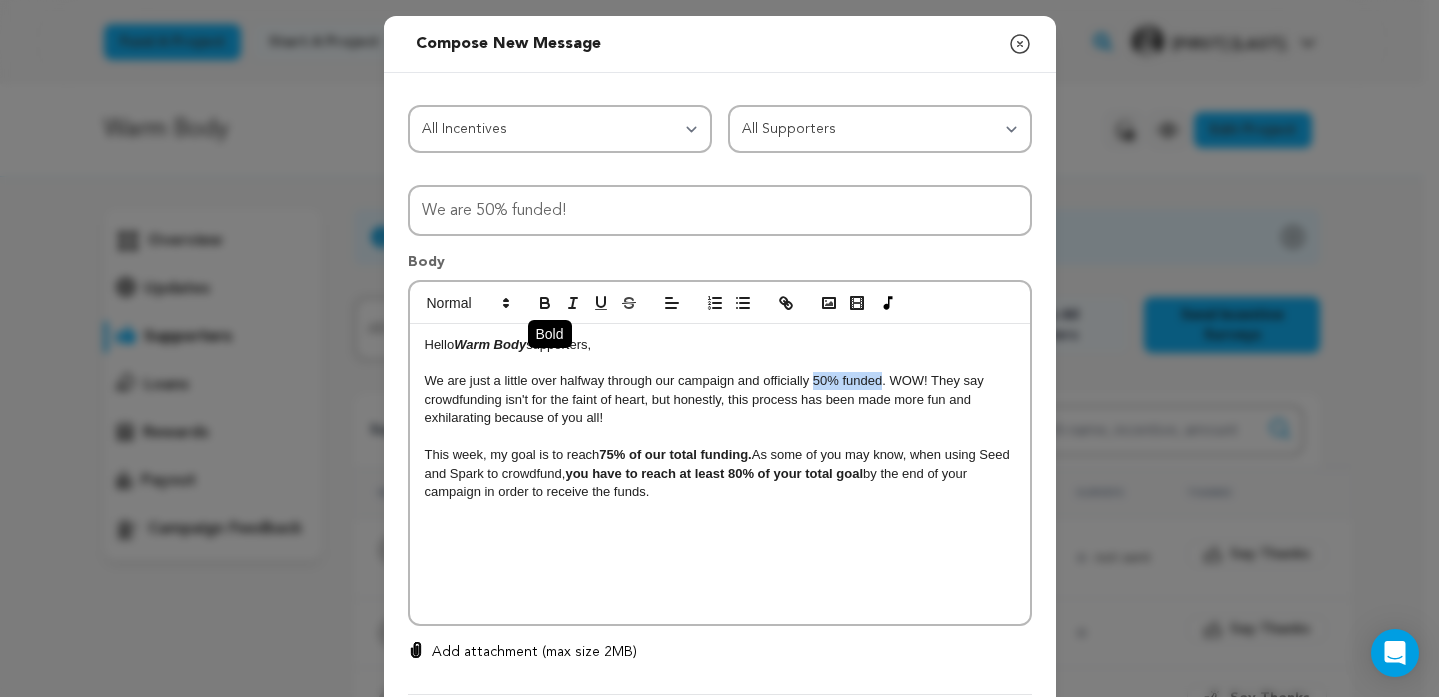click 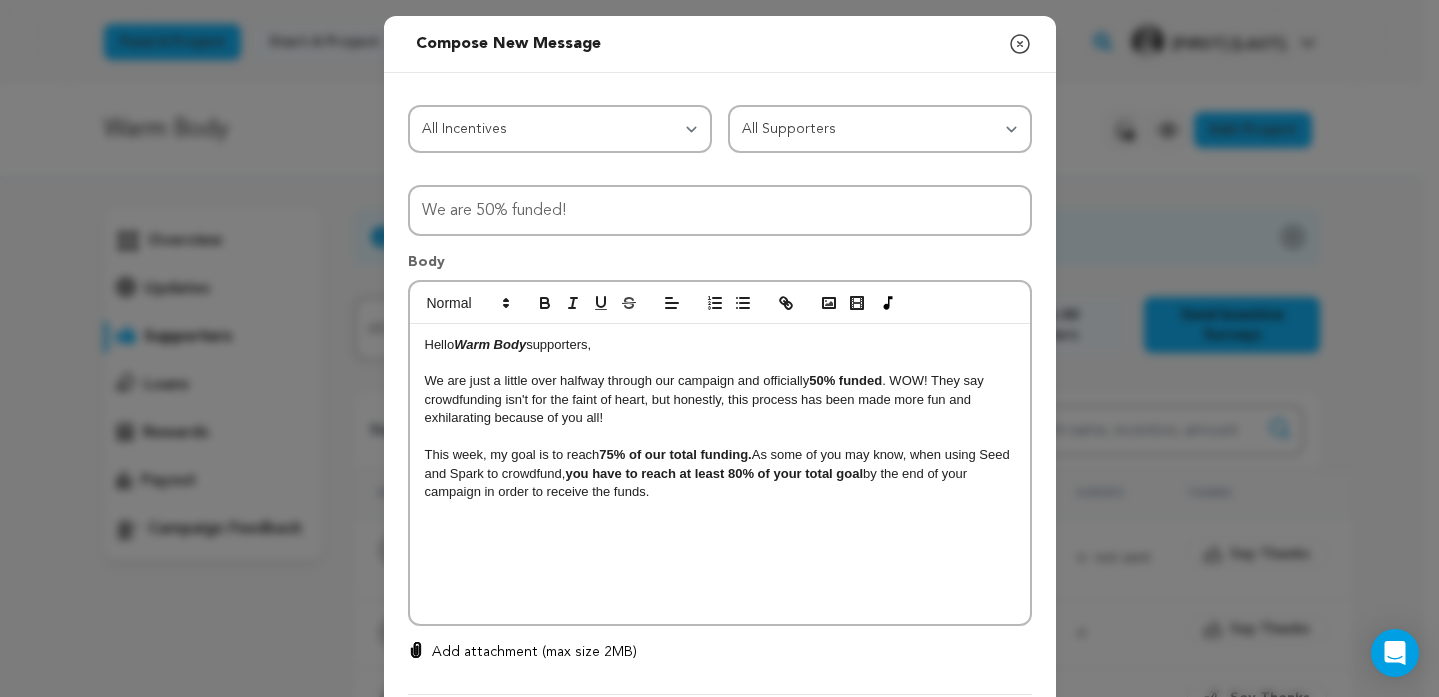 click on "you have to reach at least 80% of your total goal" at bounding box center [714, 473] 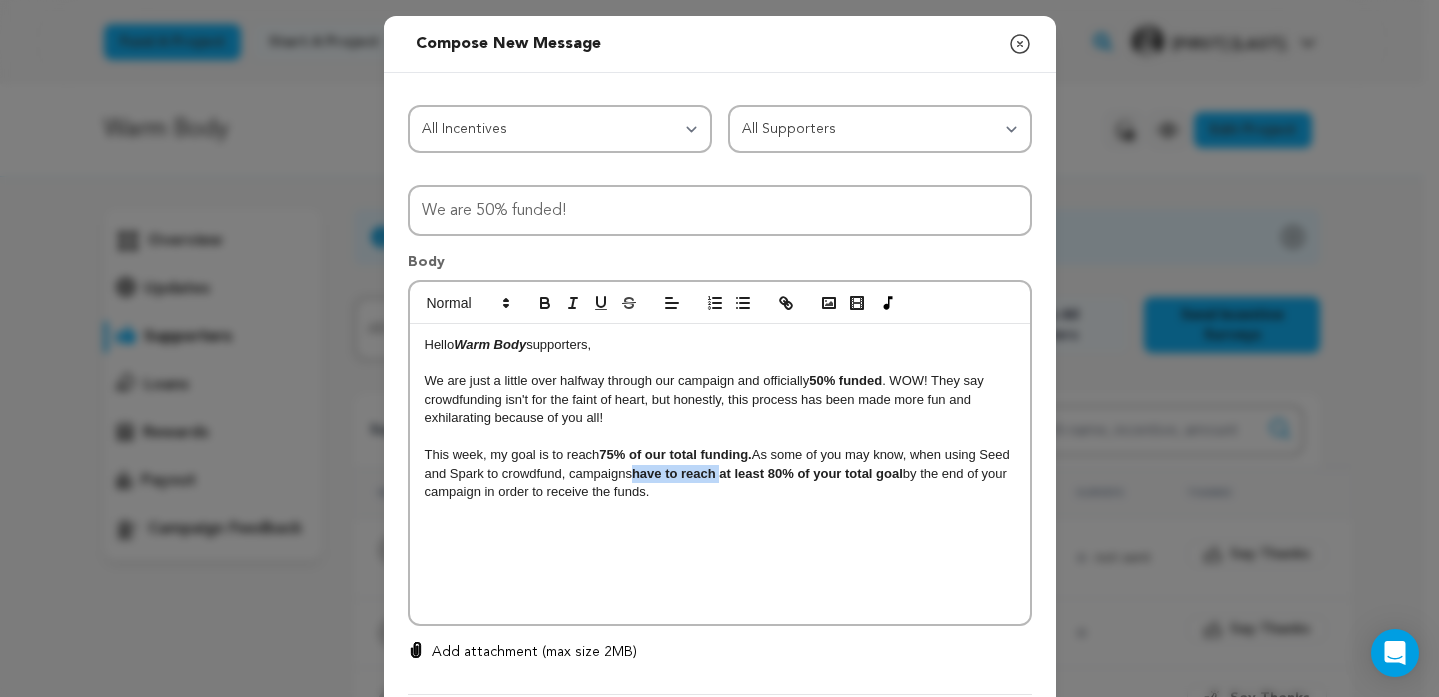 drag, startPoint x: 659, startPoint y: 474, endPoint x: 746, endPoint y: 480, distance: 87.20665 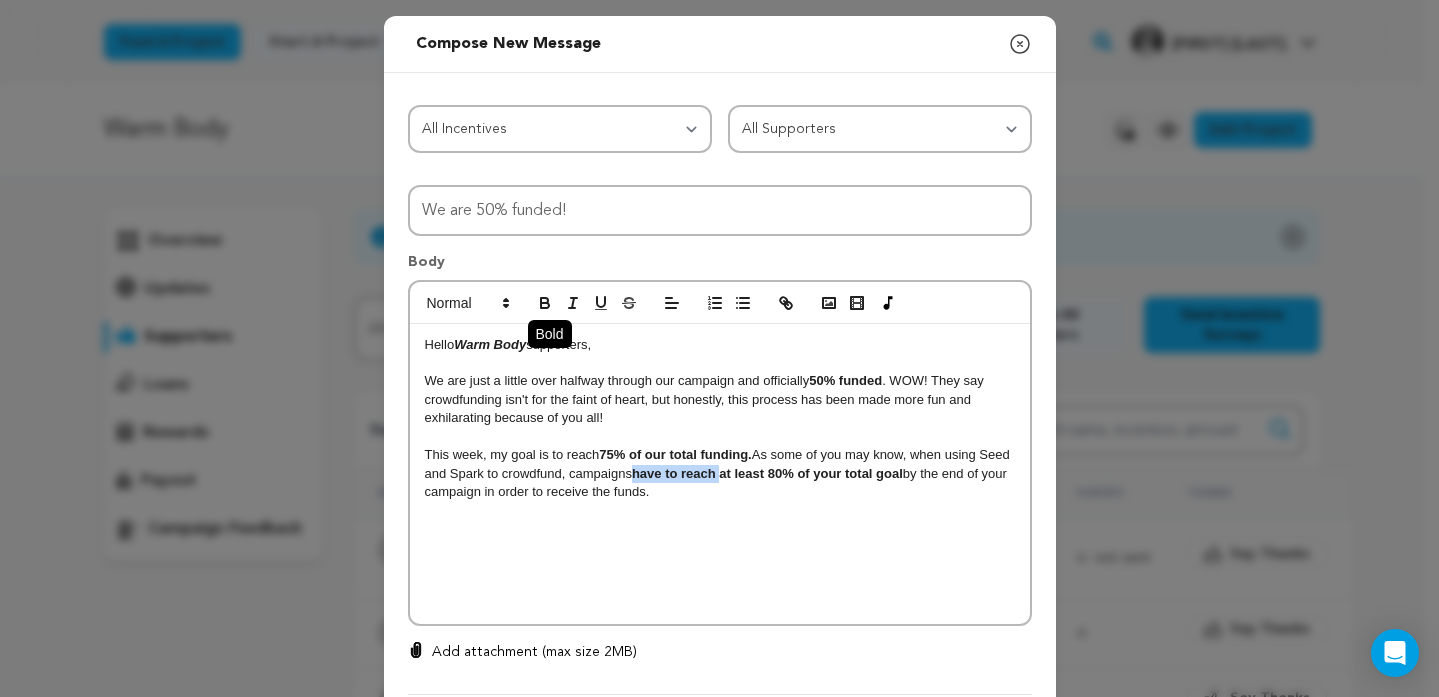 click 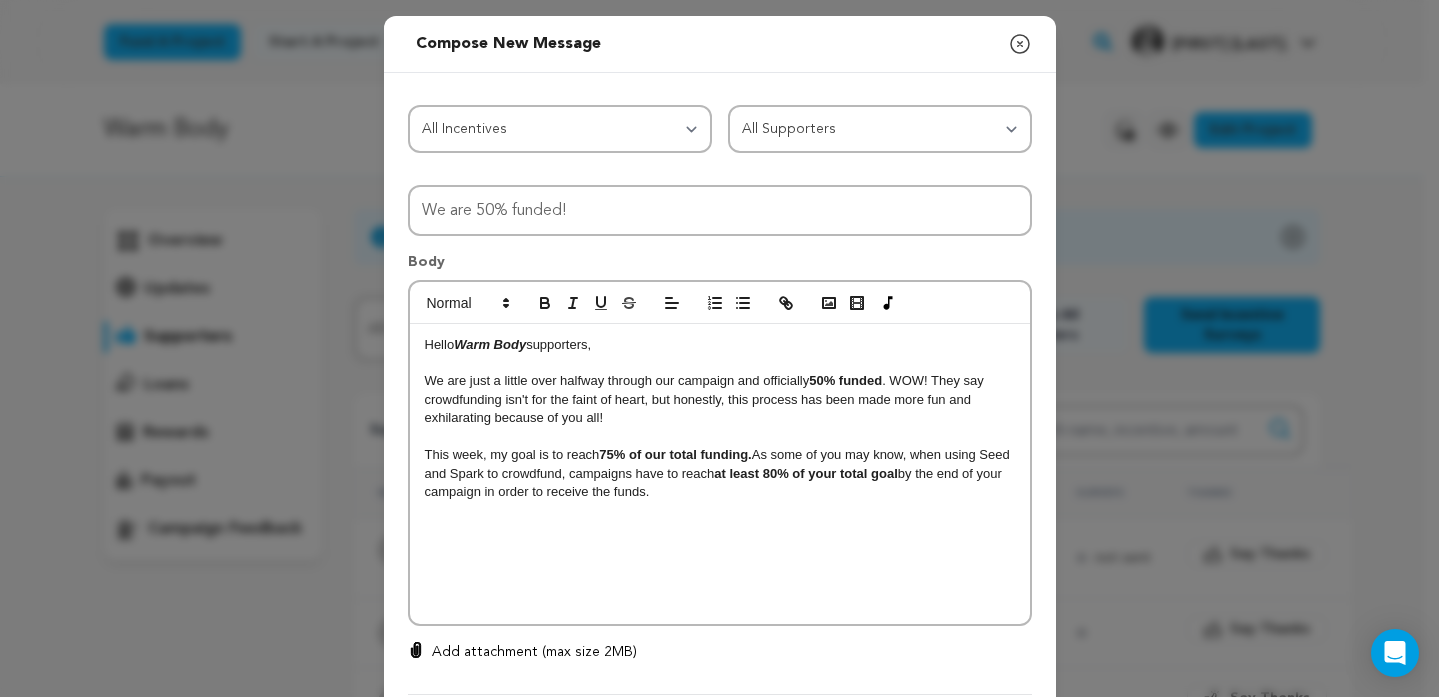 click on "This week, my goal is to reach  75% of our total funding.  As some of you may know, when using Seed and Spark to crowdfund, campaigns have to reach  at least 80% of your total goal  by the end of your campaign in order to receive the funds." at bounding box center (720, 473) 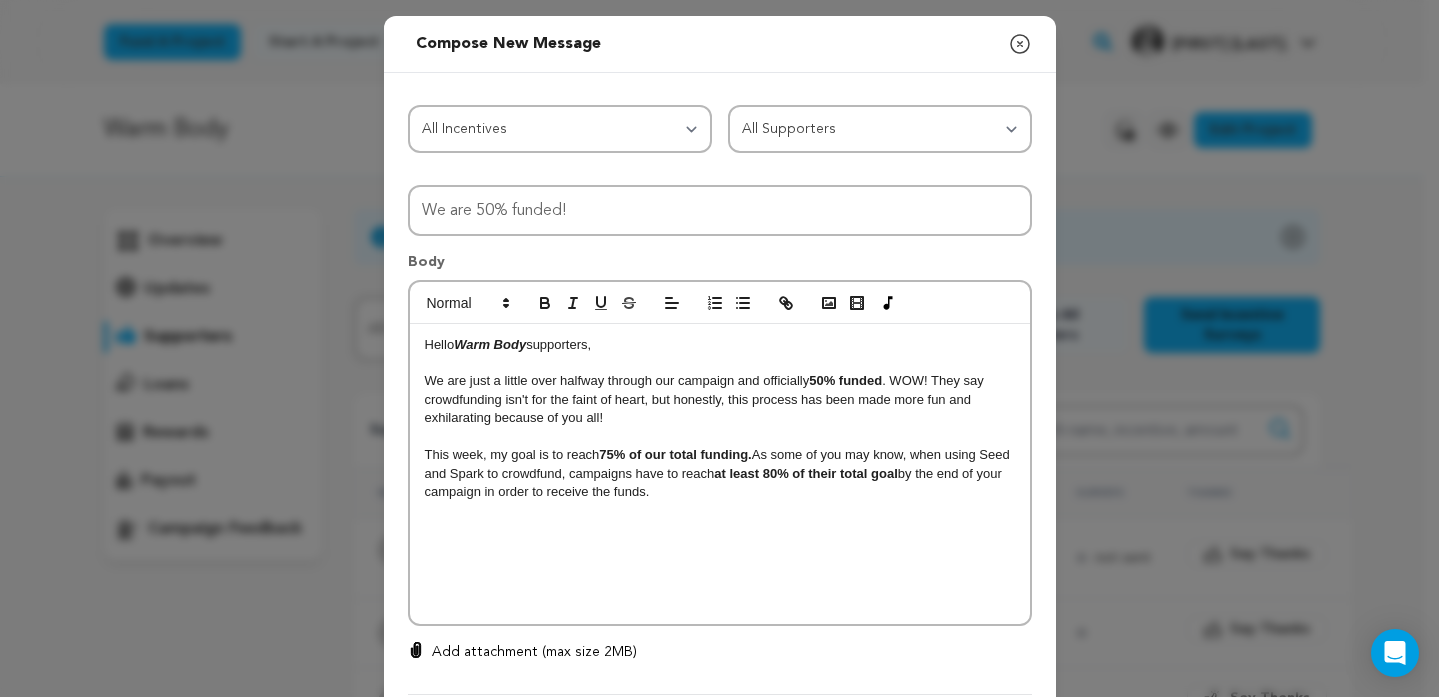 click on "This week, my goal is to reach  75% of our total funding.  As some of you may know, when using Seed and Spark to crowdfund, campaigns have to reach  at least 80% of their total goal  by the end of your campaign in order to receive the funds." at bounding box center [720, 473] 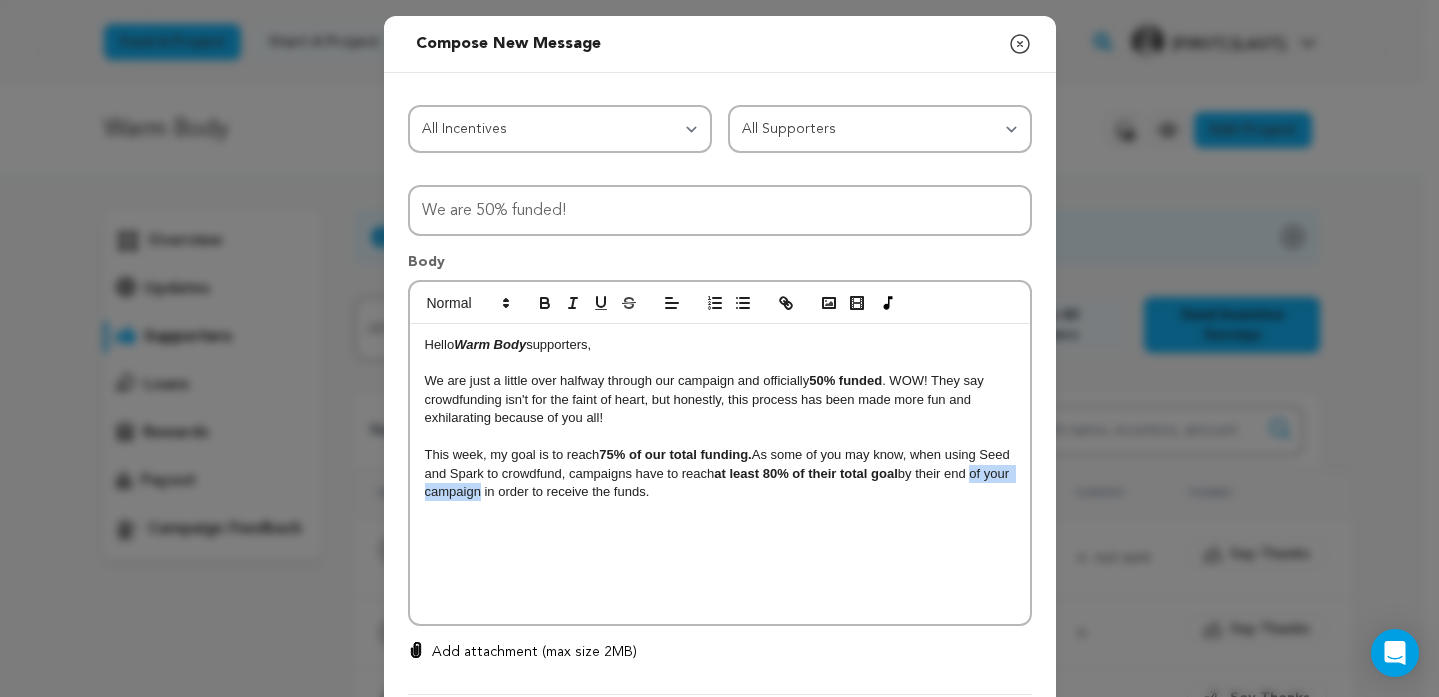 drag, startPoint x: 514, startPoint y: 499, endPoint x: 412, endPoint y: 498, distance: 102.0049 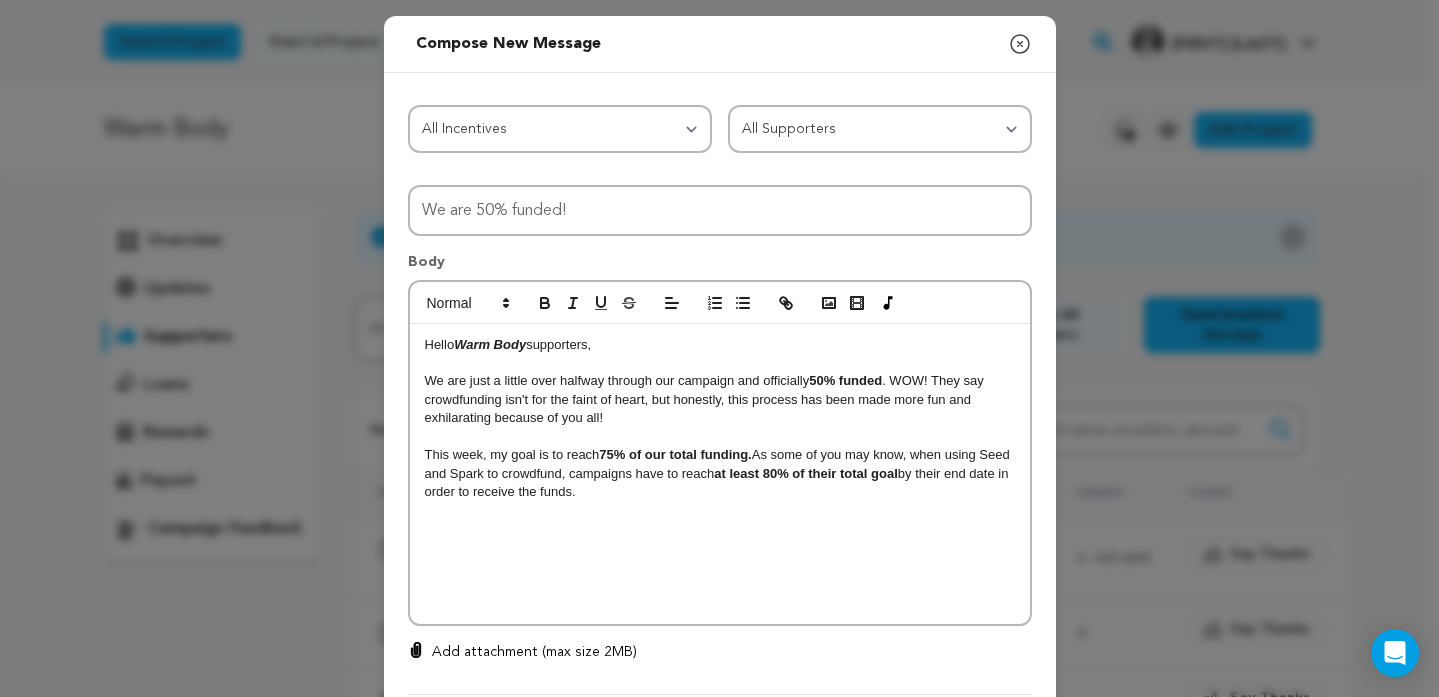 click on "Hello Warm Body supporters, We are just a little over halfway through our campaign and officially 50% funded. WOW! They say crowdfunding isn't for the faint of heart, but honestly, this process has been made more fun and exhilarating because of you all! This week, my goal is to reach 75% of our total funding. As some of you may know, when using Seed and Spark to crowdfund, campaigns have to reach at least 80% of their total goal by their end date in order to receive the funds." at bounding box center (720, 474) 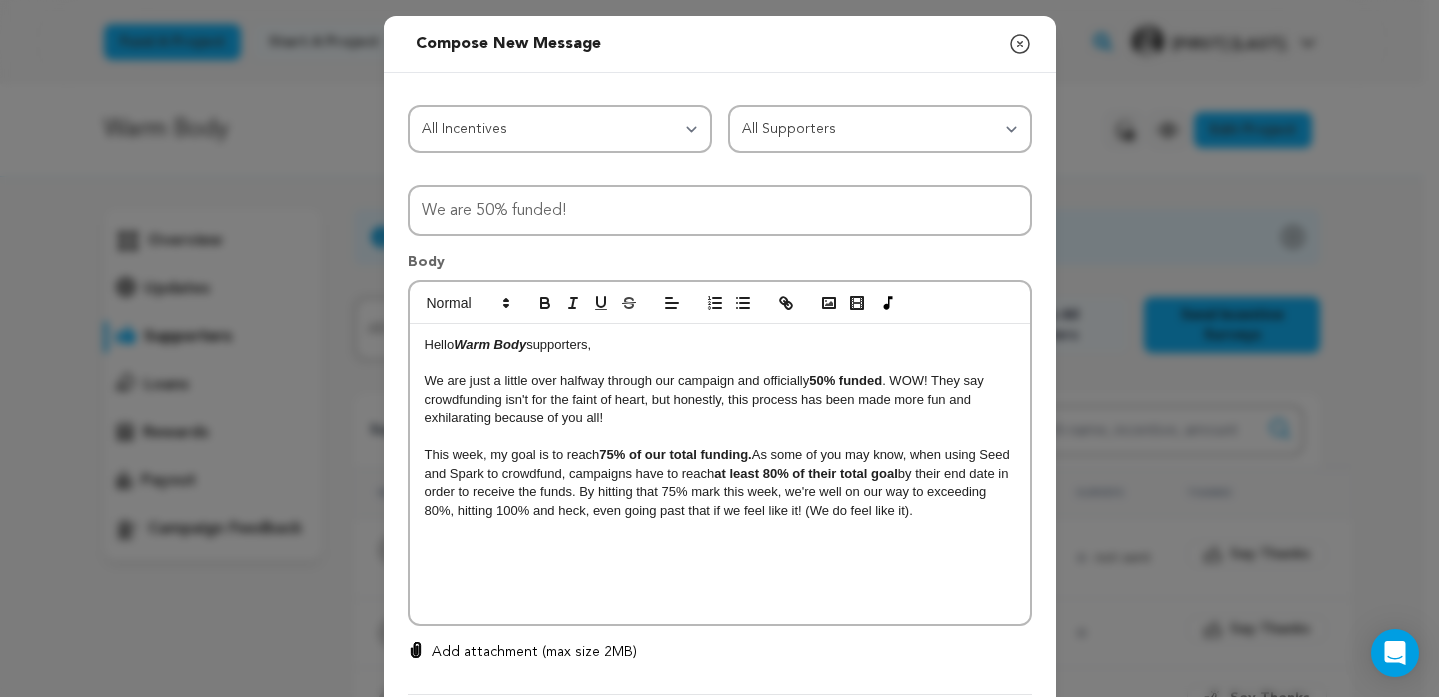 click on "This week, my goal is to reach  75% of our total funding.  As some of you may know, when using Seed and Spark to crowdfund, campaigns have to reach  at least 80% of their total goal  by their end date in order to receive the funds. By hitting that 75% mark this week, we're well on our way to exceeding 80%, hitting 100% and heck, even going past that if we feel like it! (We do feel like it)." at bounding box center [720, 483] 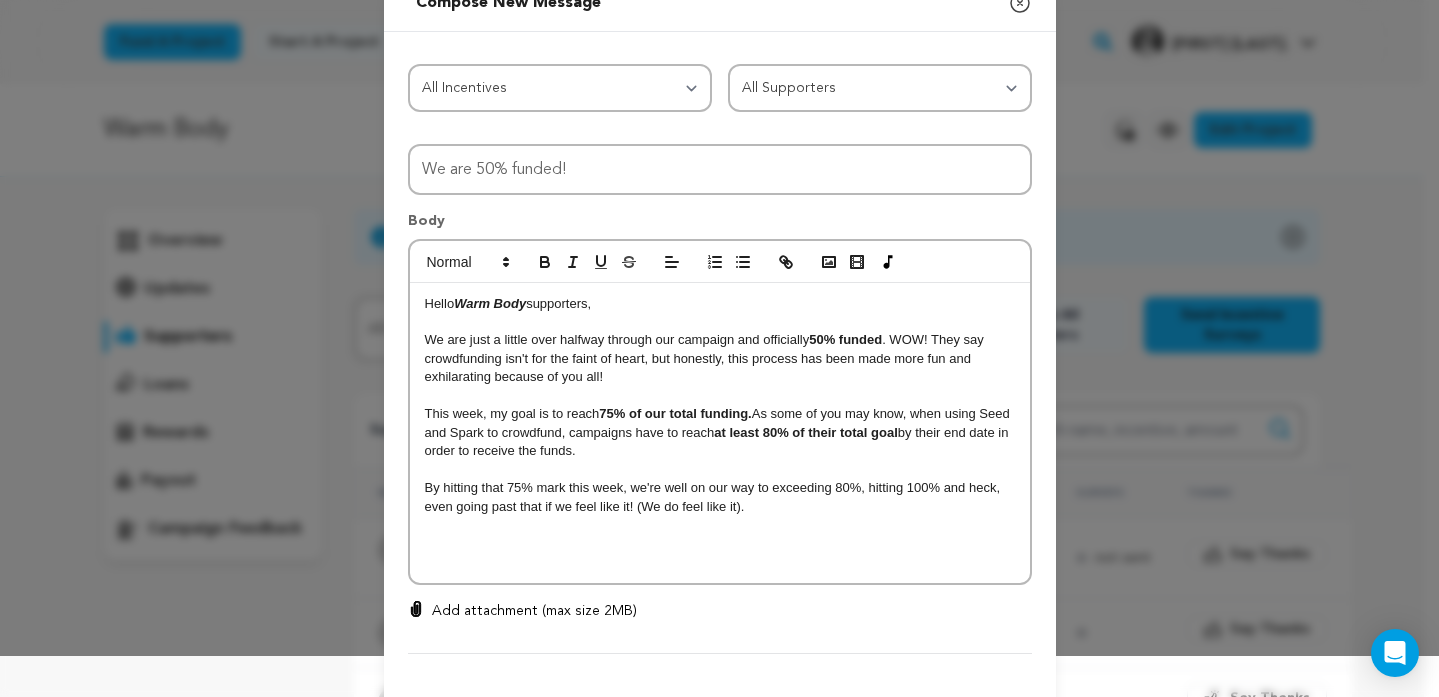 scroll, scrollTop: 70, scrollLeft: 0, axis: vertical 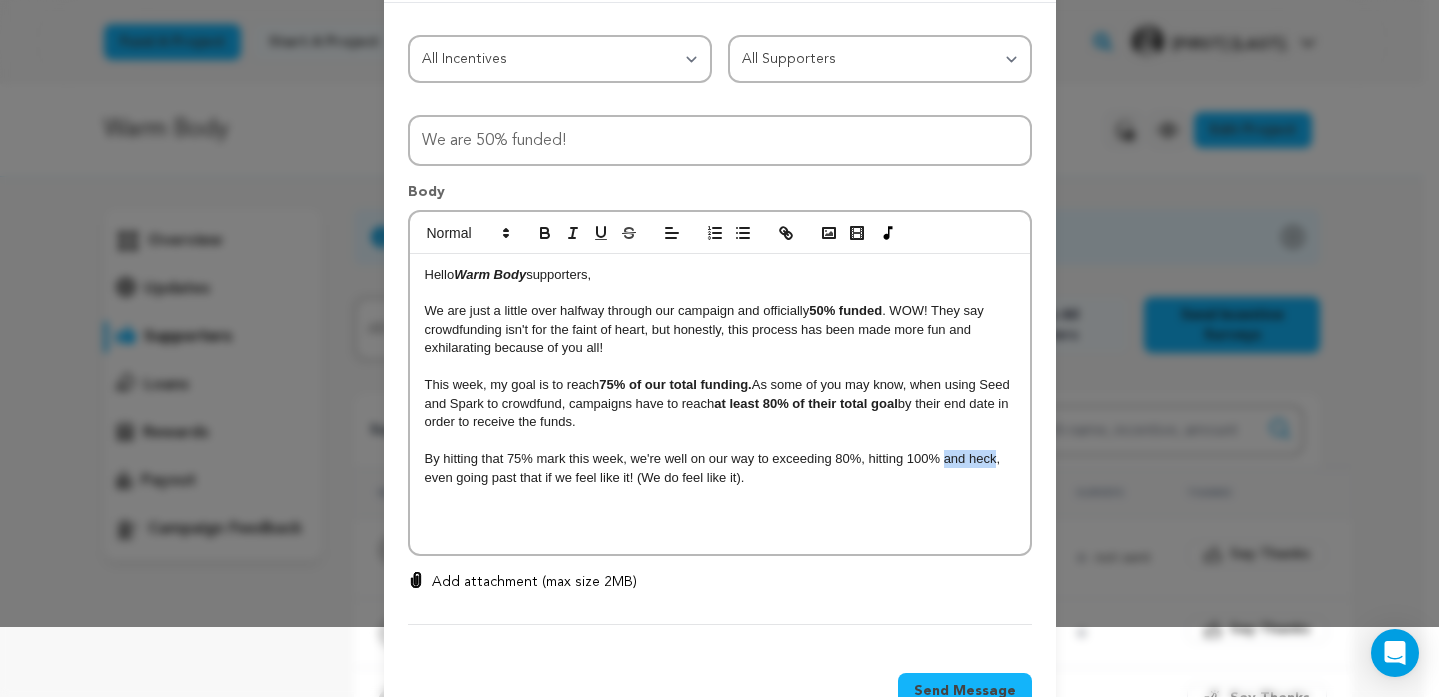 drag, startPoint x: 937, startPoint y: 459, endPoint x: 990, endPoint y: 466, distance: 53.460266 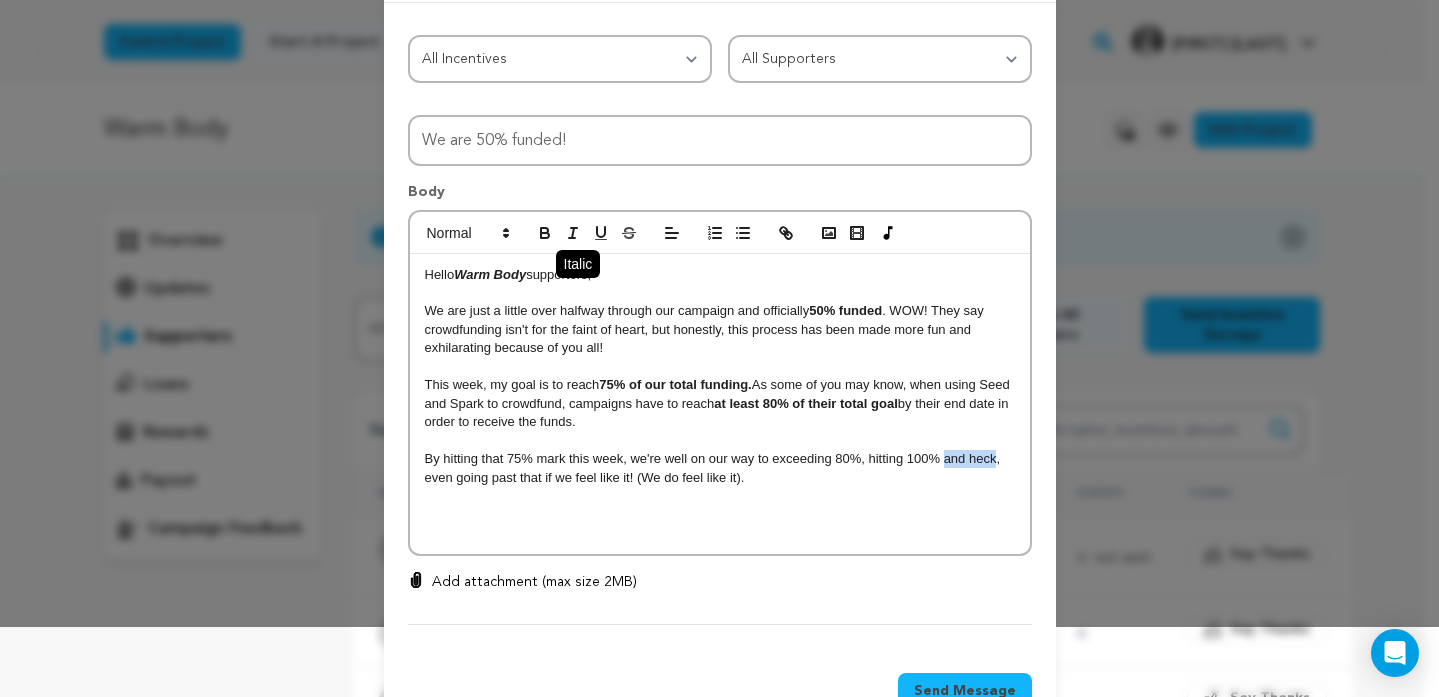 click 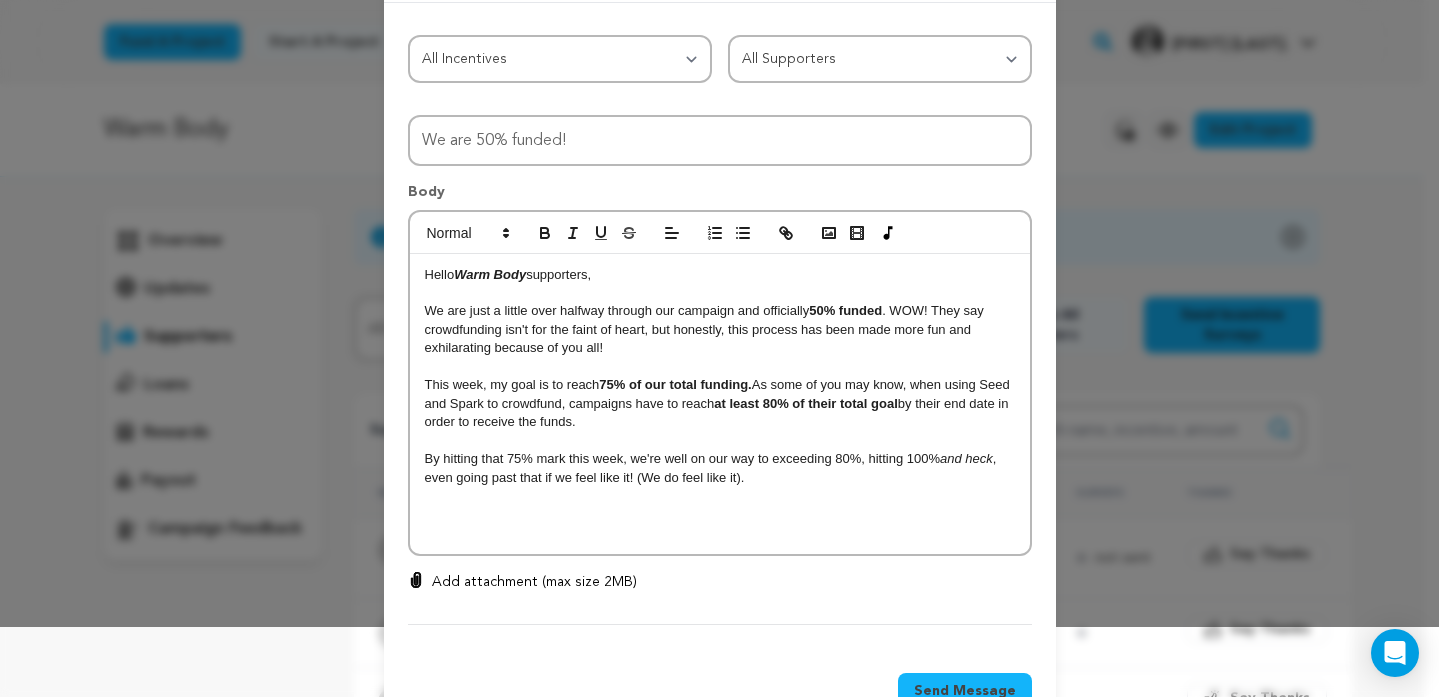 click on "By hitting that 75% mark this week, we're well on our way to exceeding 80%, hitting 100%  and heck , even going past that if we feel like it! (We do feel like it)." at bounding box center [720, 468] 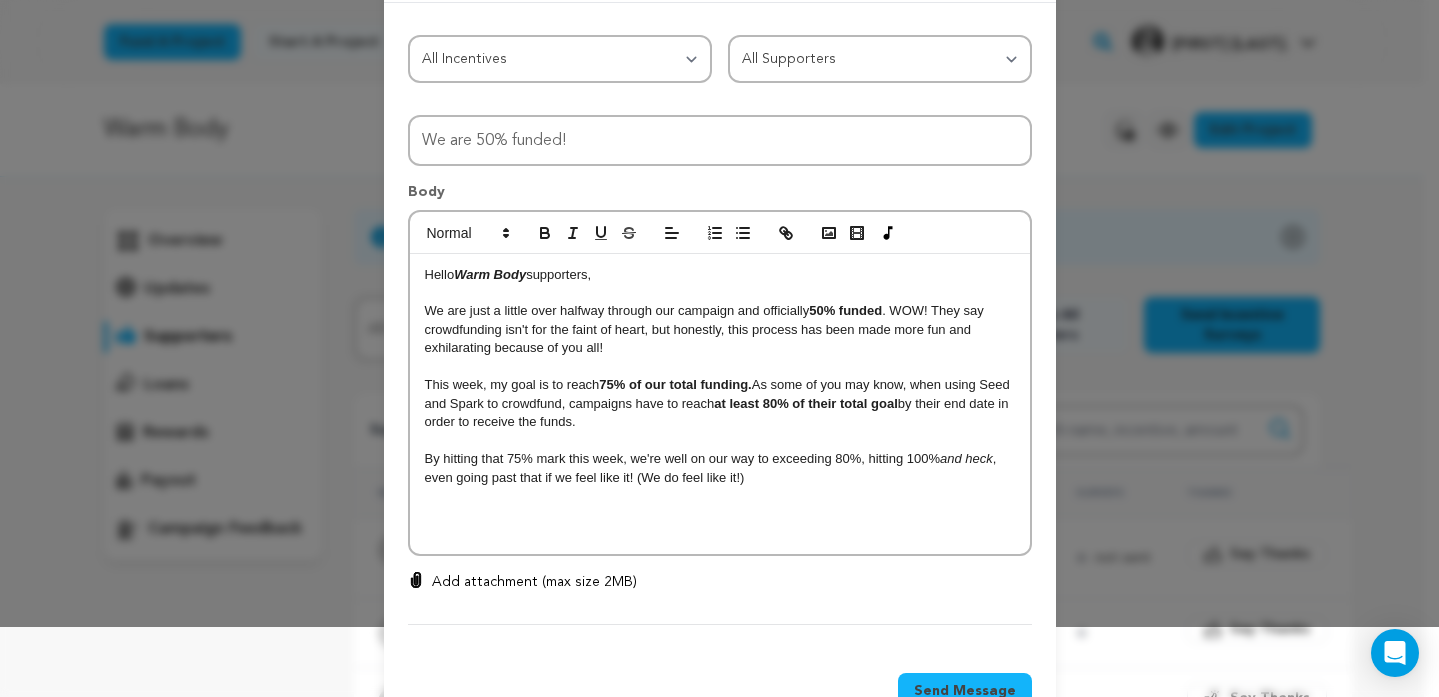 click on "By hitting that 75% mark this week, we're well on our way to exceeding 80%, hitting 100%  and heck , even going past that if we feel like it! (We do feel like it!)" at bounding box center (720, 468) 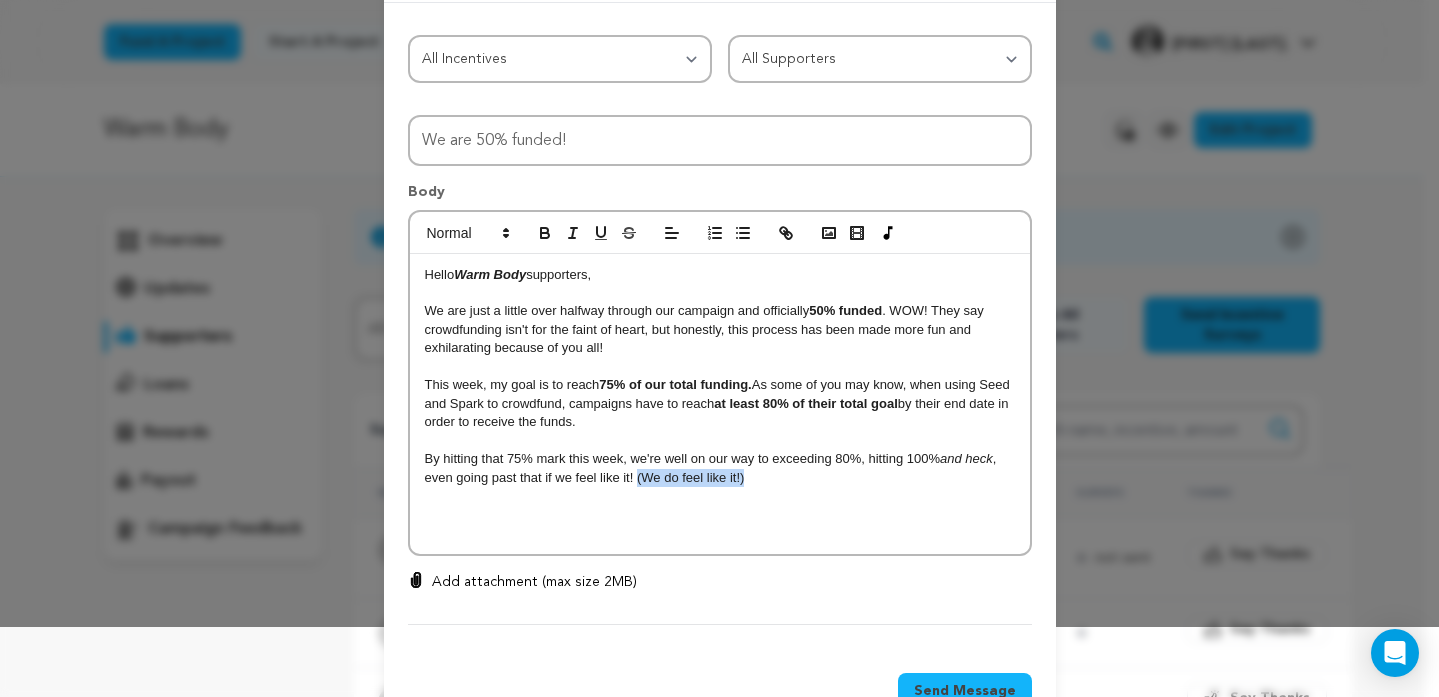 drag, startPoint x: 749, startPoint y: 481, endPoint x: 629, endPoint y: 485, distance: 120.06665 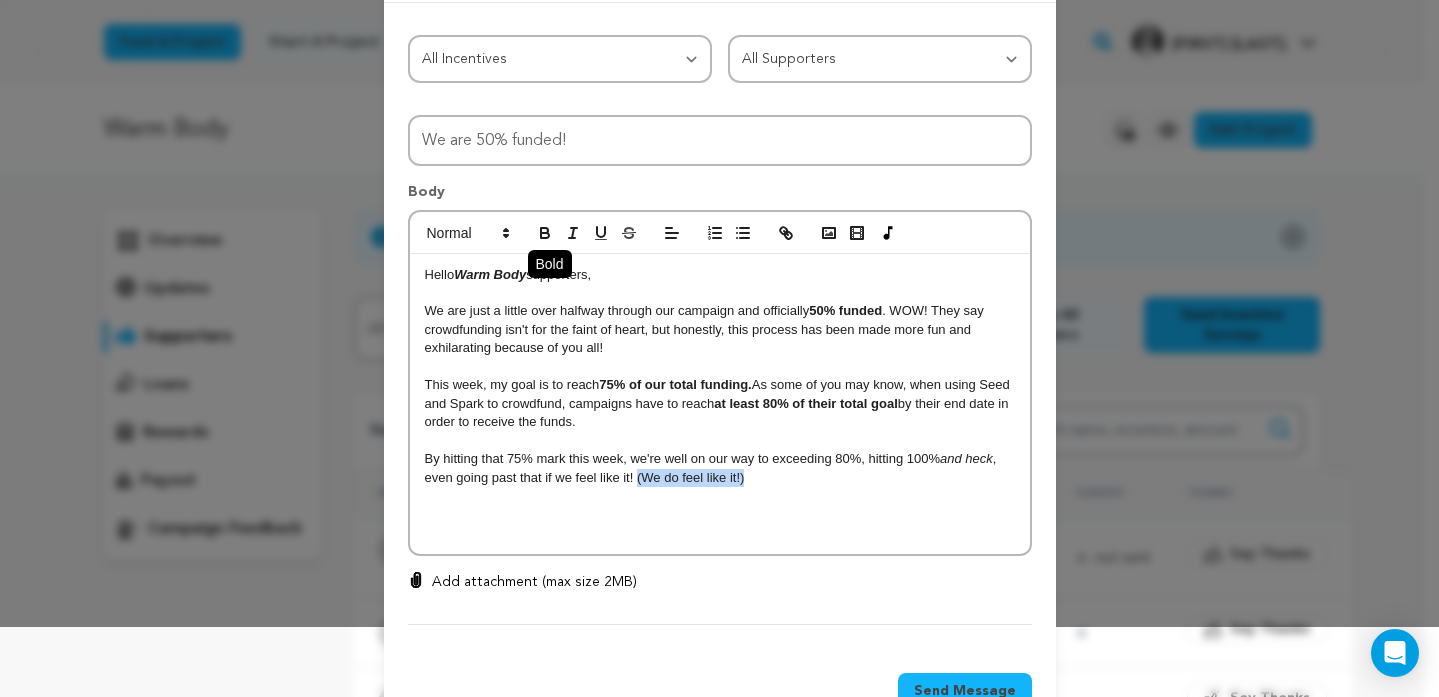 click 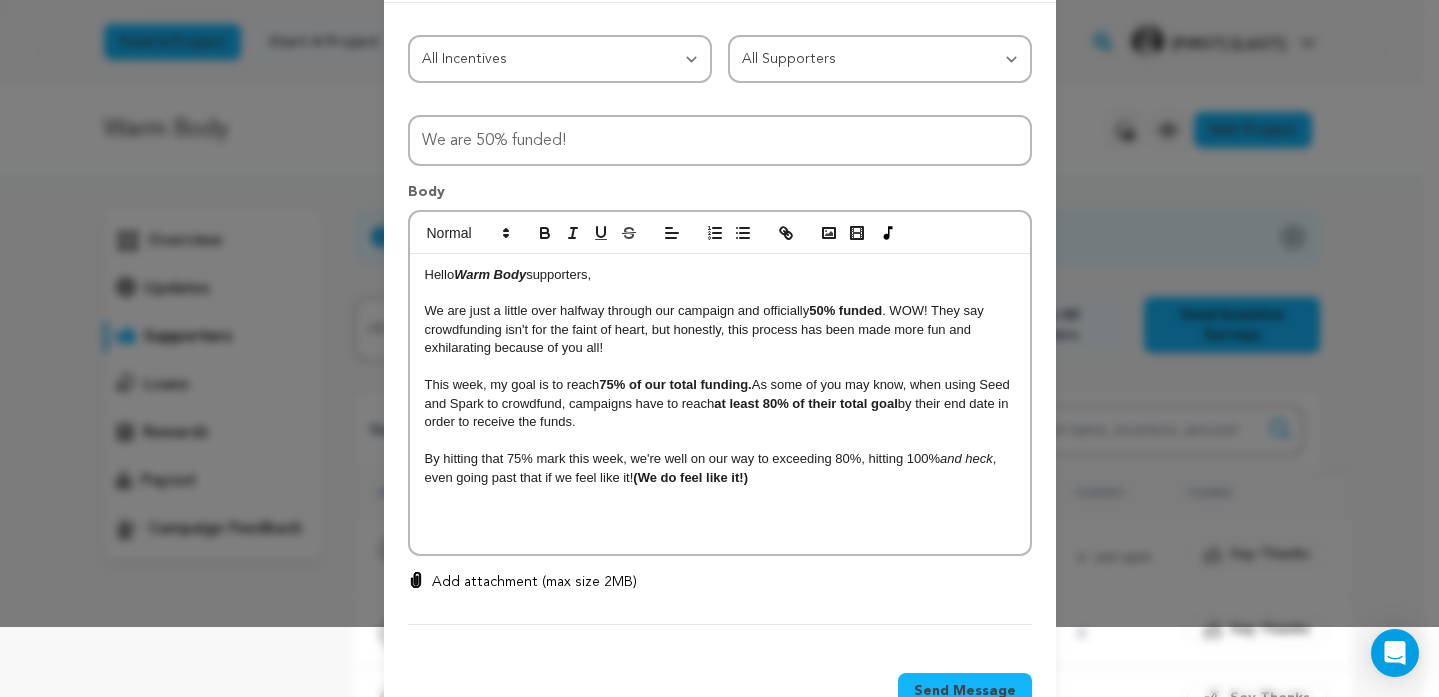click on "By hitting that 75% mark this week, we're well on our way to exceeding 80%, hitting 100%  and heck , even going past that if we feel like it!  (We do feel like it!)" at bounding box center [720, 468] 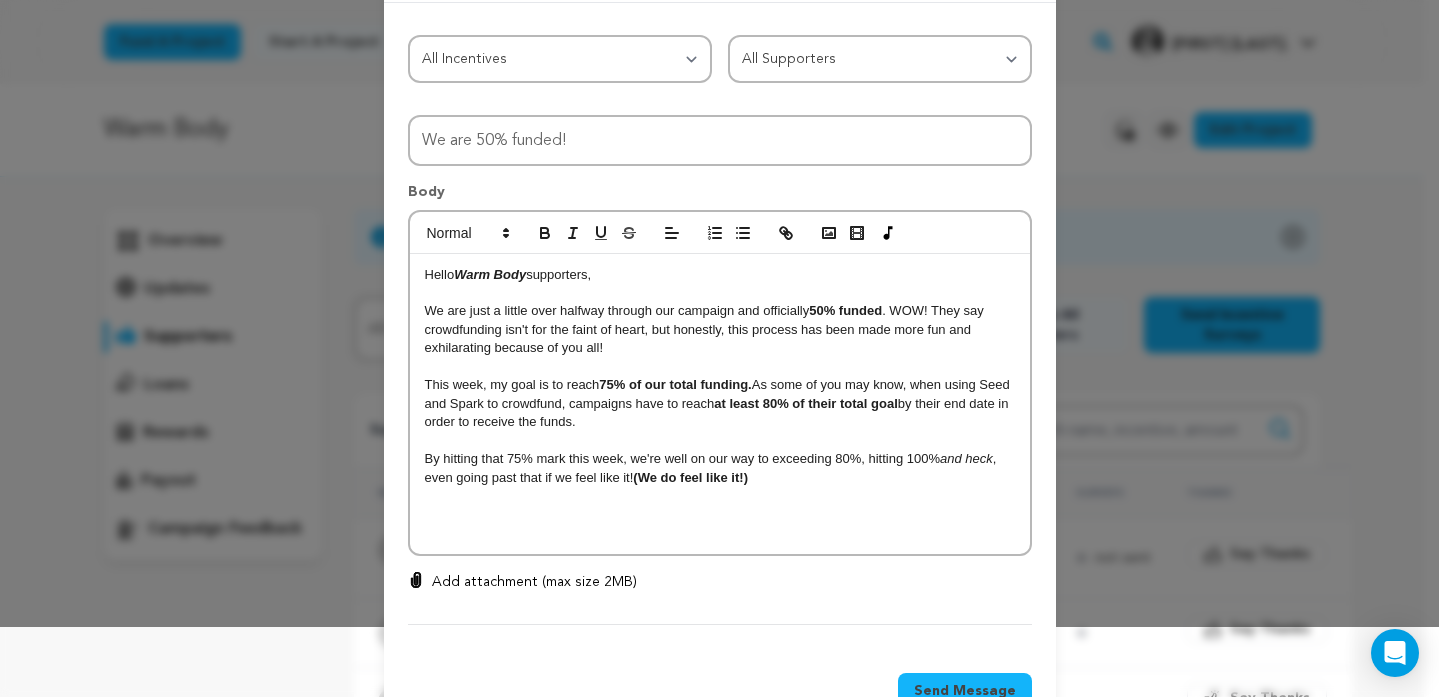 drag, startPoint x: 742, startPoint y: 481, endPoint x: 637, endPoint y: 487, distance: 105.17129 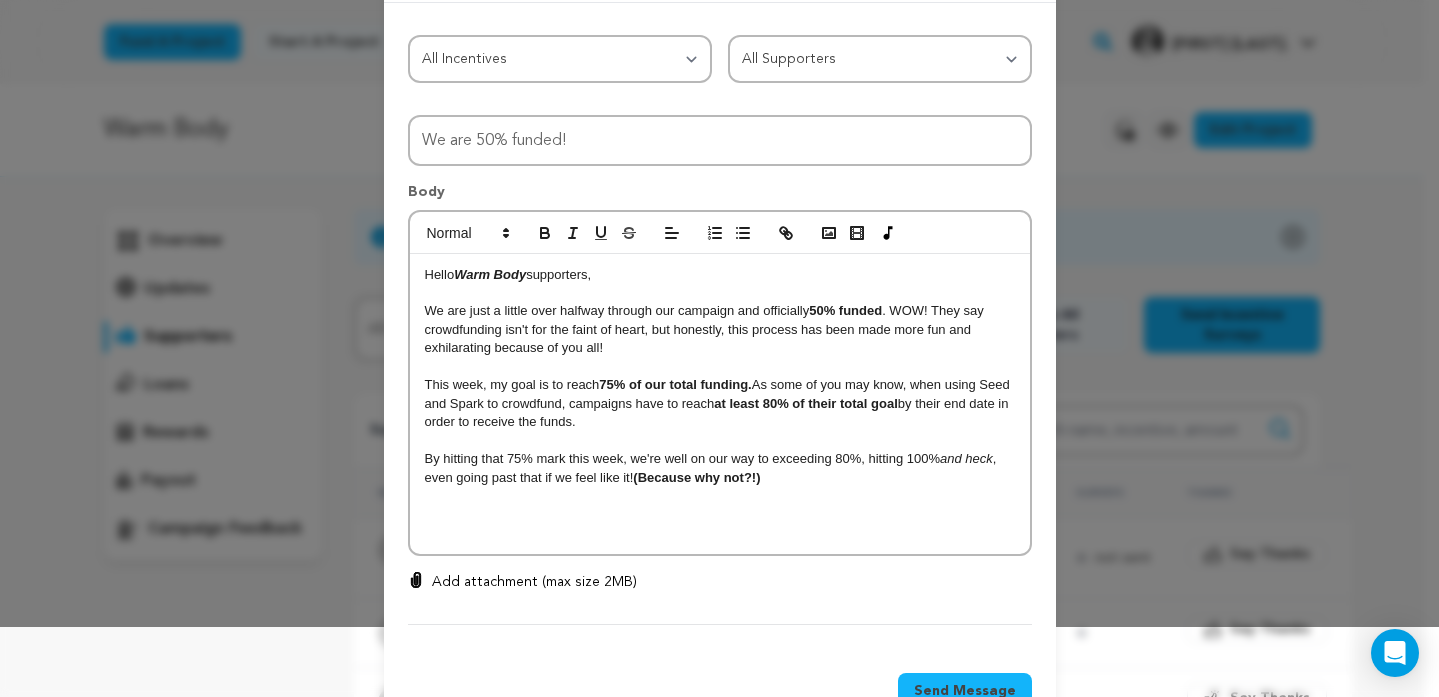 click on "By hitting that 75% mark this week, we're well on our way to exceeding 80%, hitting 100%  and heck , even going past that if we feel like it!  (Because why not?!)" at bounding box center [720, 468] 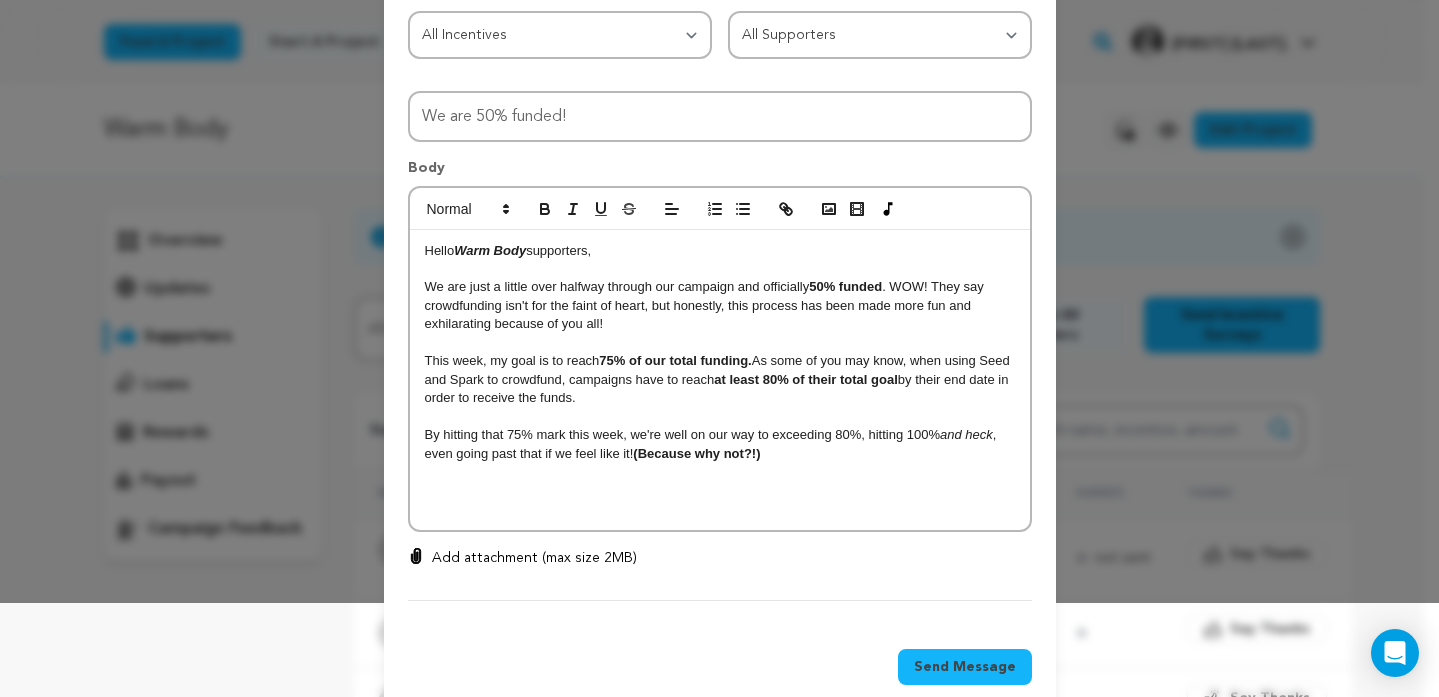 scroll, scrollTop: 118, scrollLeft: 0, axis: vertical 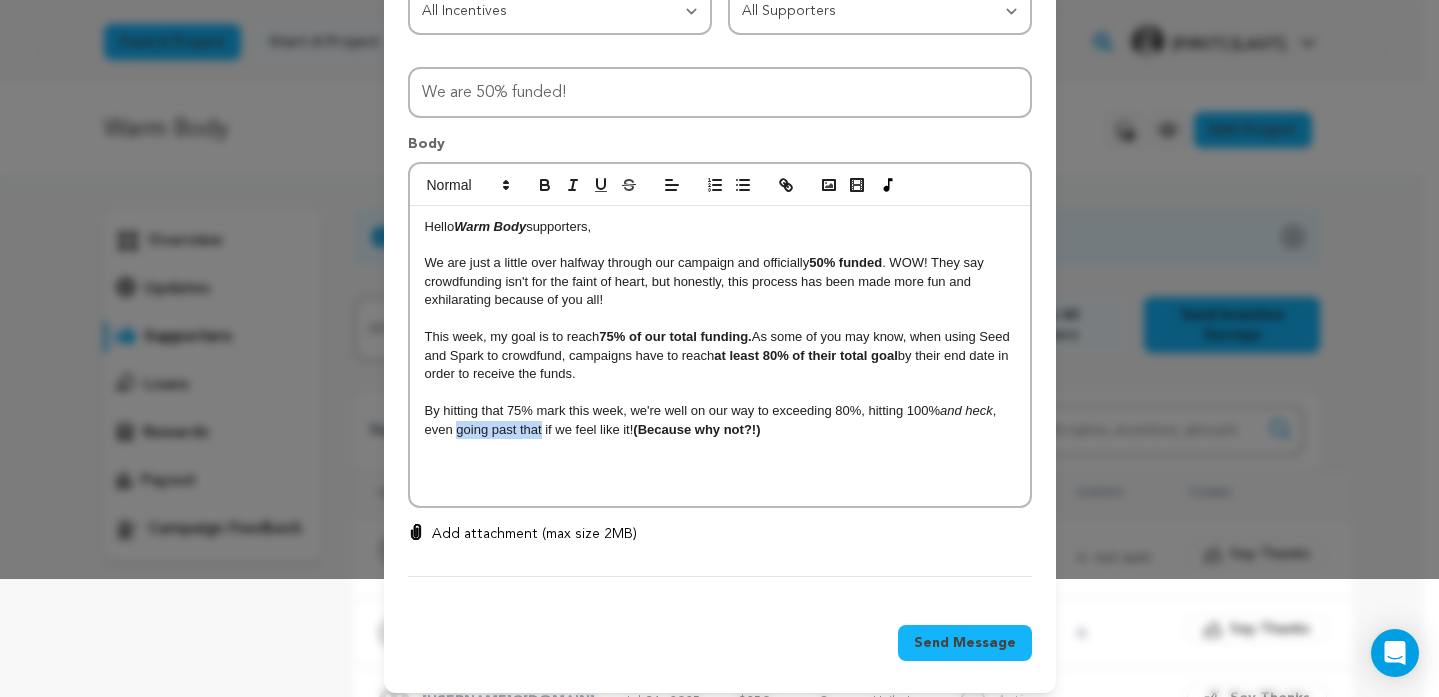drag, startPoint x: 450, startPoint y: 433, endPoint x: 533, endPoint y: 437, distance: 83.09633 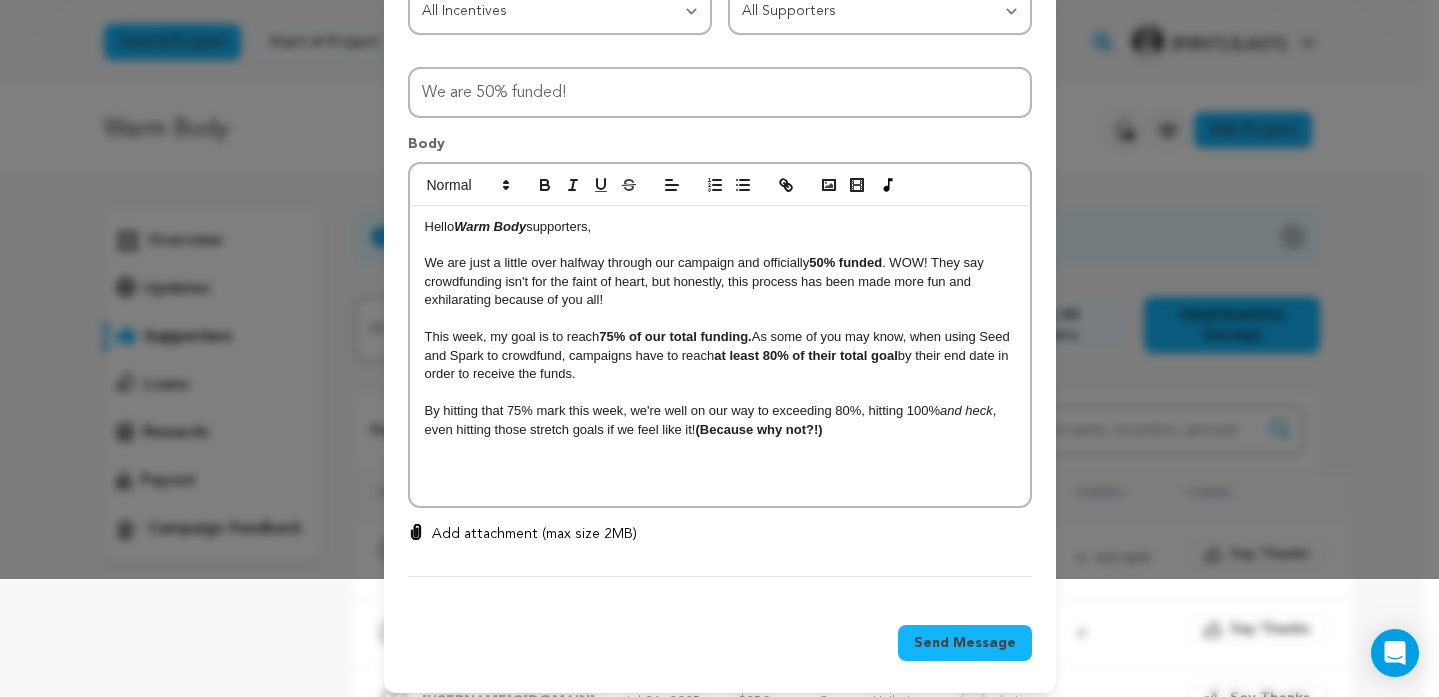 click on "Hello Warm Body supporters, We are just a little over halfway through our campaign and officially 50% funded . WOW! They say crowdfunding isn't for the faint of heart, but honestly, this process has been made more fun and exhilarating because of you all! This week, my goal is to reach 75% of our total funding . As some of you may know, when using Seed and Spark to crowdfund, campaigns have to reach at least 80% of their total goal by their end date in order to receive the funds . By hitting that 75% mark this week, we're well on our way to exceeding 80%, hitting 100% and heck , even hitting those stretch goals if we feel like it! (Because why not?!)" at bounding box center [720, 356] 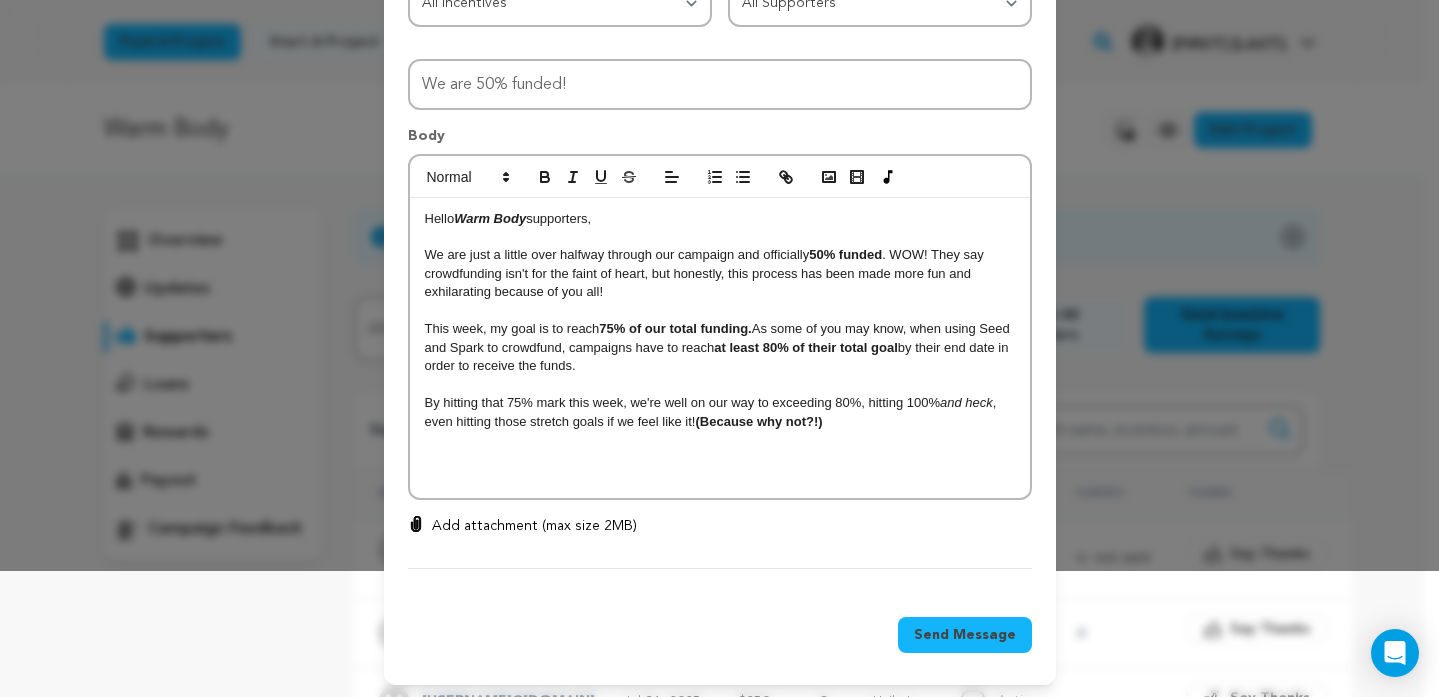 scroll, scrollTop: 130, scrollLeft: 0, axis: vertical 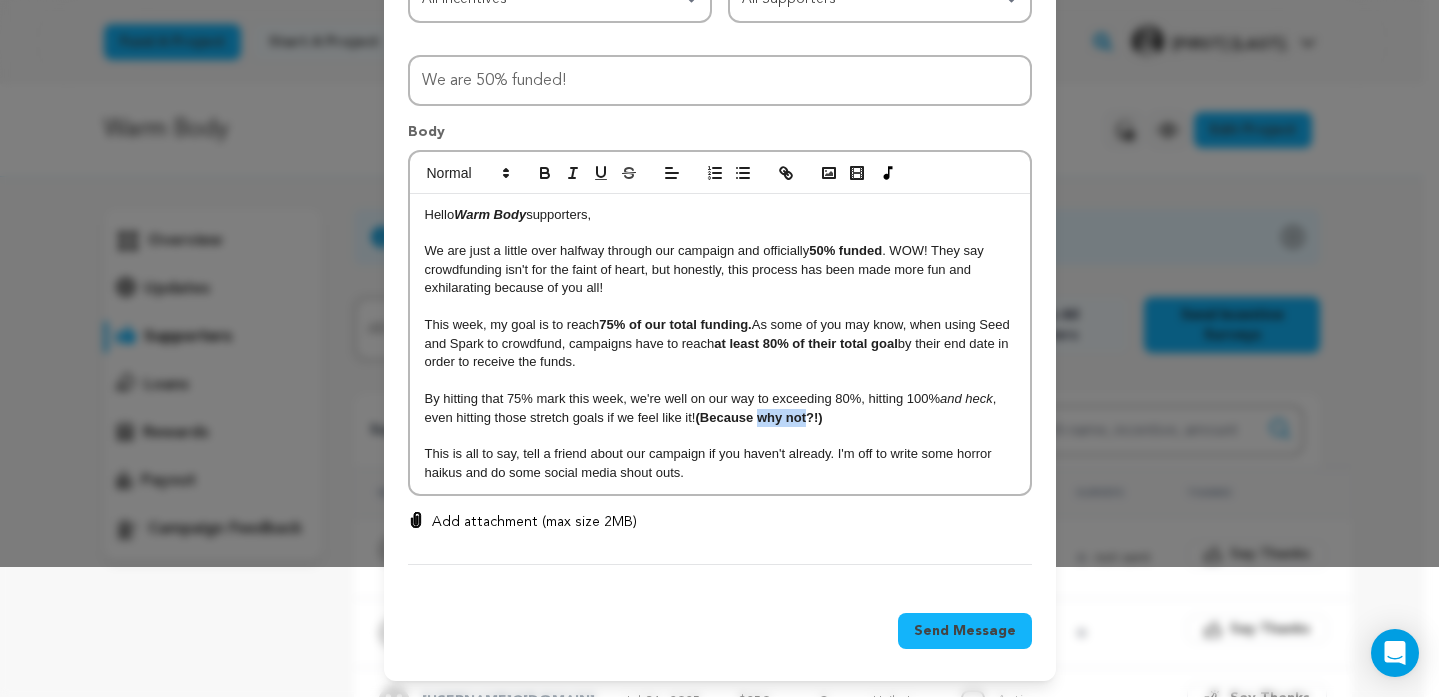 drag, startPoint x: 754, startPoint y: 418, endPoint x: 803, endPoint y: 419, distance: 49.010204 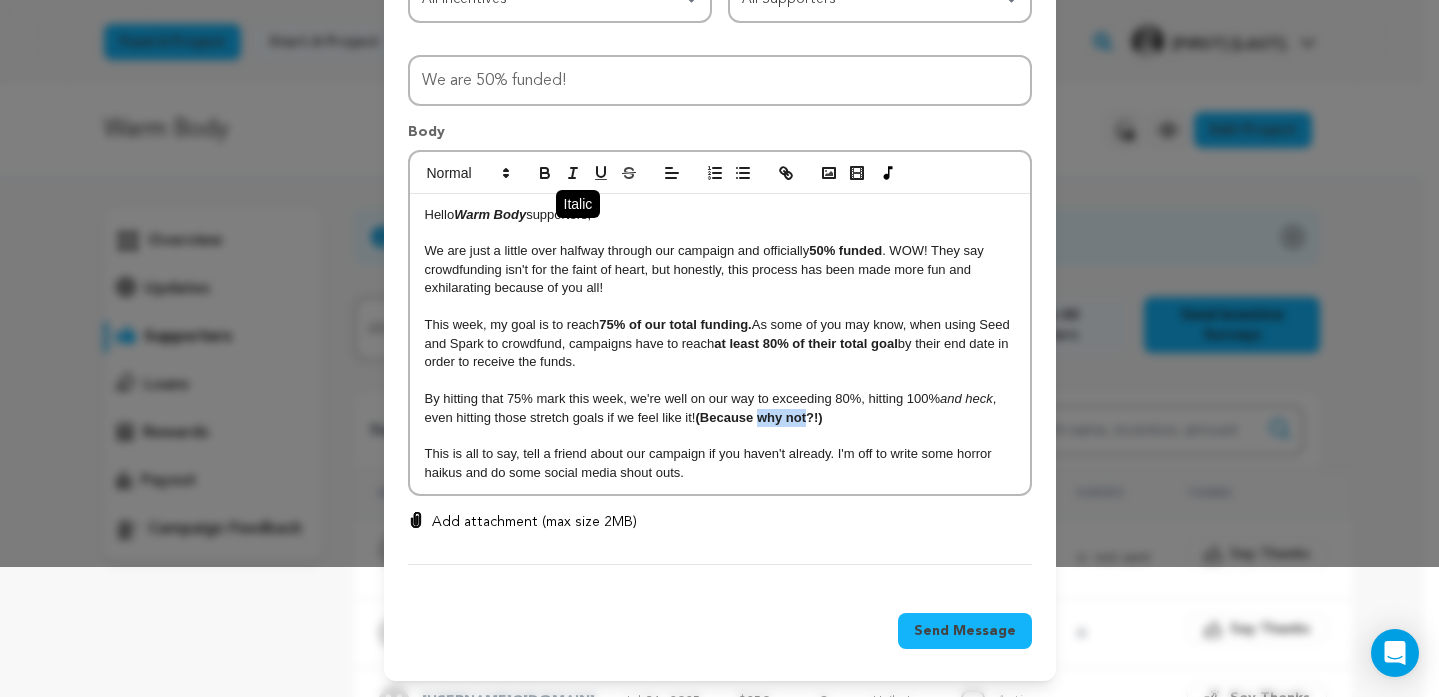 click 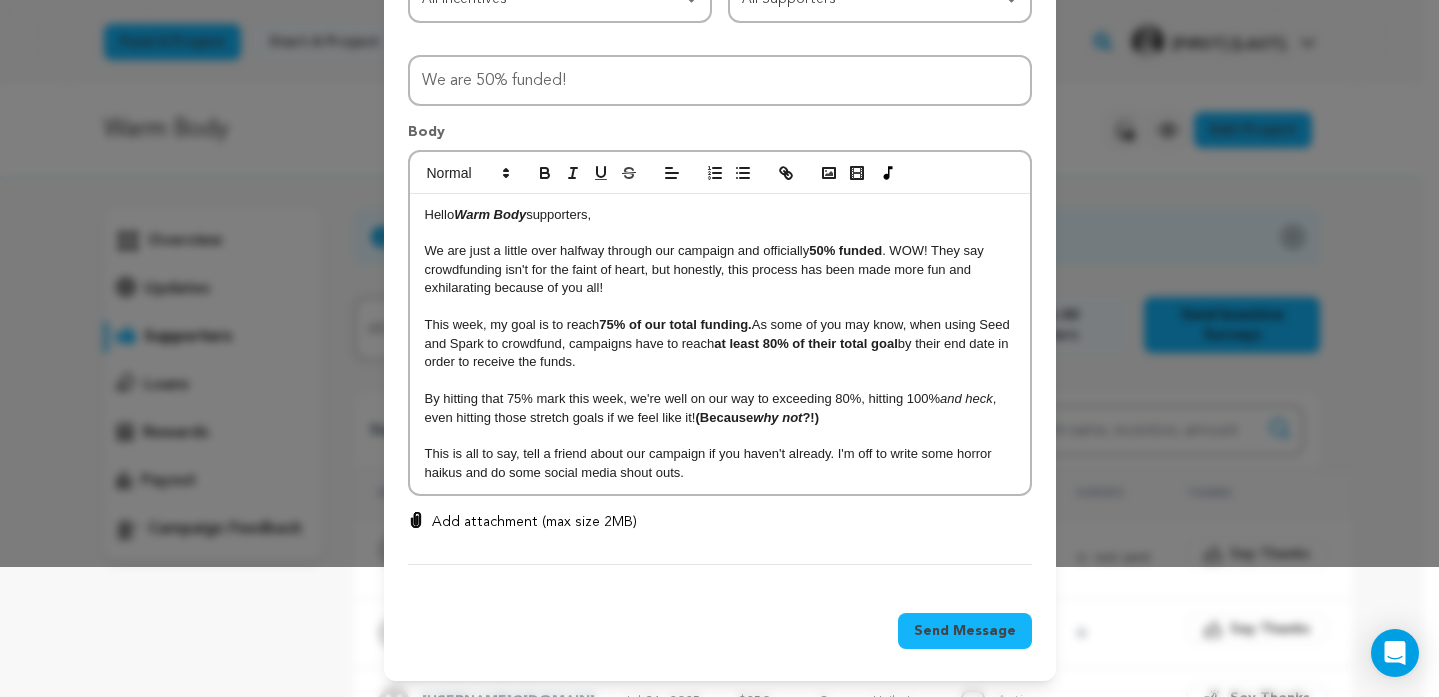 click on "This is all to say, tell a friend about our campaign if you haven't already. I'm off to write some horror haikus and do some social media shout outs." at bounding box center [720, 463] 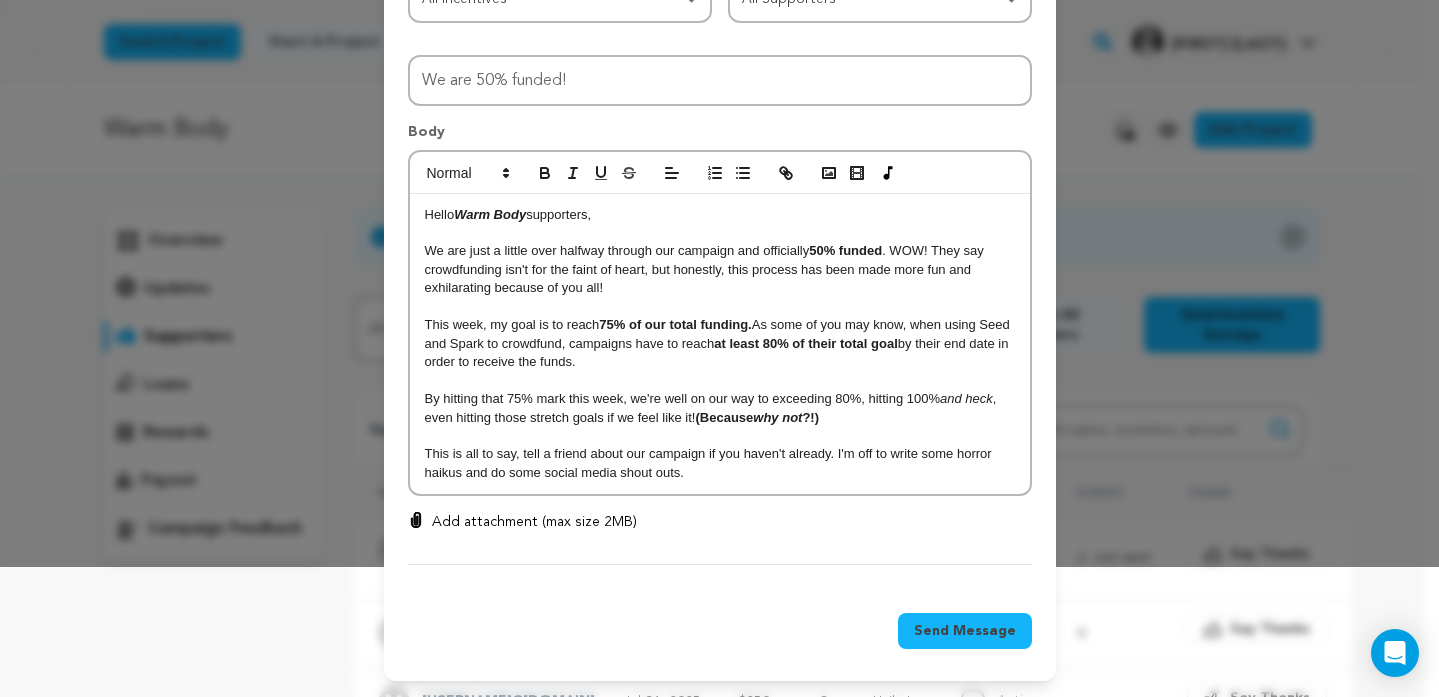 click on "This is all to say, tell a friend about our campaign if you haven't already. I'm off to write some horror haikus and do some social media shout outs." at bounding box center [720, 463] 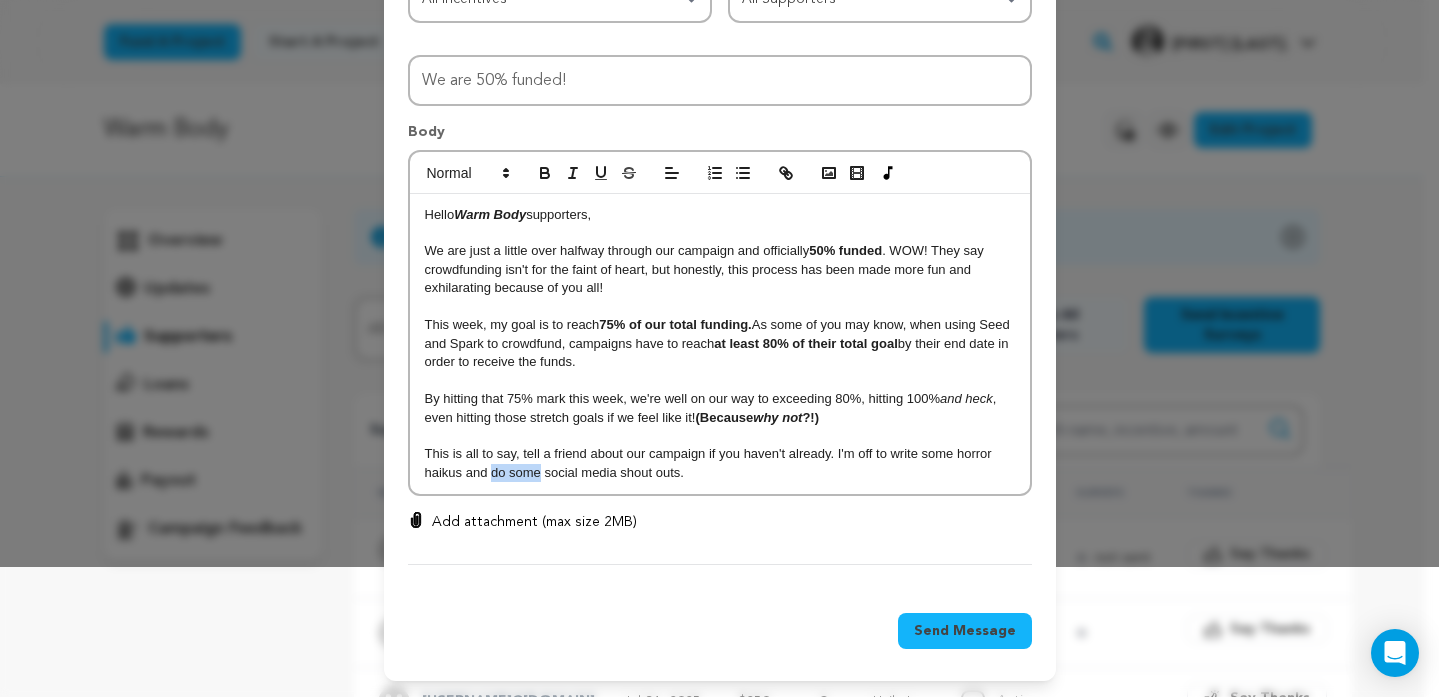 drag, startPoint x: 531, startPoint y: 476, endPoint x: 486, endPoint y: 480, distance: 45.17743 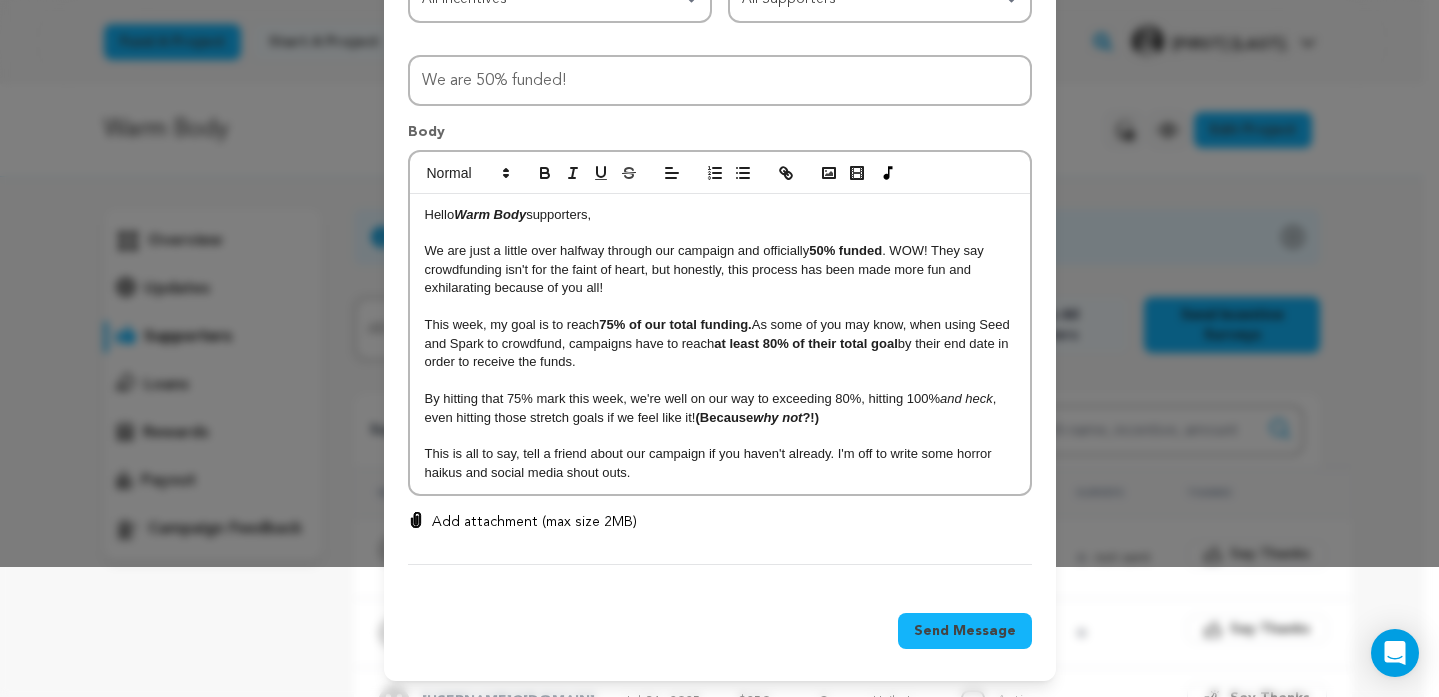 click on "This is all to say, tell a friend about our campaign if you haven't already. I'm off to write some horror haikus and social media shout outs." at bounding box center (720, 463) 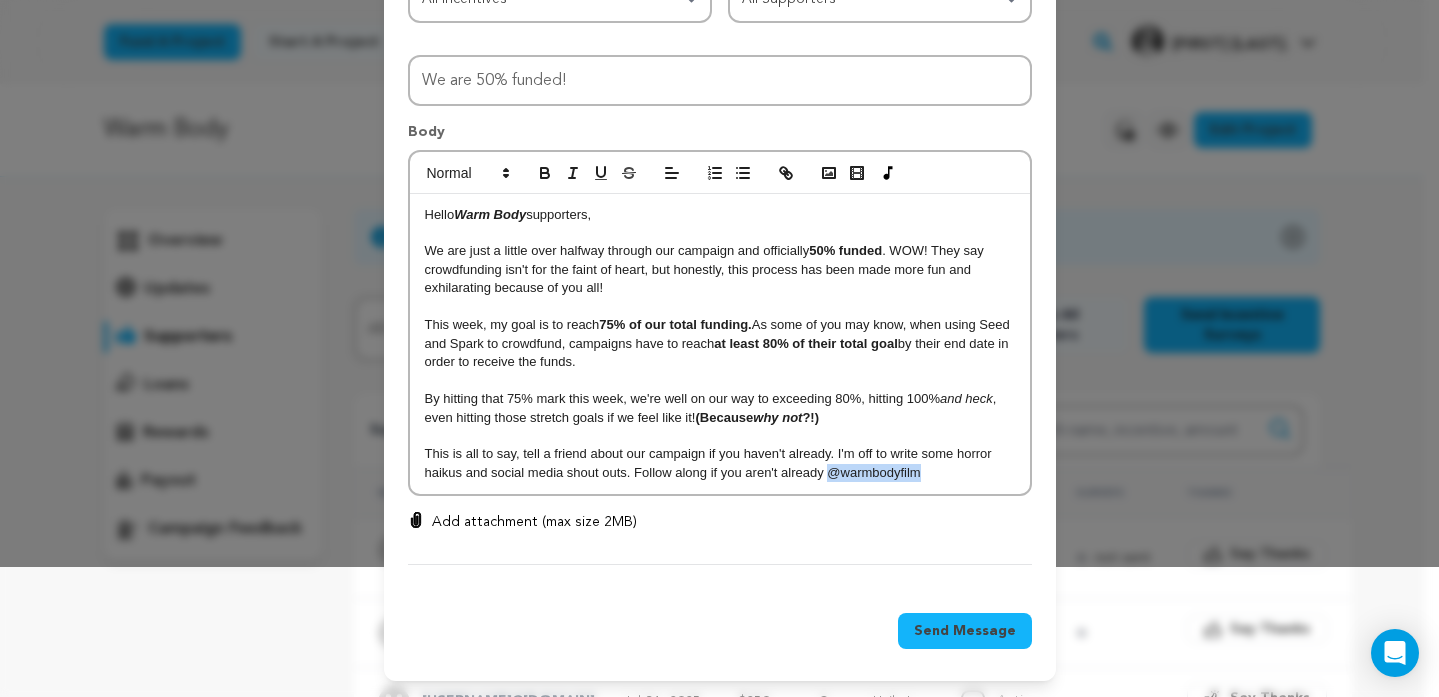 drag, startPoint x: 903, startPoint y: 476, endPoint x: 823, endPoint y: 477, distance: 80.00625 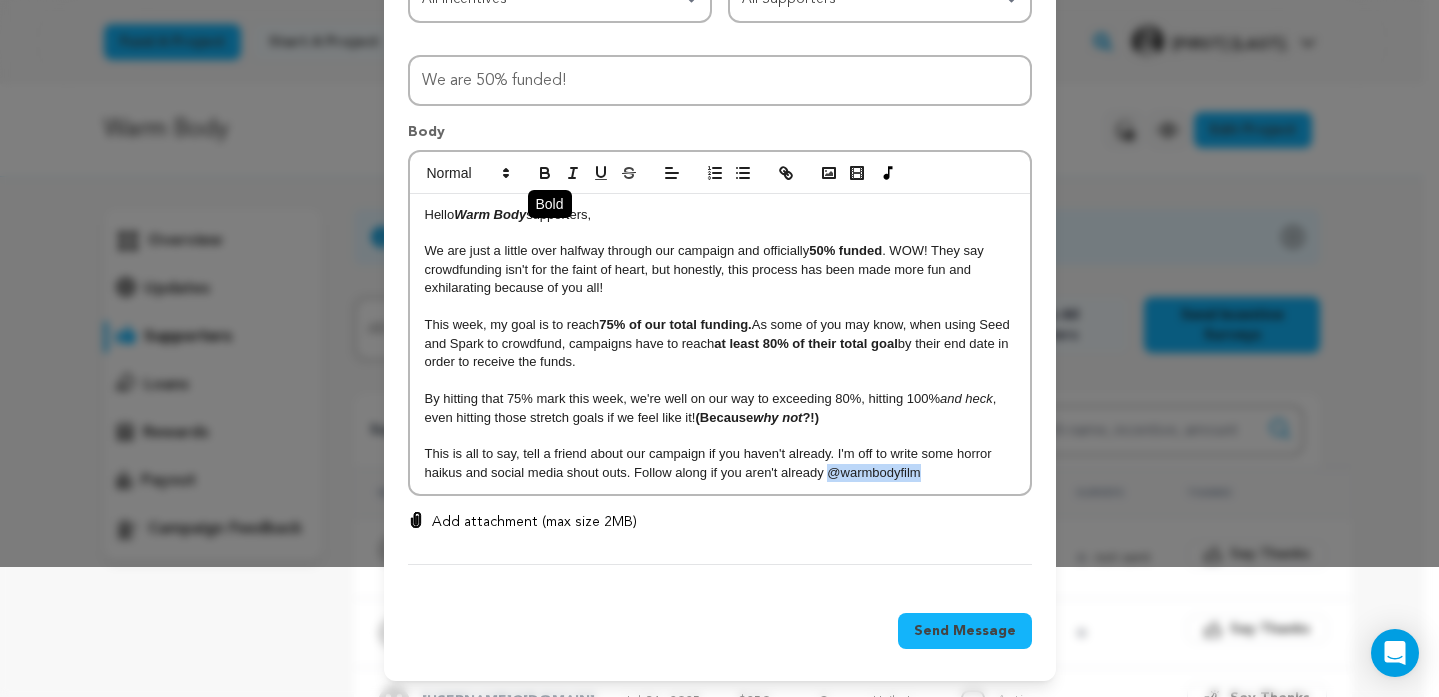 click 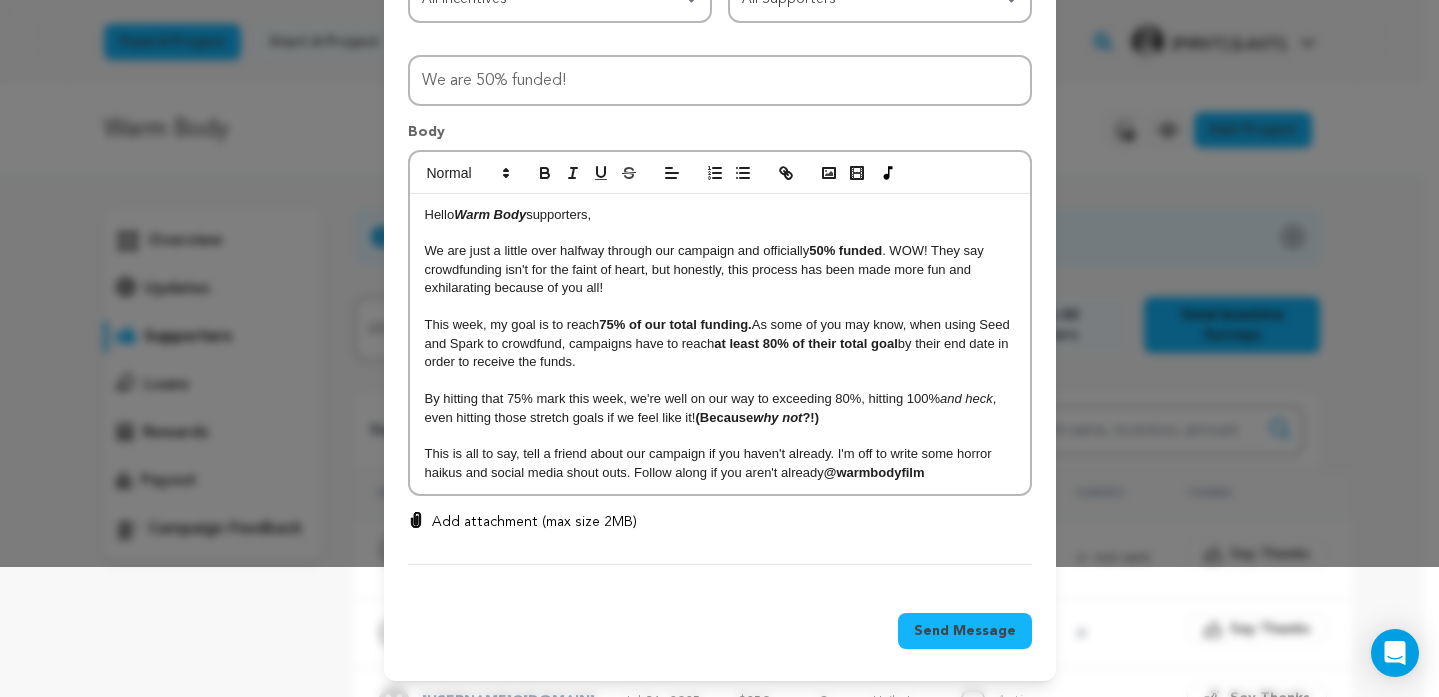 click on "This is all to say, tell a friend about our campaign if you haven't already. I'm off to write some horror haikus and social media shout outs. Follow along if you aren't already  @warmbodyfilm" at bounding box center (720, 463) 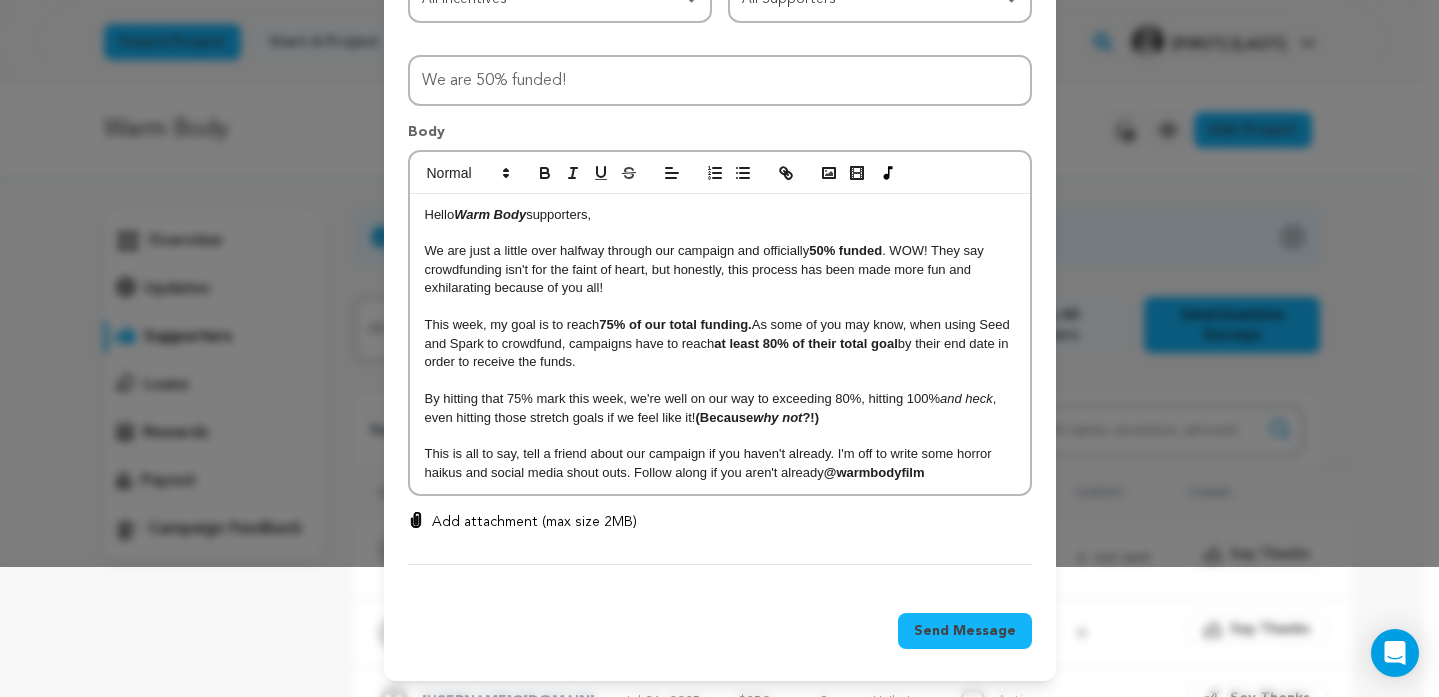 scroll, scrollTop: 131, scrollLeft: 0, axis: vertical 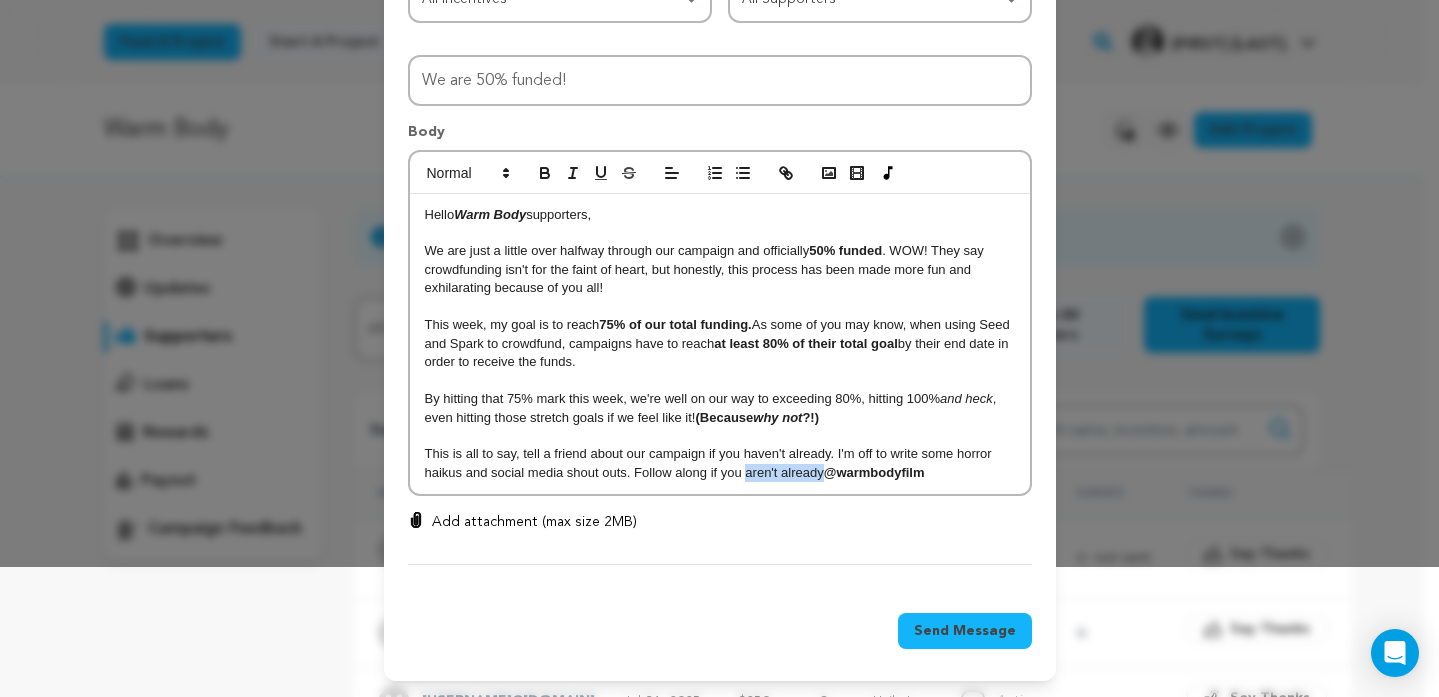 drag, startPoint x: 816, startPoint y: 475, endPoint x: 738, endPoint y: 478, distance: 78.05767 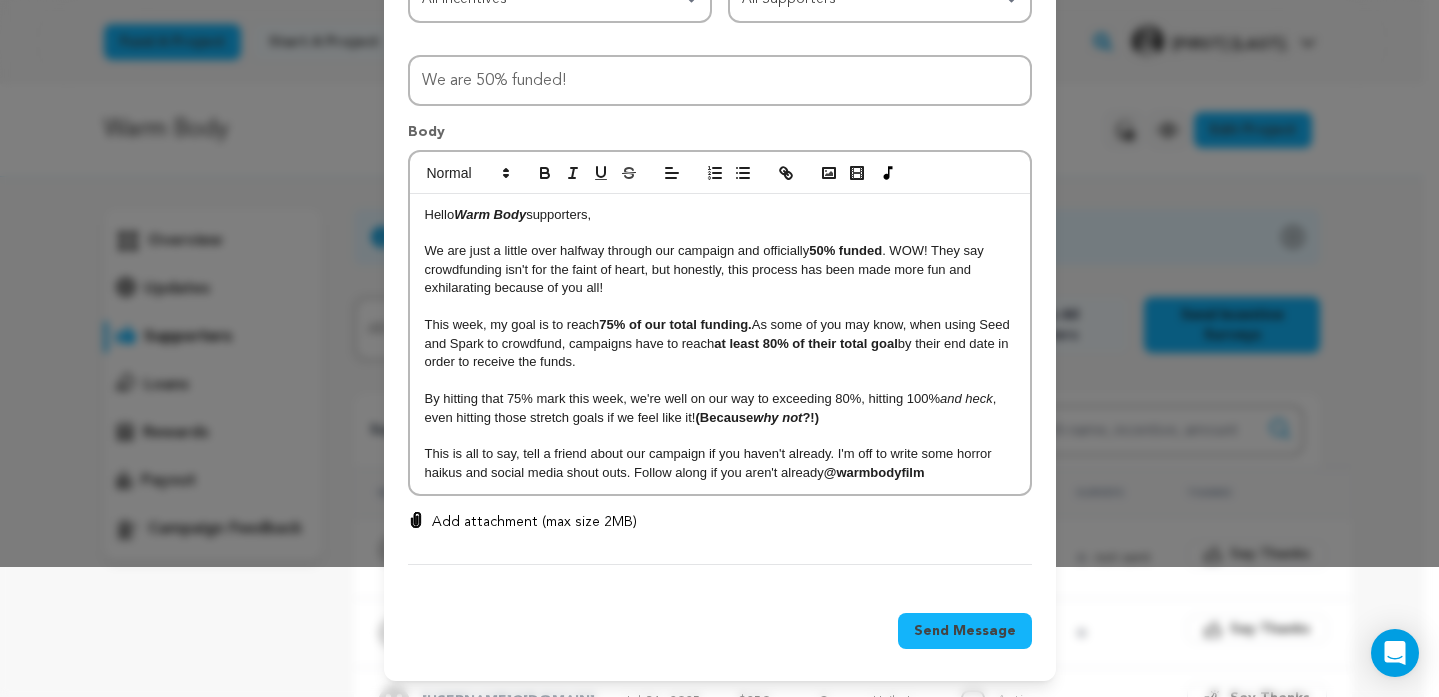 click on "This is all to say, tell a friend about our campaign if you haven't already. I'm off to write some horror haikus and social media shout outs. Follow along if you aren't already  @warmbodyfilm" at bounding box center (720, 463) 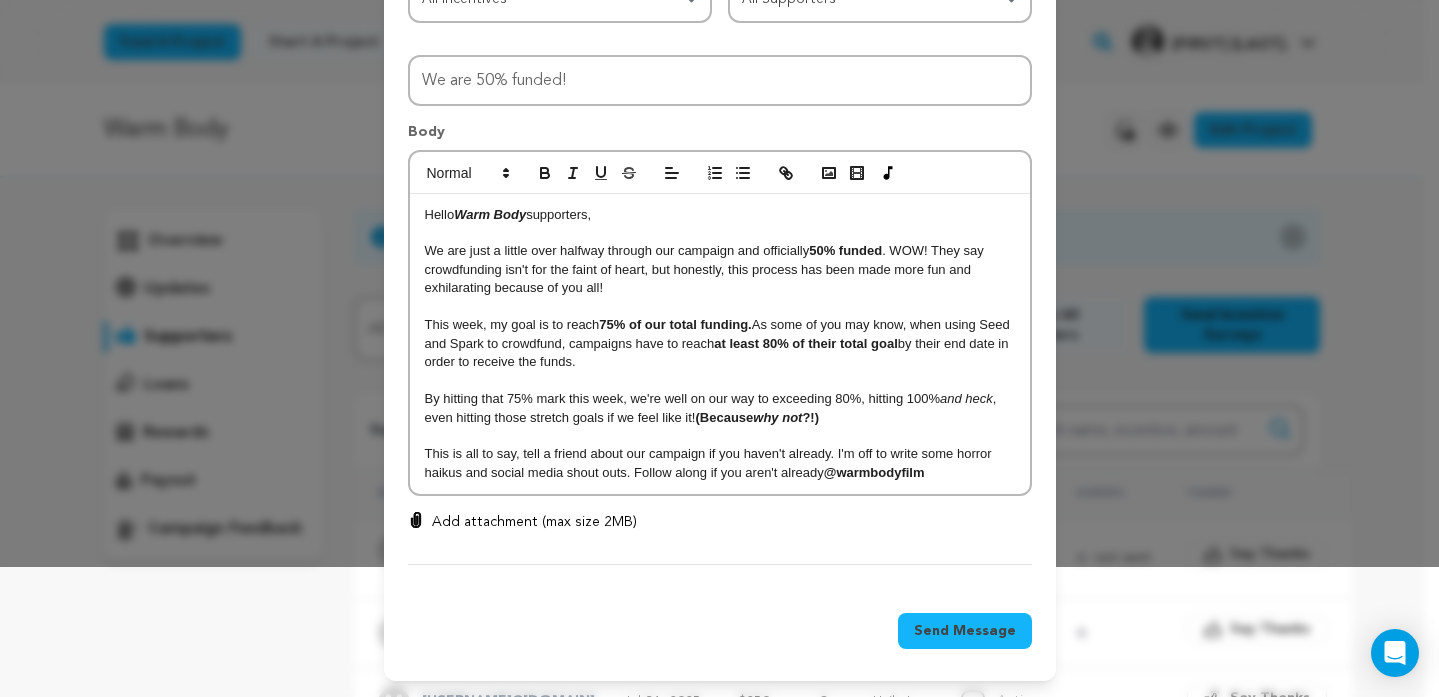 click on "This is all to say, tell a friend about our campaign if you haven't already. I'm off to write some horror haikus and social media shout outs. Follow along if you aren't already  @warmbodyfilm" at bounding box center [720, 463] 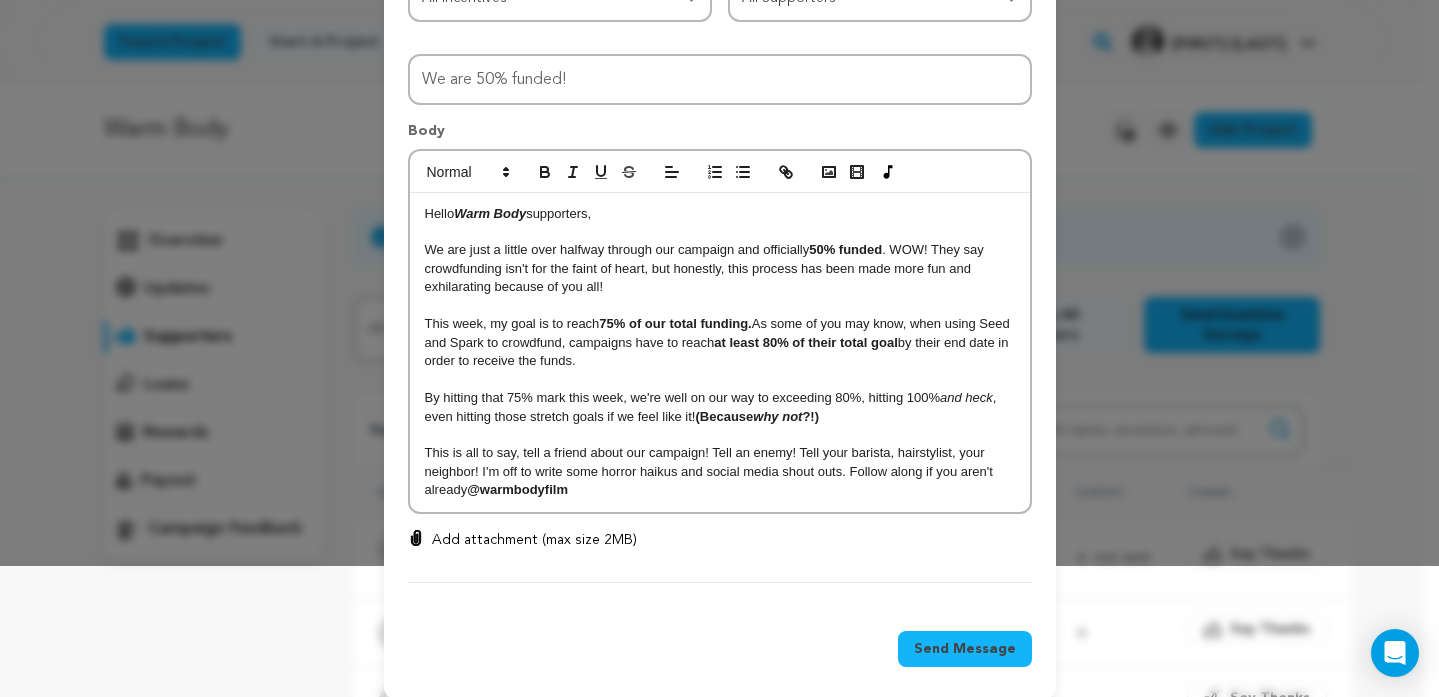 click on "This is all to say, tell a friend about our campaign! Tell an enemy! Tell your barista, hairstylist, your neighbor! I'm off to write some horror haikus and social media shout outs. Follow along if you aren't already @warmbodyfilm" at bounding box center [720, 471] 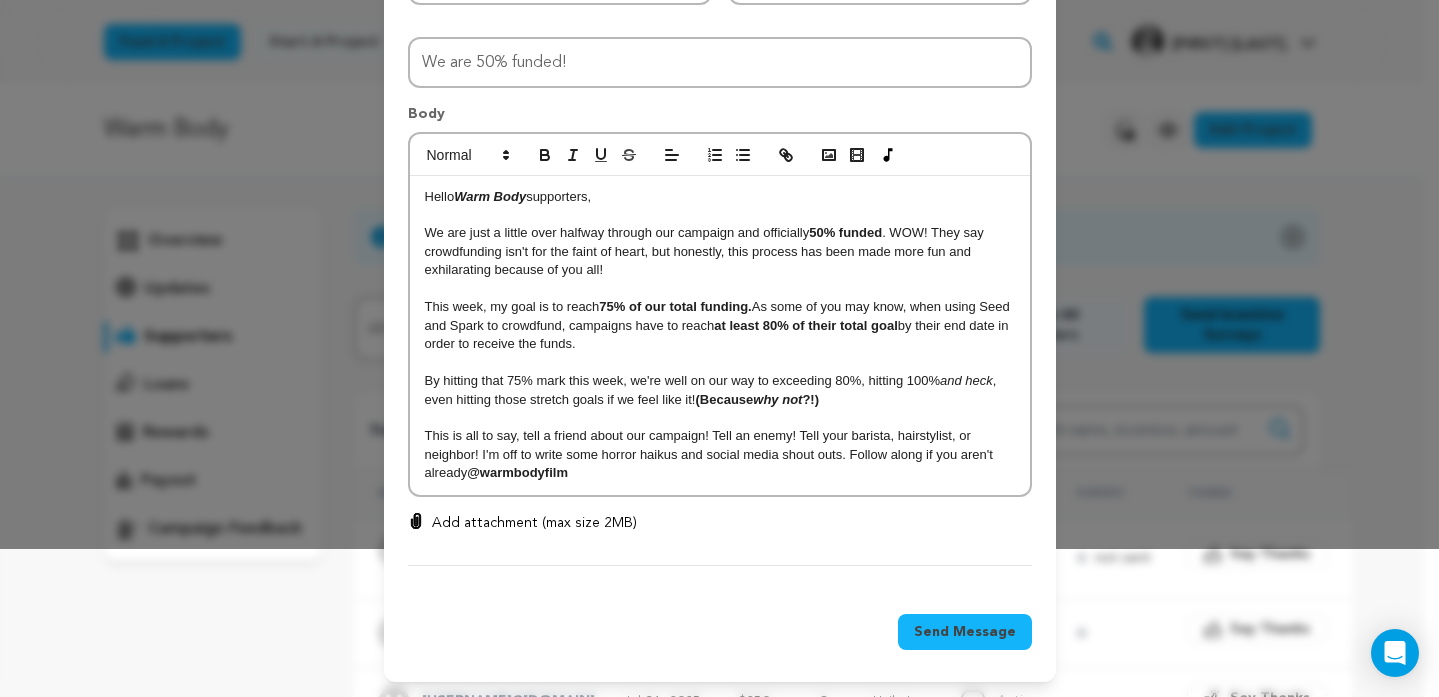 scroll, scrollTop: 149, scrollLeft: 0, axis: vertical 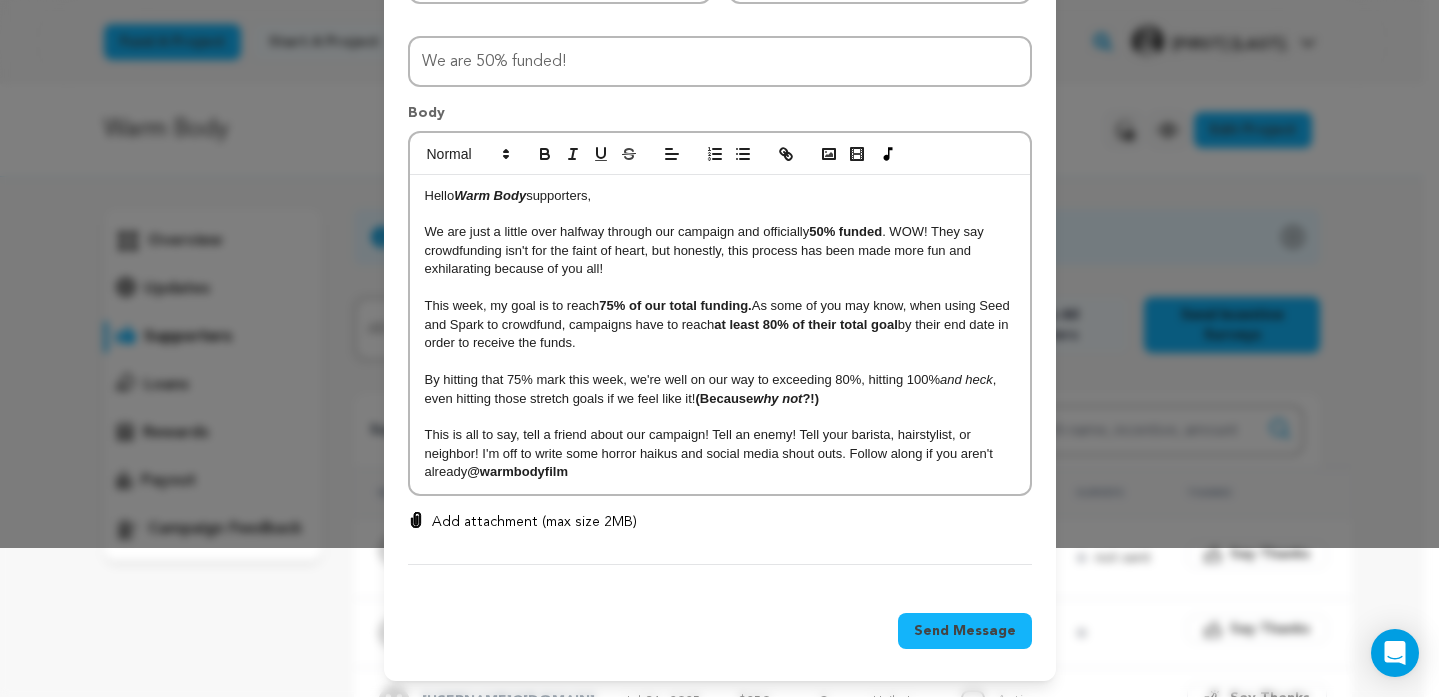 click on "This is all to say, tell a friend about our campaign! Tell an enemy! Tell your barista, hairstylist, or neighbor! I'm off to write some horror haikus and social media shout outs. Follow along if you aren't already @[USERNAME]" at bounding box center [720, 453] 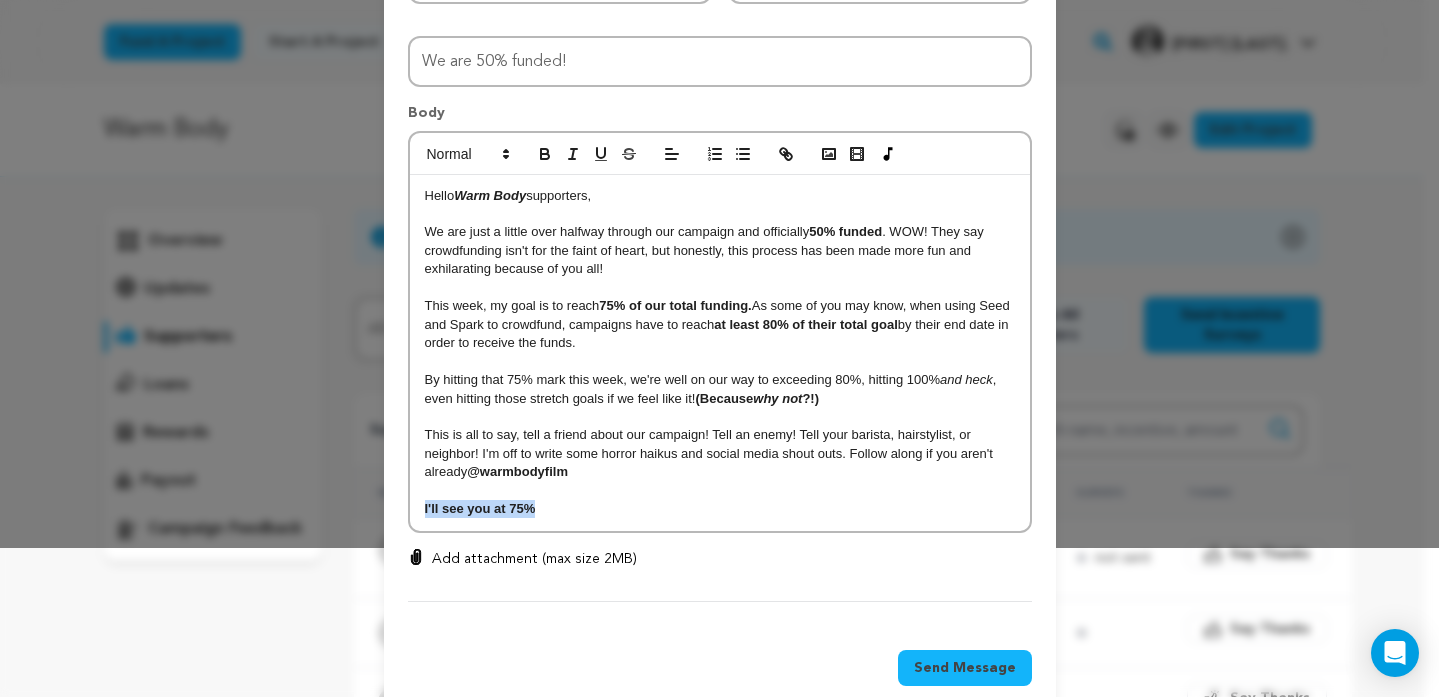 drag, startPoint x: 542, startPoint y: 509, endPoint x: 412, endPoint y: 509, distance: 130 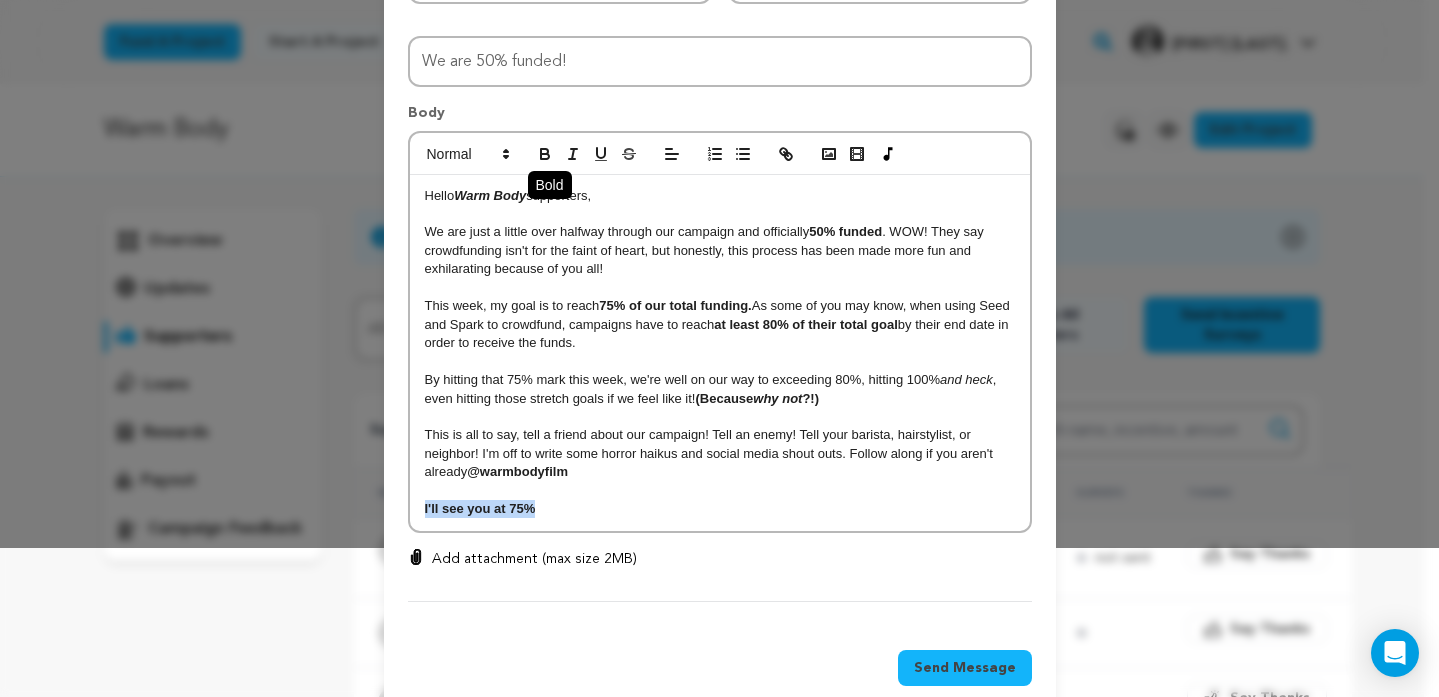 click 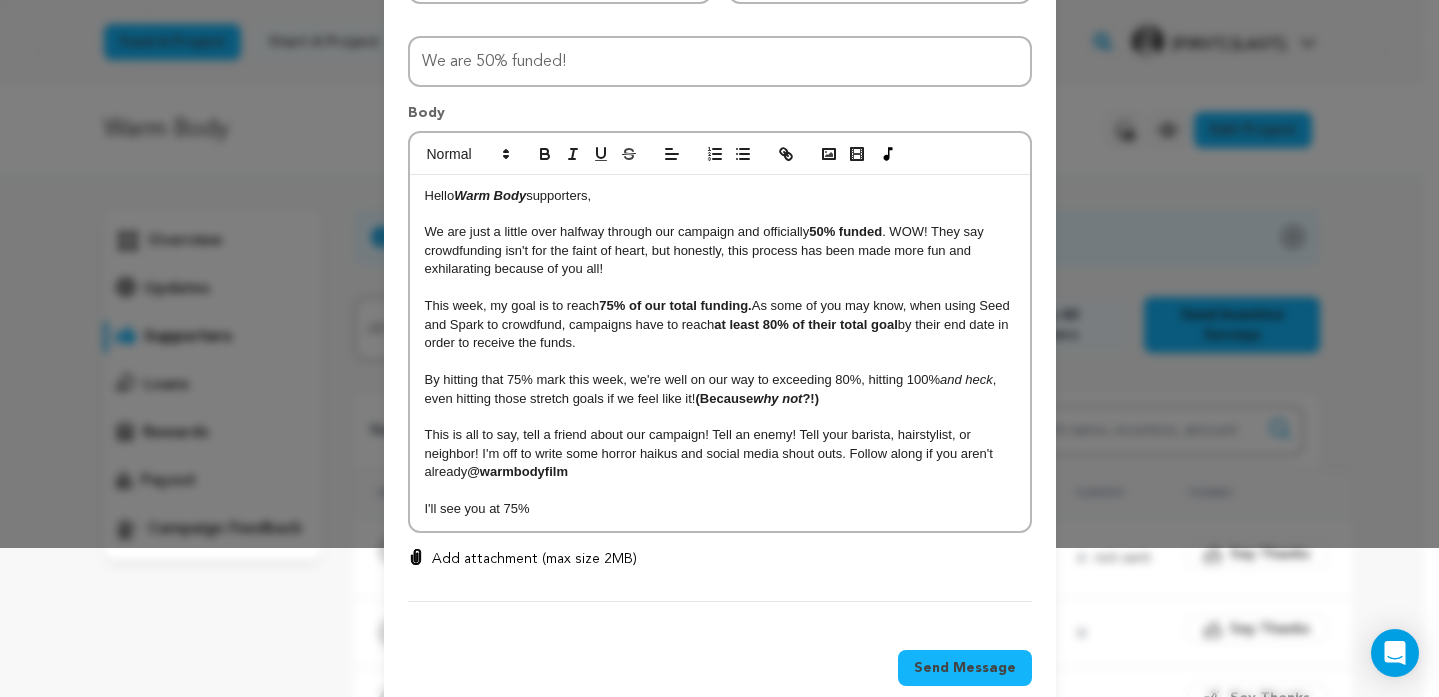 click on "I'll see you at 75%" at bounding box center [720, 509] 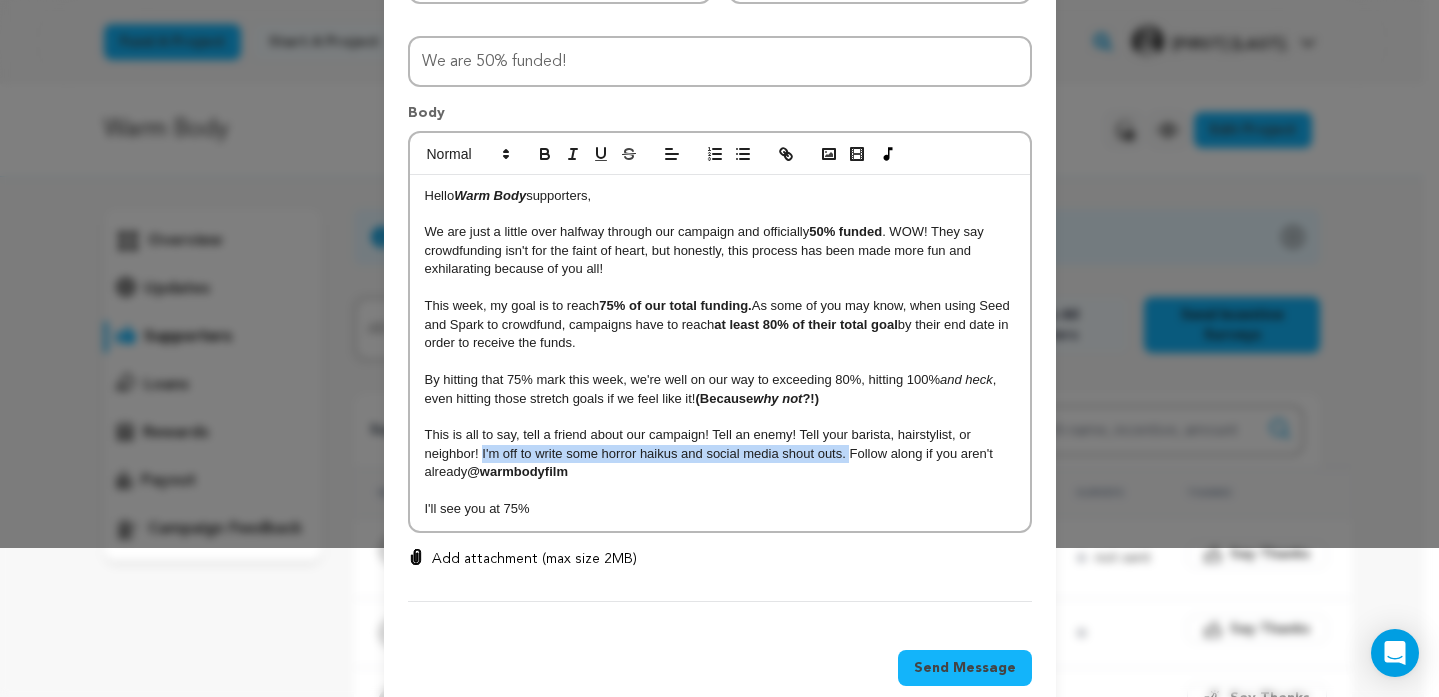 drag, startPoint x: 840, startPoint y: 456, endPoint x: 495, endPoint y: 468, distance: 345.20862 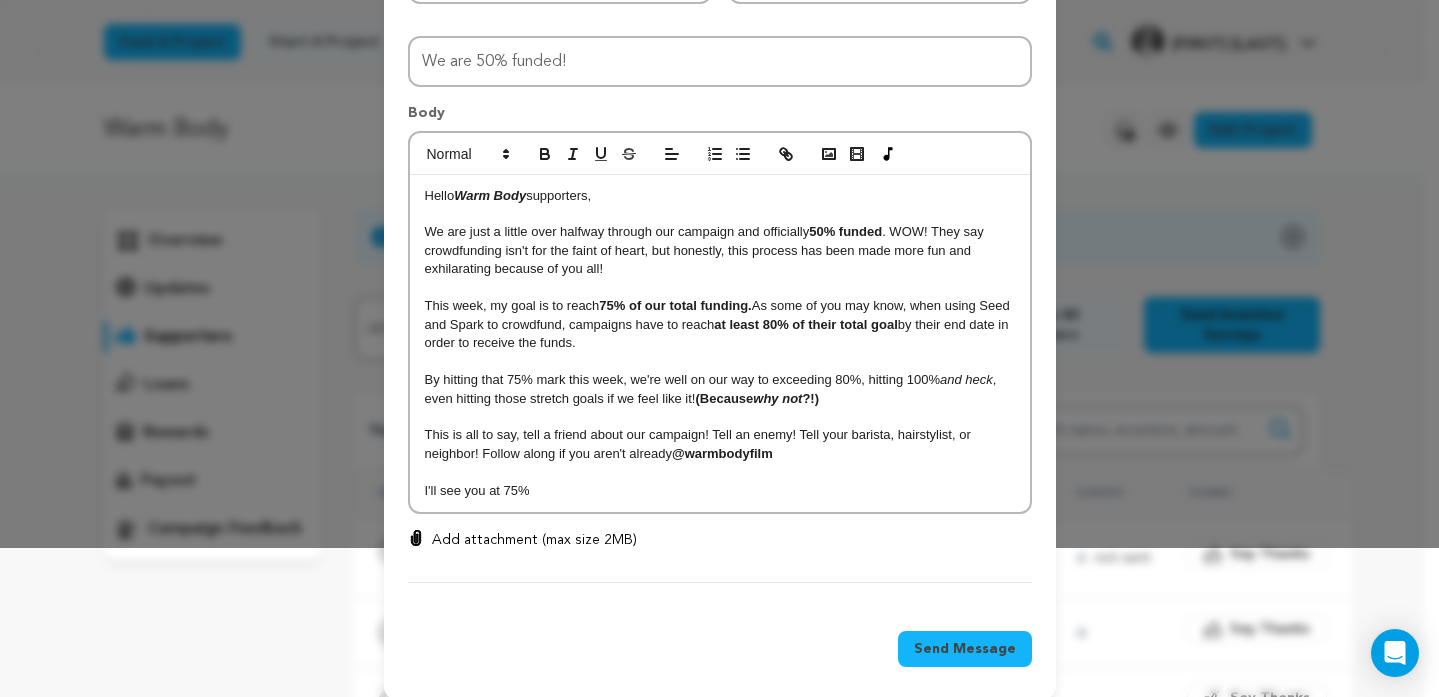 click on "This is all to say, tell a friend about our campaign! Tell an enemy! Tell your barista, hairstylist, or neighbor! Follow along if you aren't already @warmbodyfilm" at bounding box center (720, 444) 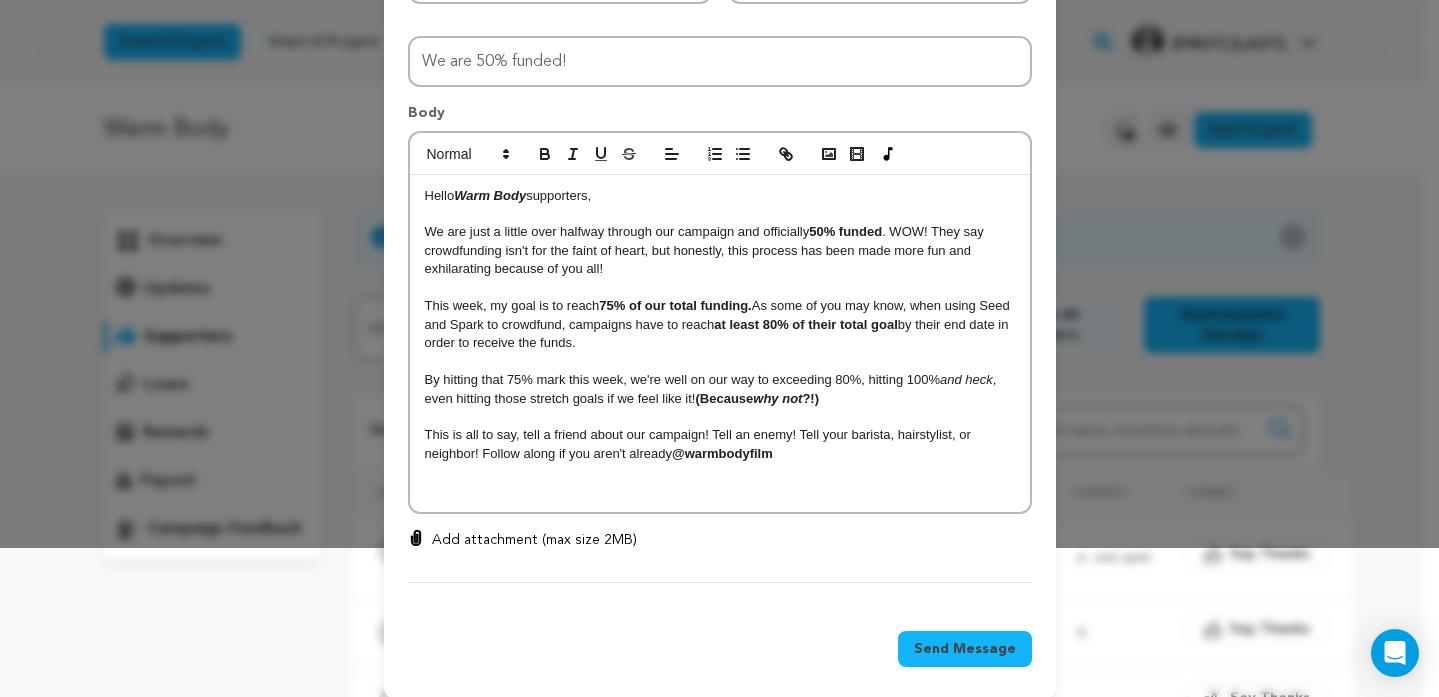 click on "This is all to say, tell a friend about our campaign! Tell an enemy! Tell your barista, hairstylist, or neighbor! Follow along if you aren't already @warmbodyfilm" at bounding box center (720, 444) 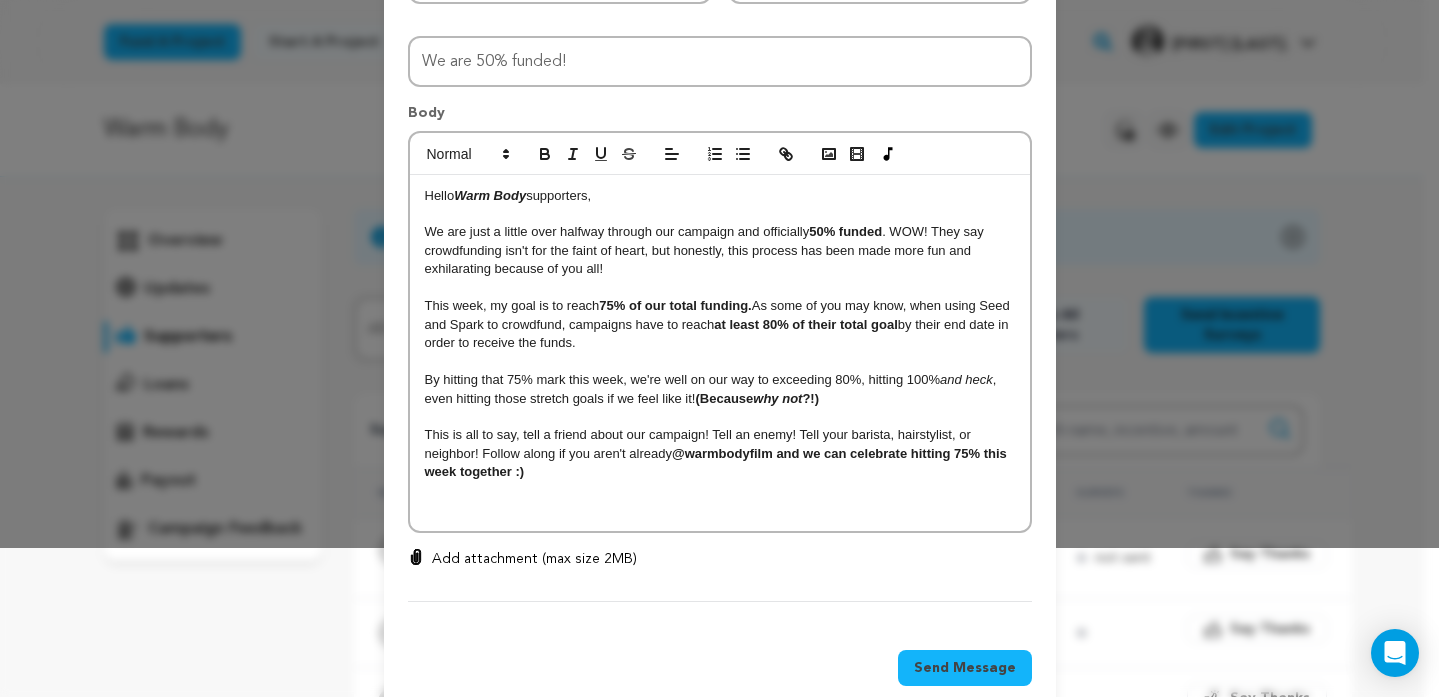 click on "@warmbodyfilm and we can celebrate hitting 75% this week together :)" at bounding box center (718, 462) 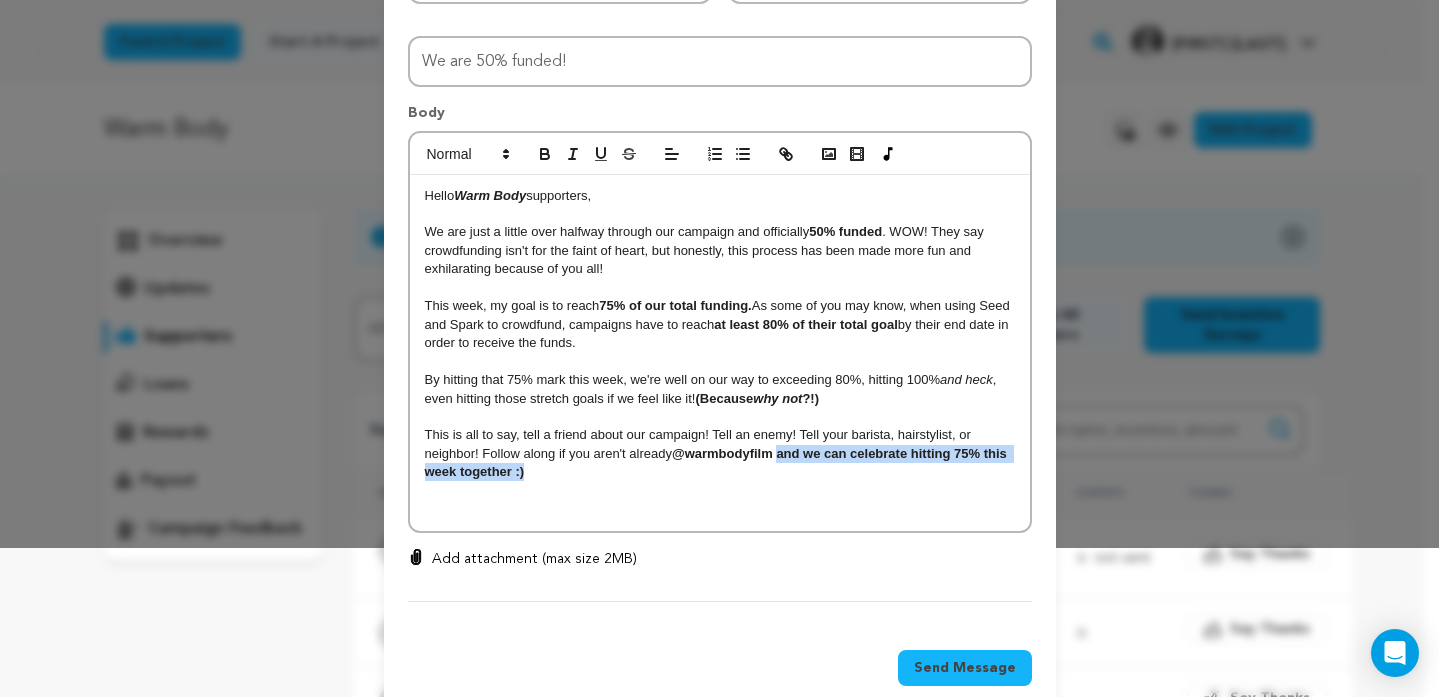 drag, startPoint x: 772, startPoint y: 454, endPoint x: 780, endPoint y: 468, distance: 16.124516 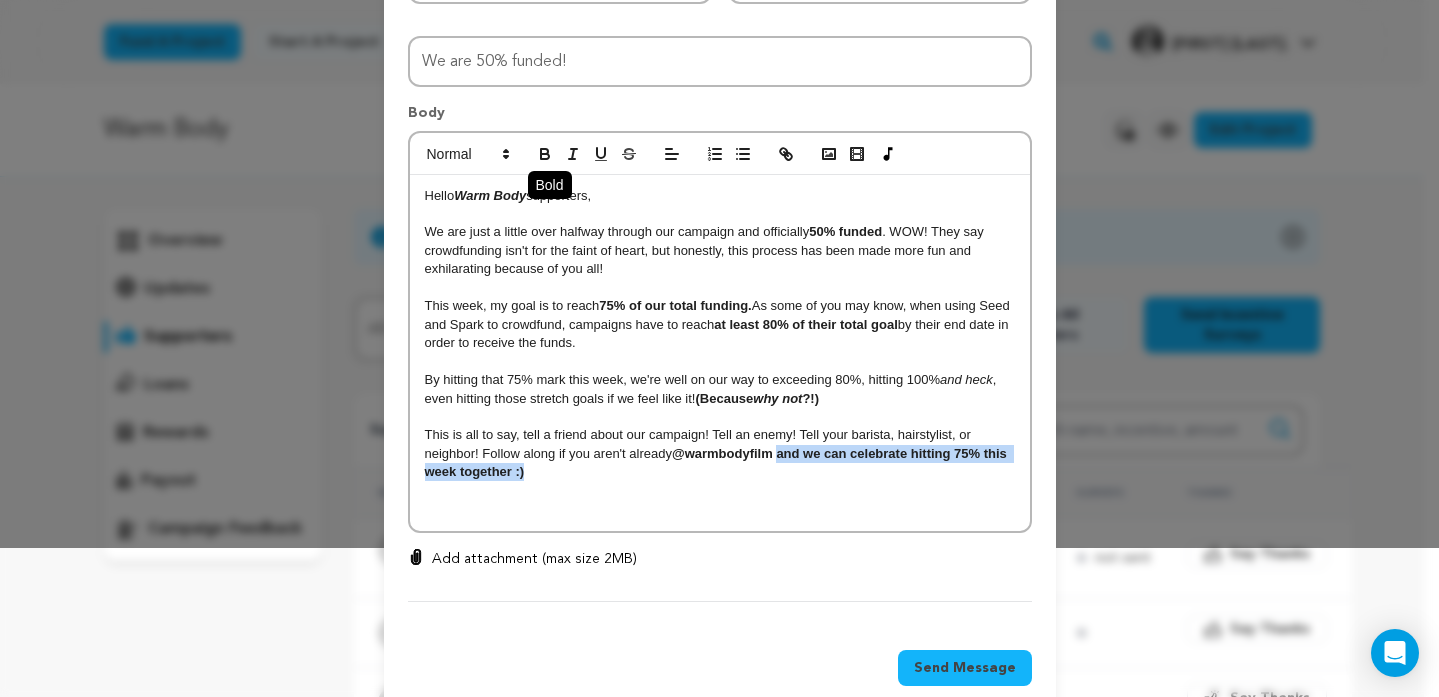 click 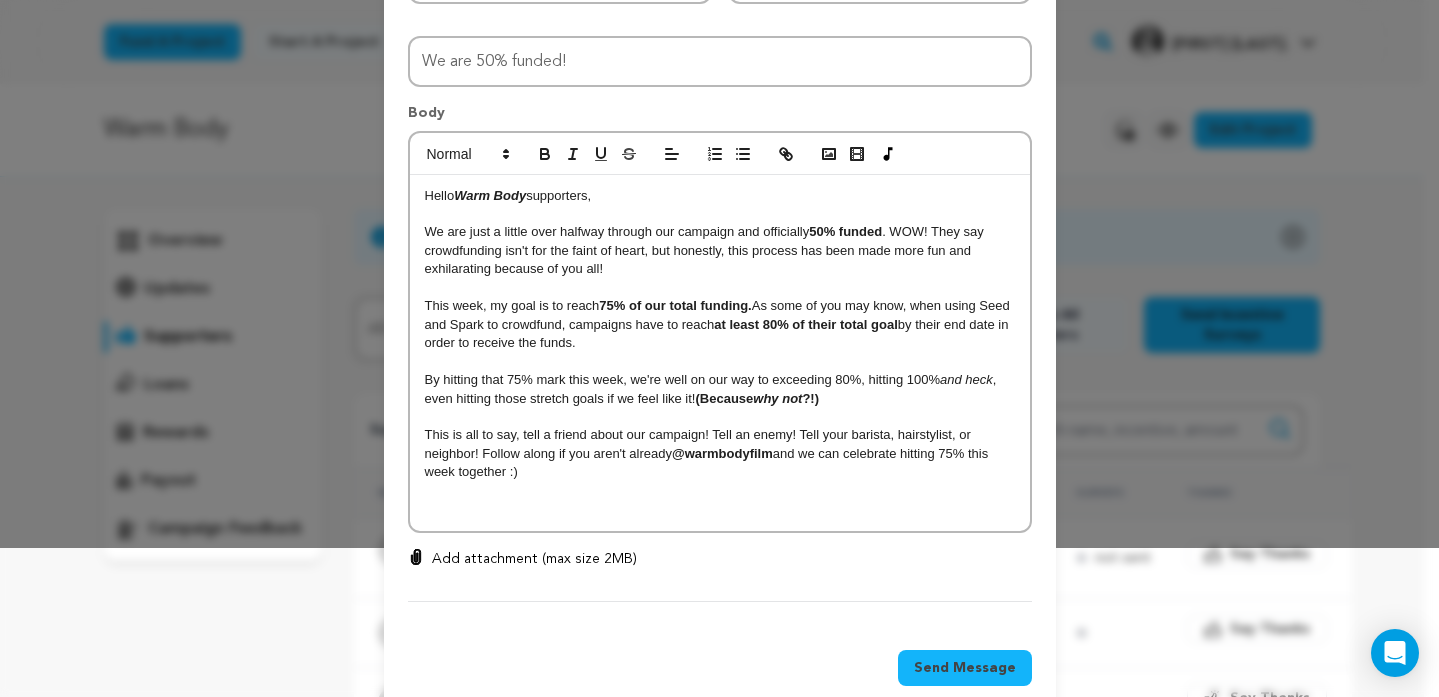 click on "This is all to say, tell a friend about our campaign! Tell an enemy! Tell your barista, hairstylist, or neighbor! Follow along if you aren't already  [HANDLE]  and we can celebrate hitting 75% this week together :)" at bounding box center (720, 453) 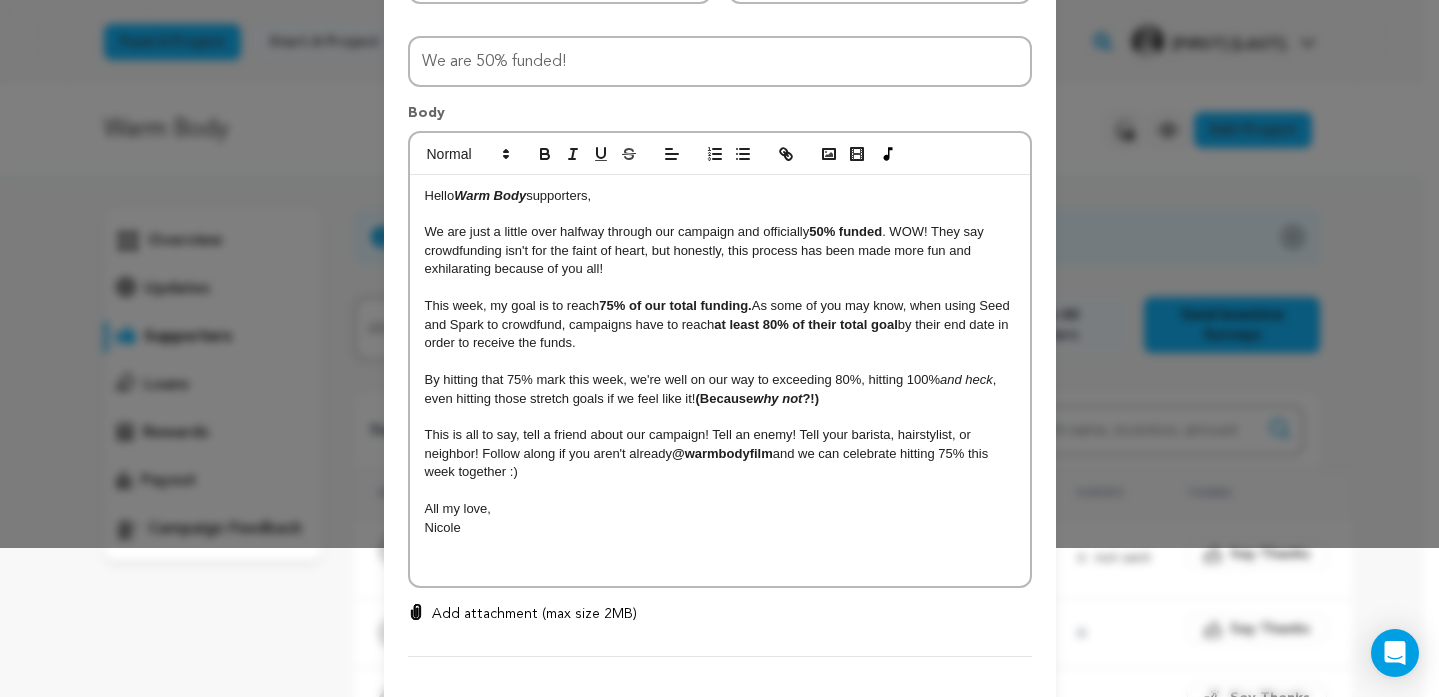 click on "We are just a little over halfway through our campaign and officially  50% funded . WOW! They say crowdfunding isn't for the faint of heart, but honestly, this process has been made more fun and exhilarating because of you all!" at bounding box center [720, 250] 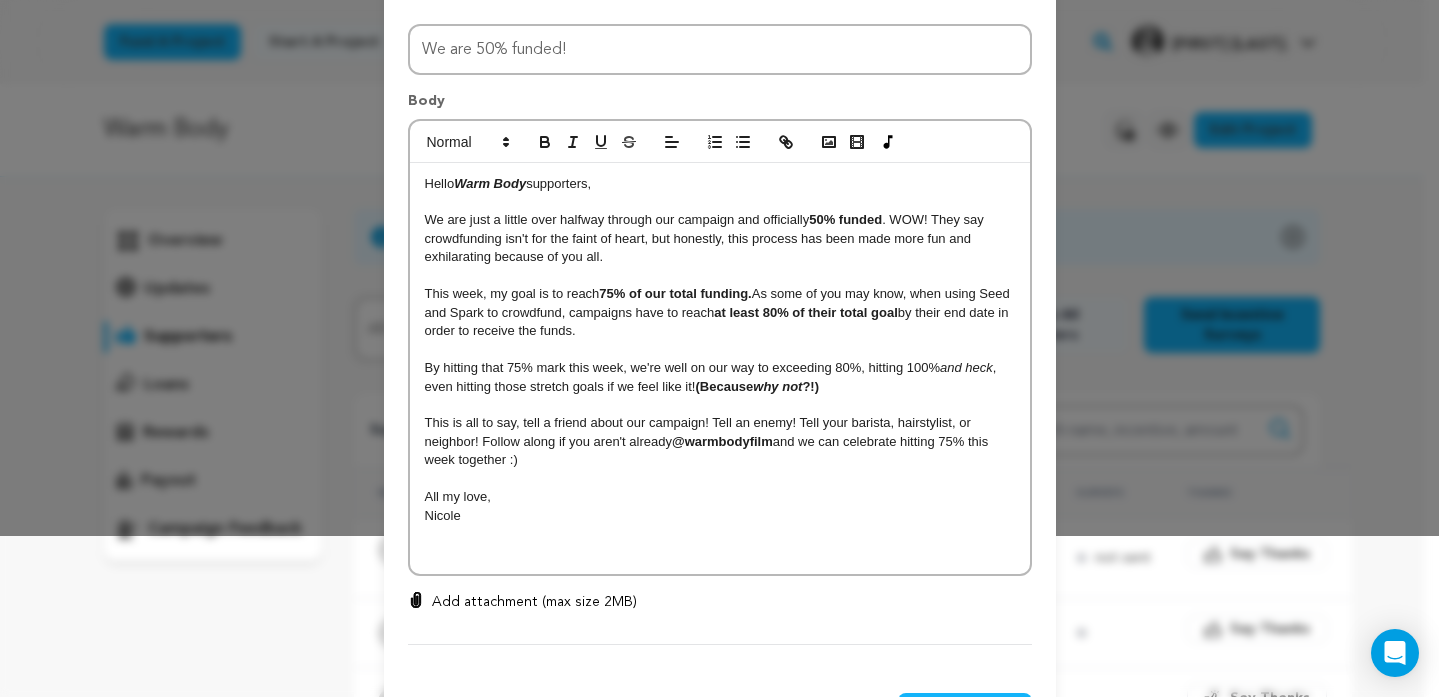 scroll, scrollTop: 165, scrollLeft: 0, axis: vertical 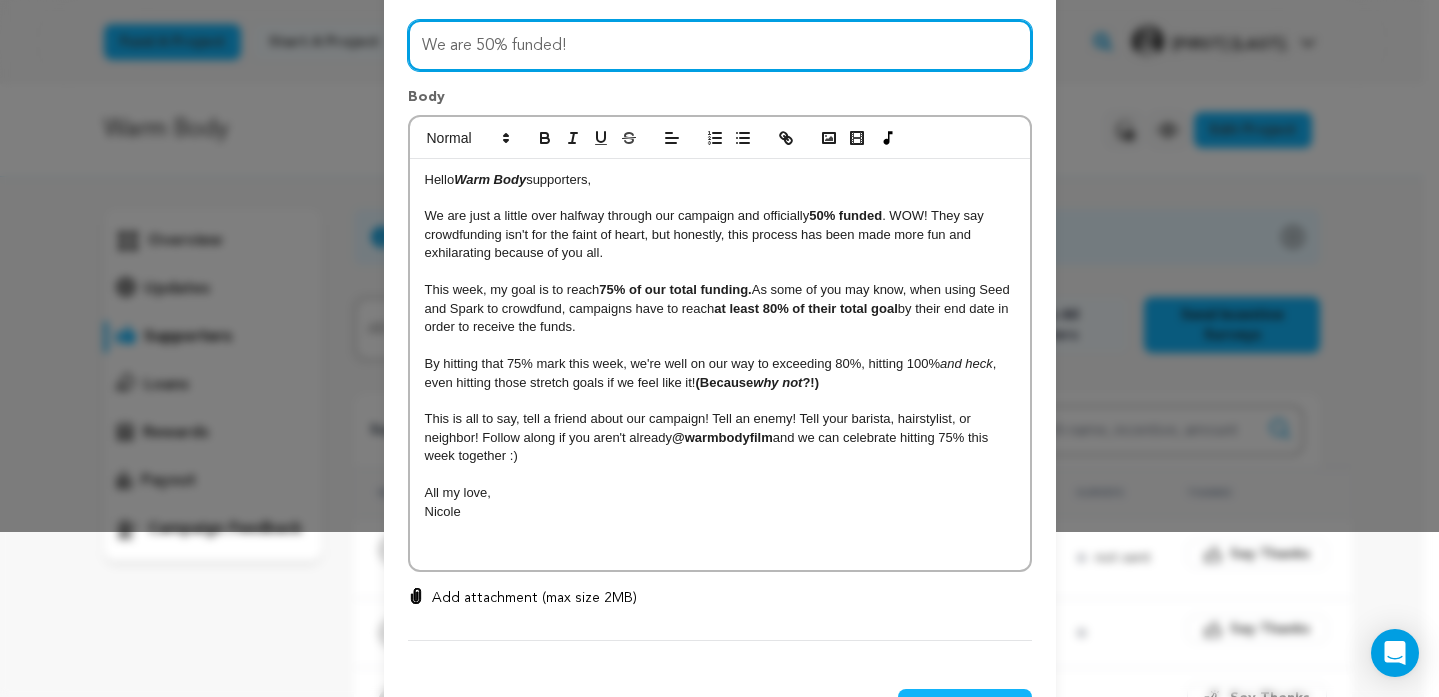 drag, startPoint x: 569, startPoint y: 45, endPoint x: 417, endPoint y: 43, distance: 152.01315 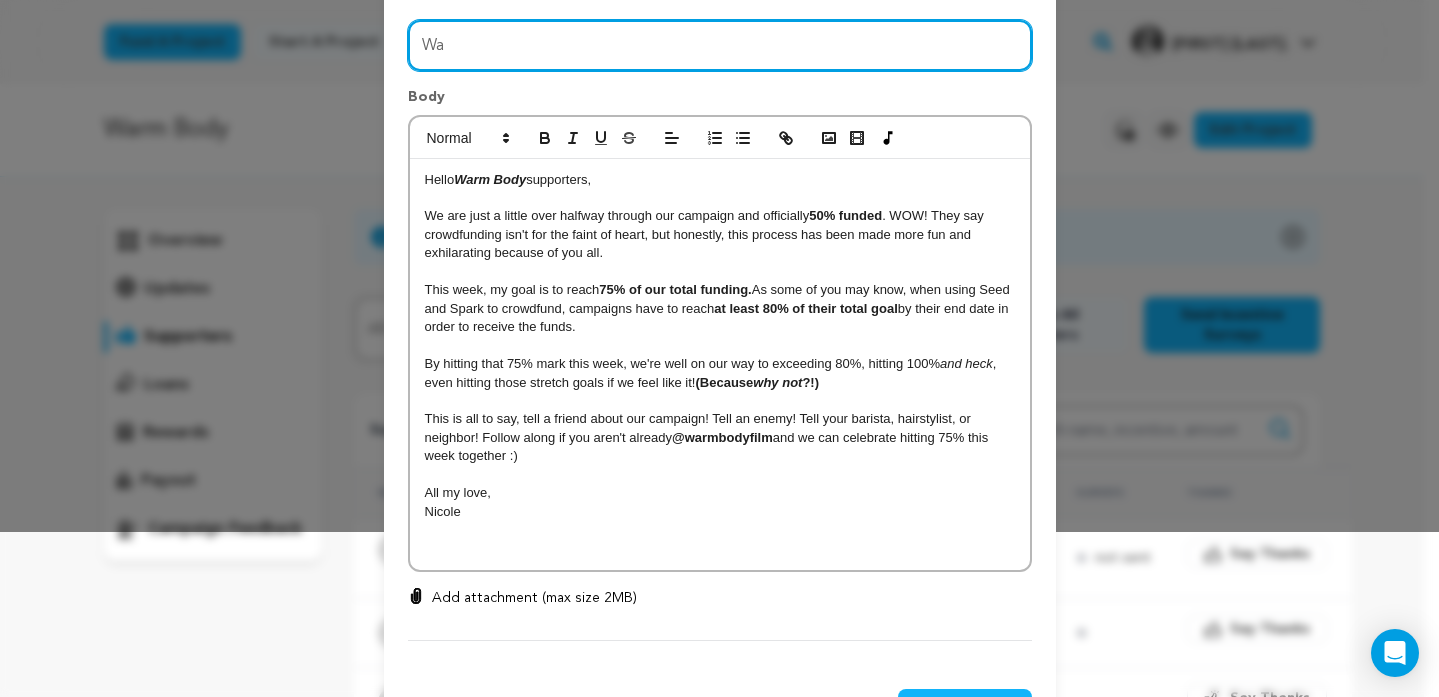 type on "W" 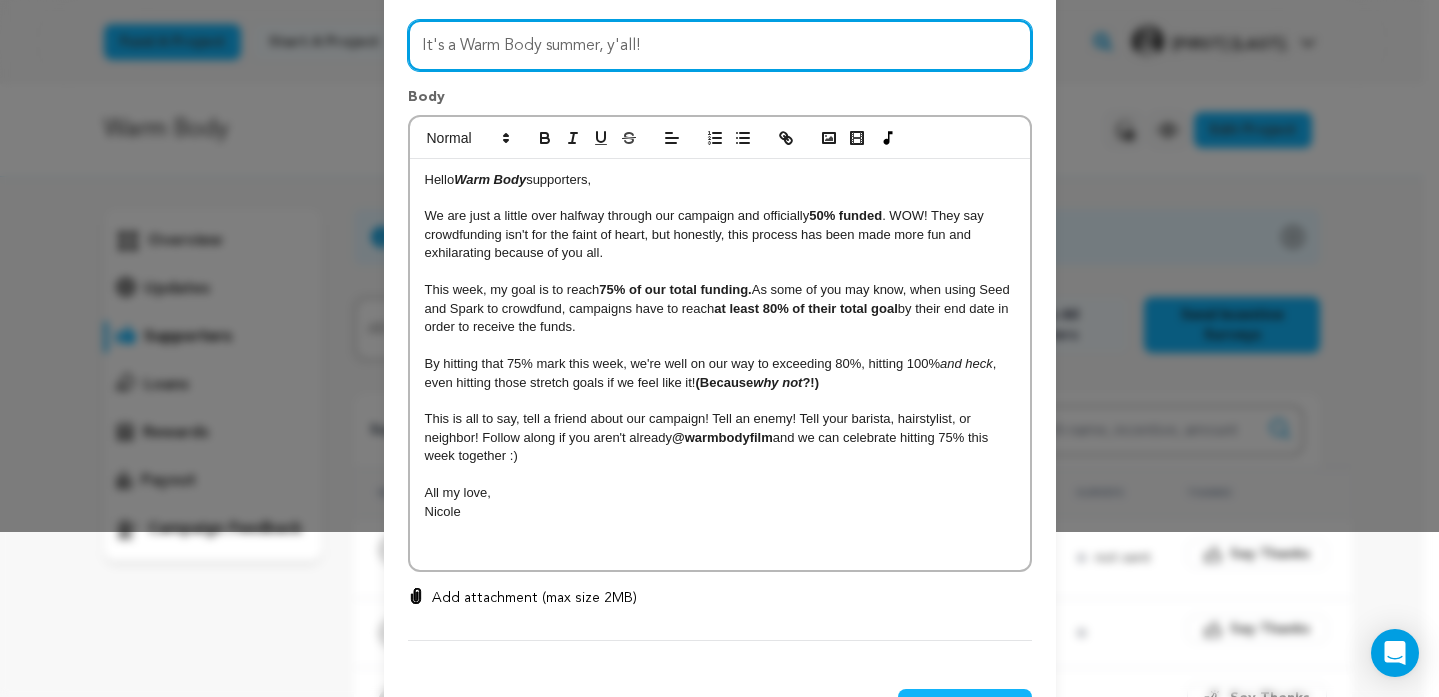 drag, startPoint x: 669, startPoint y: 40, endPoint x: 355, endPoint y: 43, distance: 314.01434 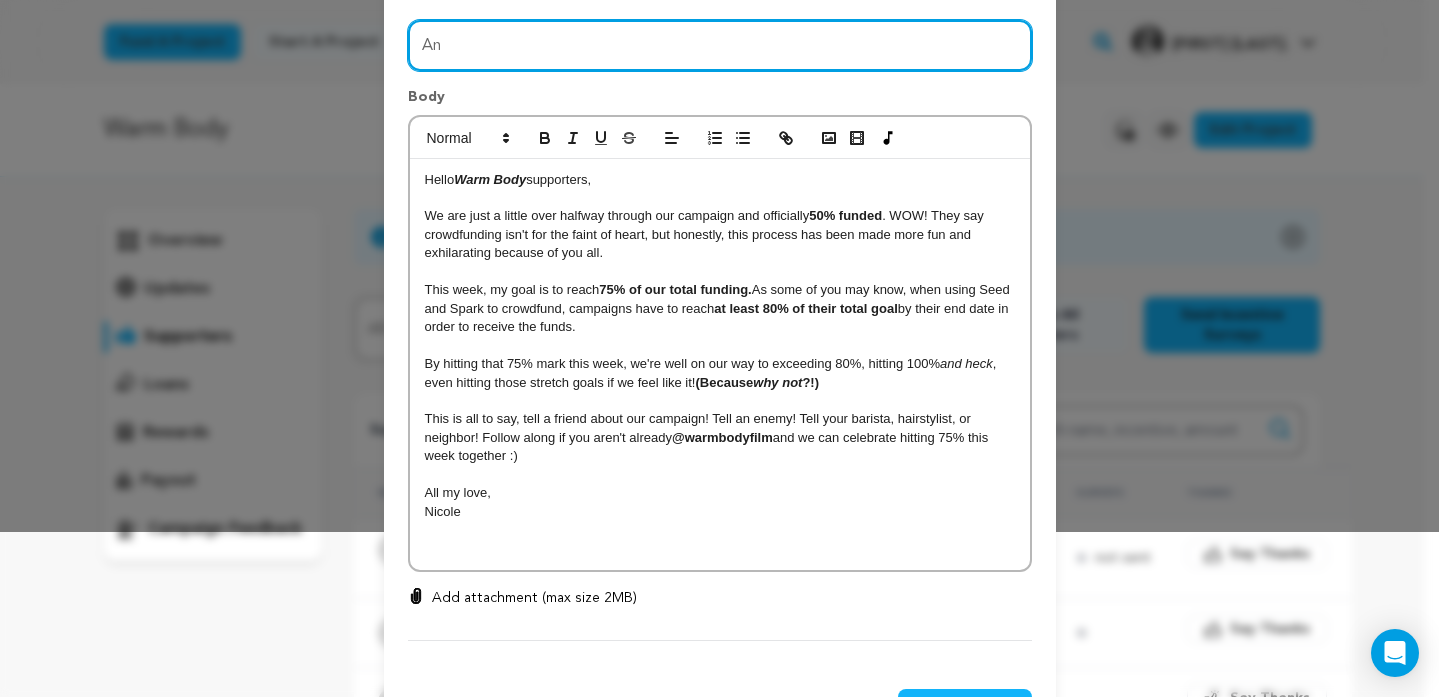 type on "A" 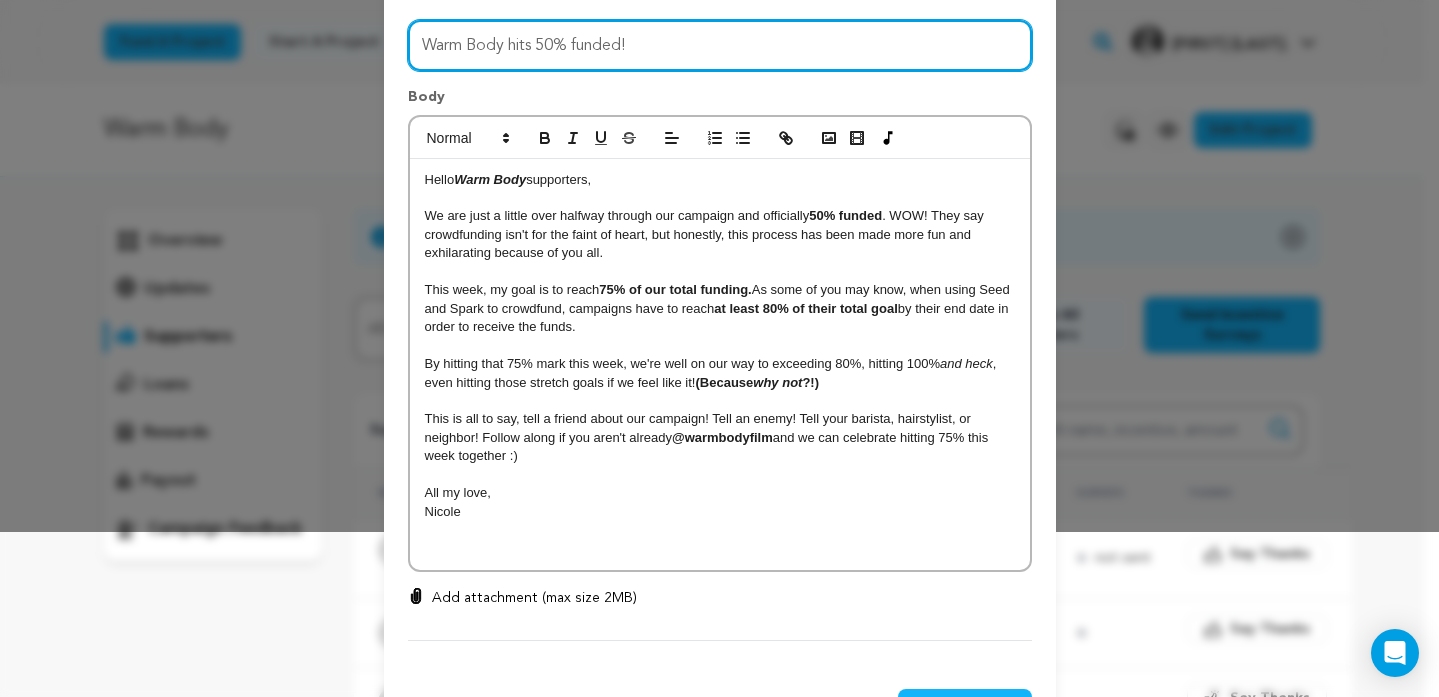 type on "Warm Body hits 50% funded!" 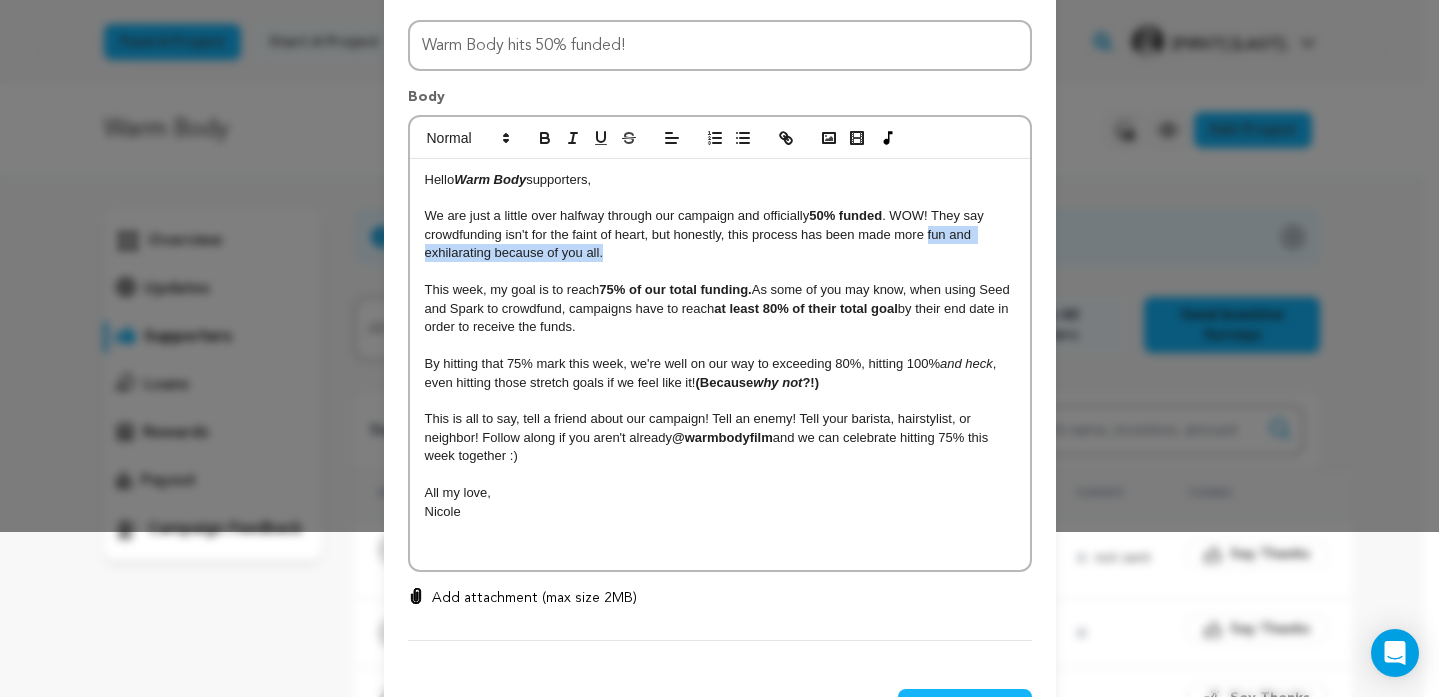 drag, startPoint x: 922, startPoint y: 238, endPoint x: 936, endPoint y: 244, distance: 15.231546 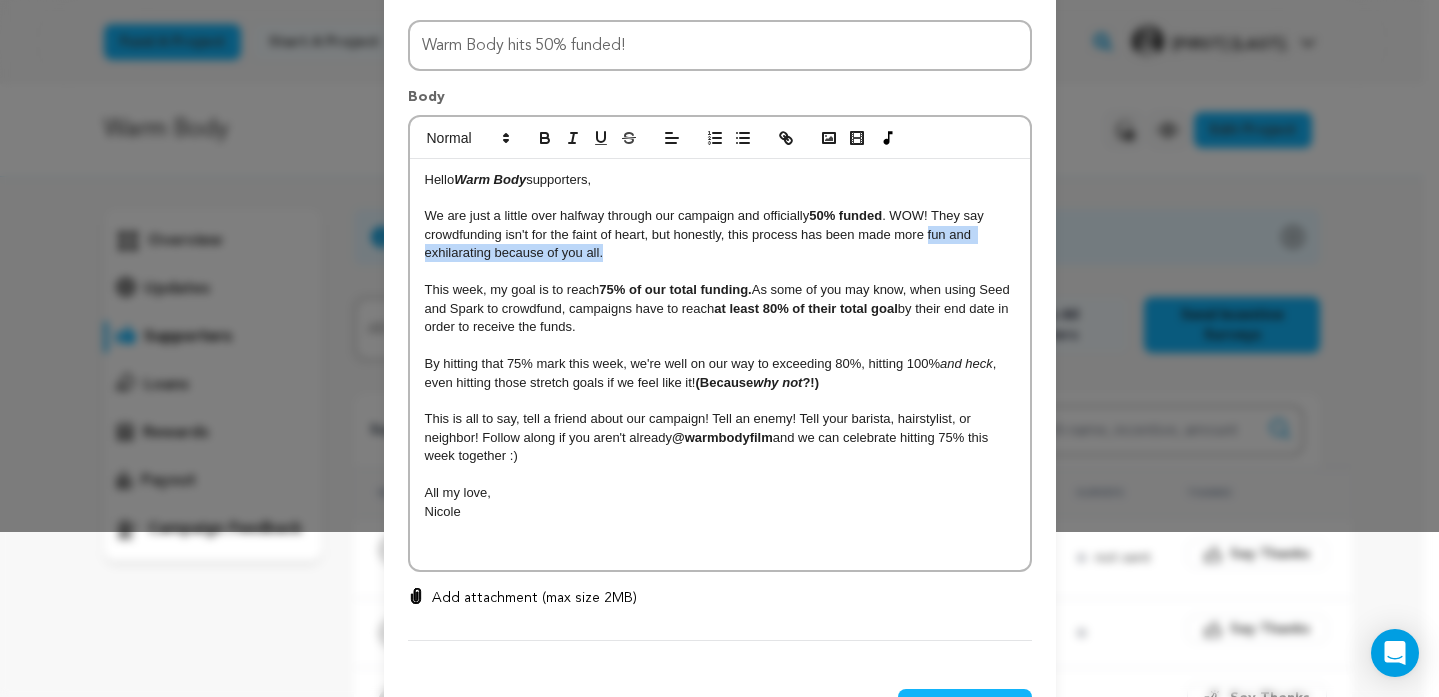 click on "We are just a little over halfway through our campaign and officially 50% funded . WOW! They say crowdfunding isn't for the faint of heart, but honestly, this process has been made more fun and exhilarating because of you all." at bounding box center (720, 234) 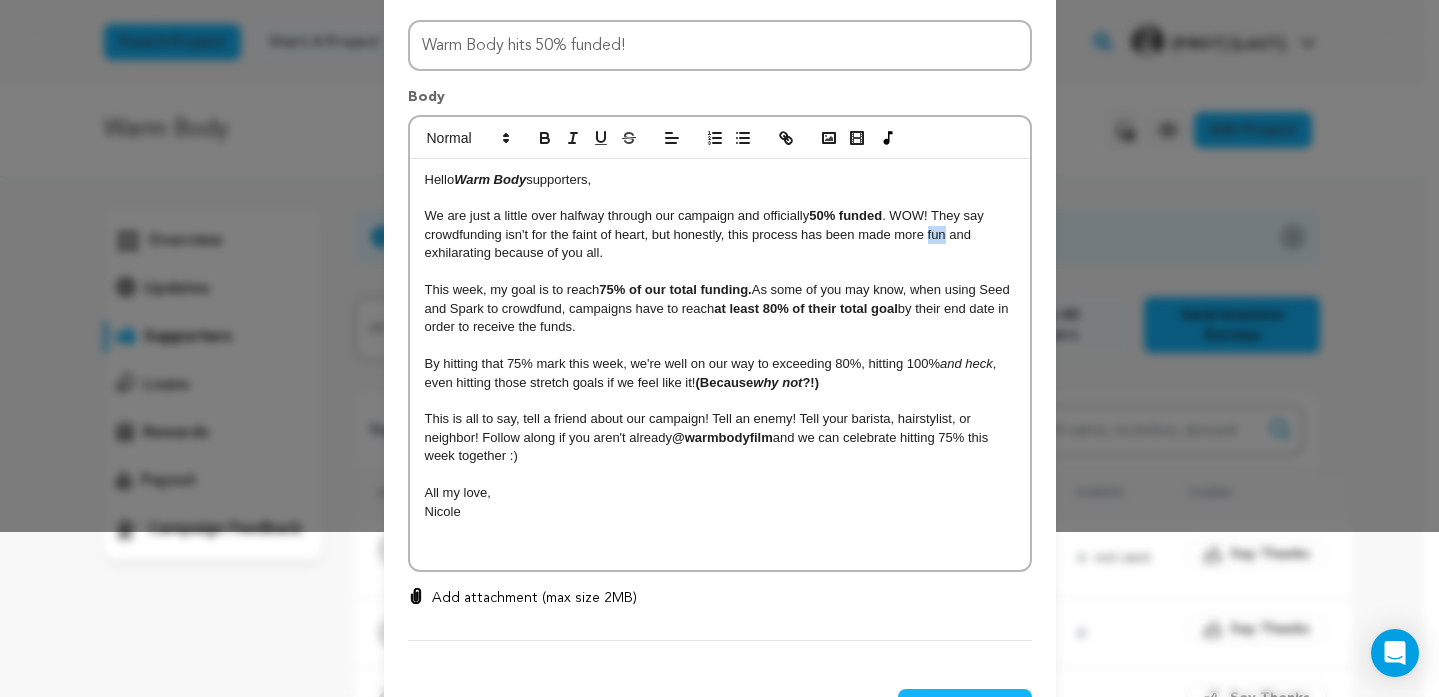 drag, startPoint x: 922, startPoint y: 240, endPoint x: 939, endPoint y: 239, distance: 17.029387 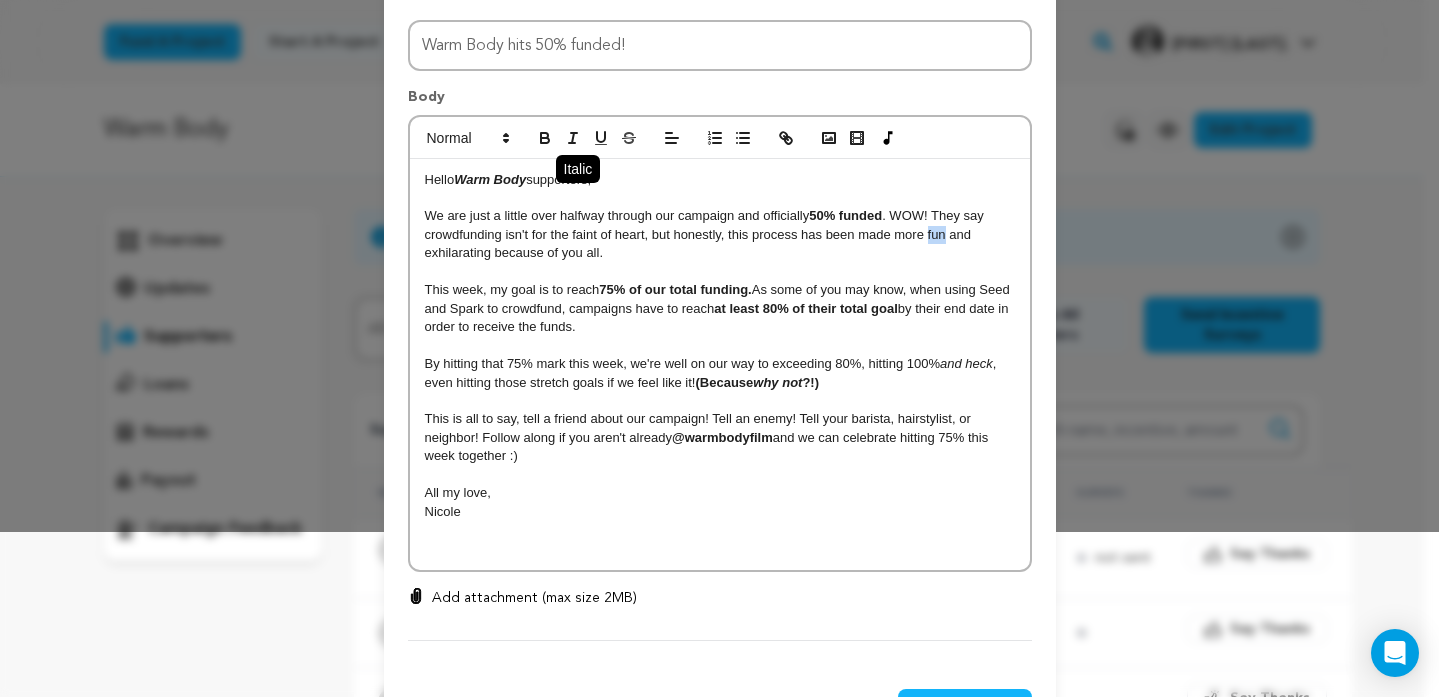 click 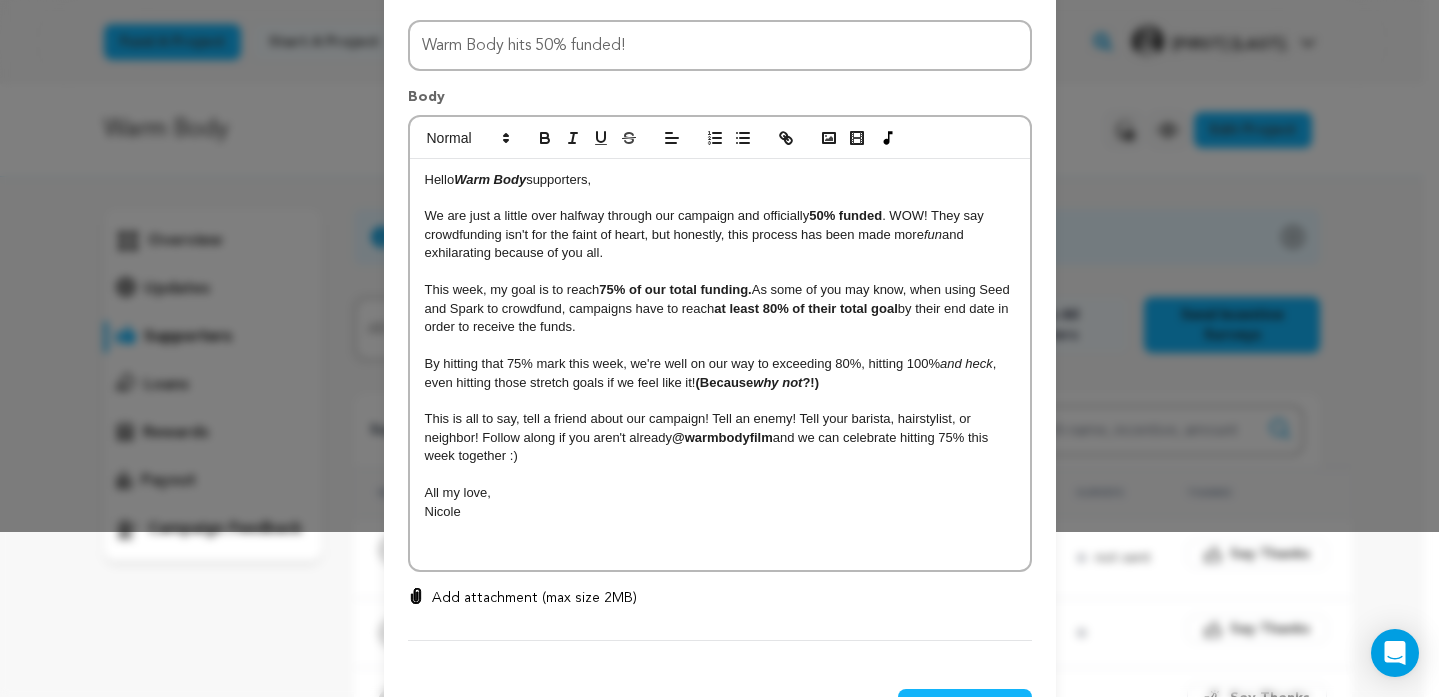 click on "We are just a little over halfway through our campaign and officially  50% funded . WOW! They say crowdfunding isn't for the faint of heart, but honestly, this process has been made more  fun  and exhilarating because of you all." at bounding box center (720, 234) 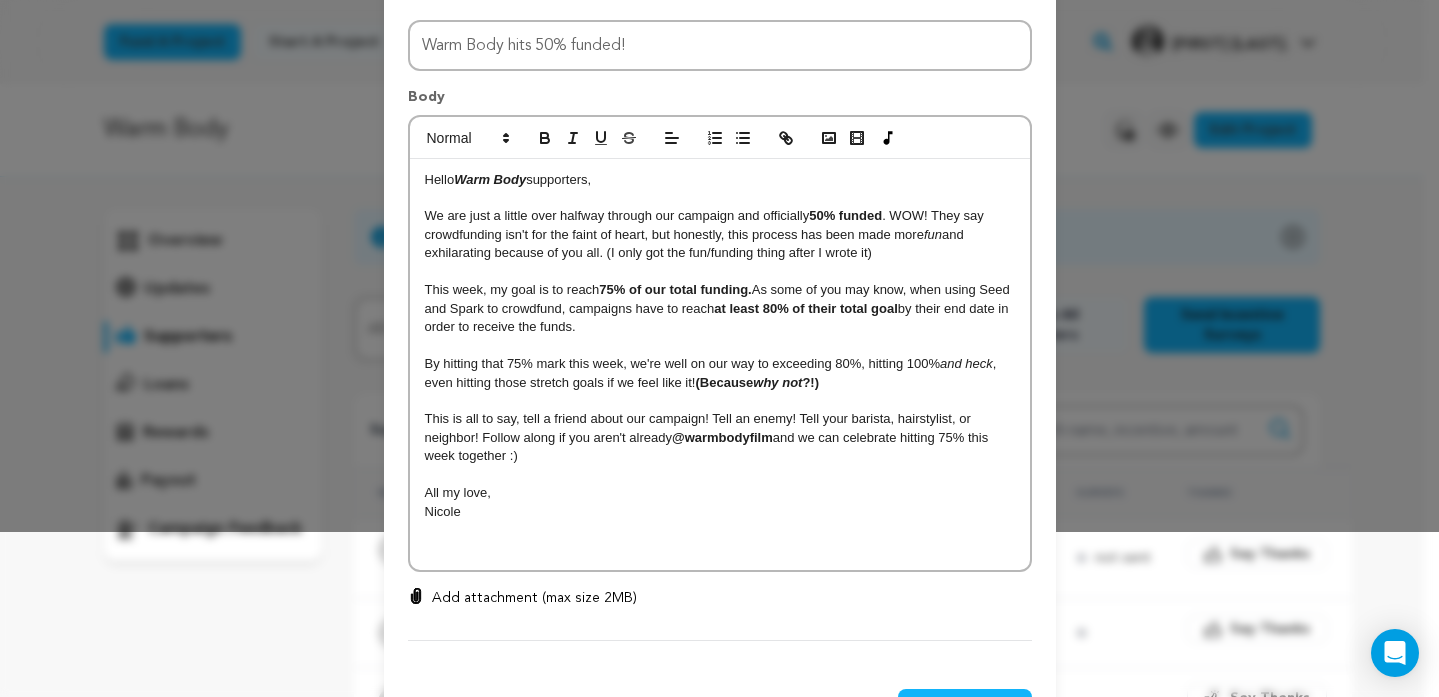 drag, startPoint x: 871, startPoint y: 257, endPoint x: 600, endPoint y: 258, distance: 271.00183 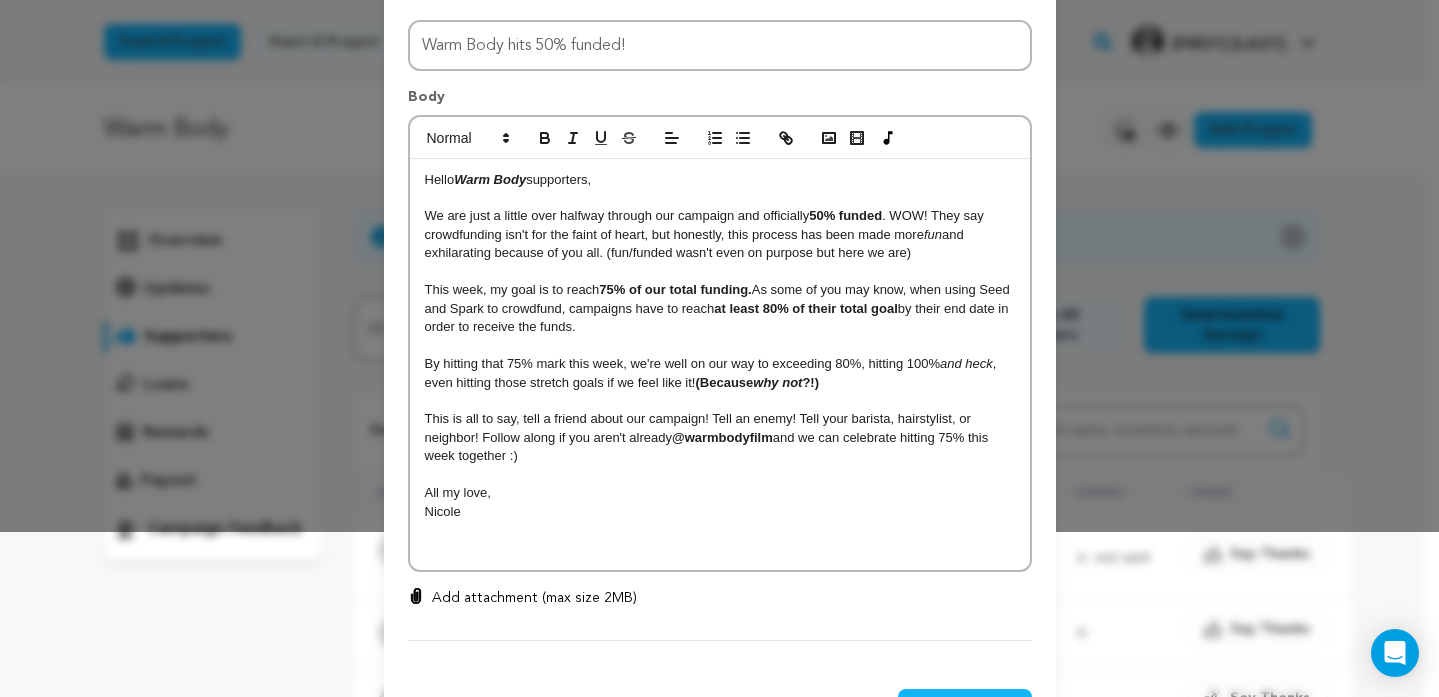 click on "We are just a little over halfway through our campaign and officially  50% funded . WOW! They say crowdfunding isn't for the faint of heart, but honestly, this process has been made more  fun  and exhilarating because of you all. (fun/funded wasn't even on purpose but here we are)" at bounding box center (720, 234) 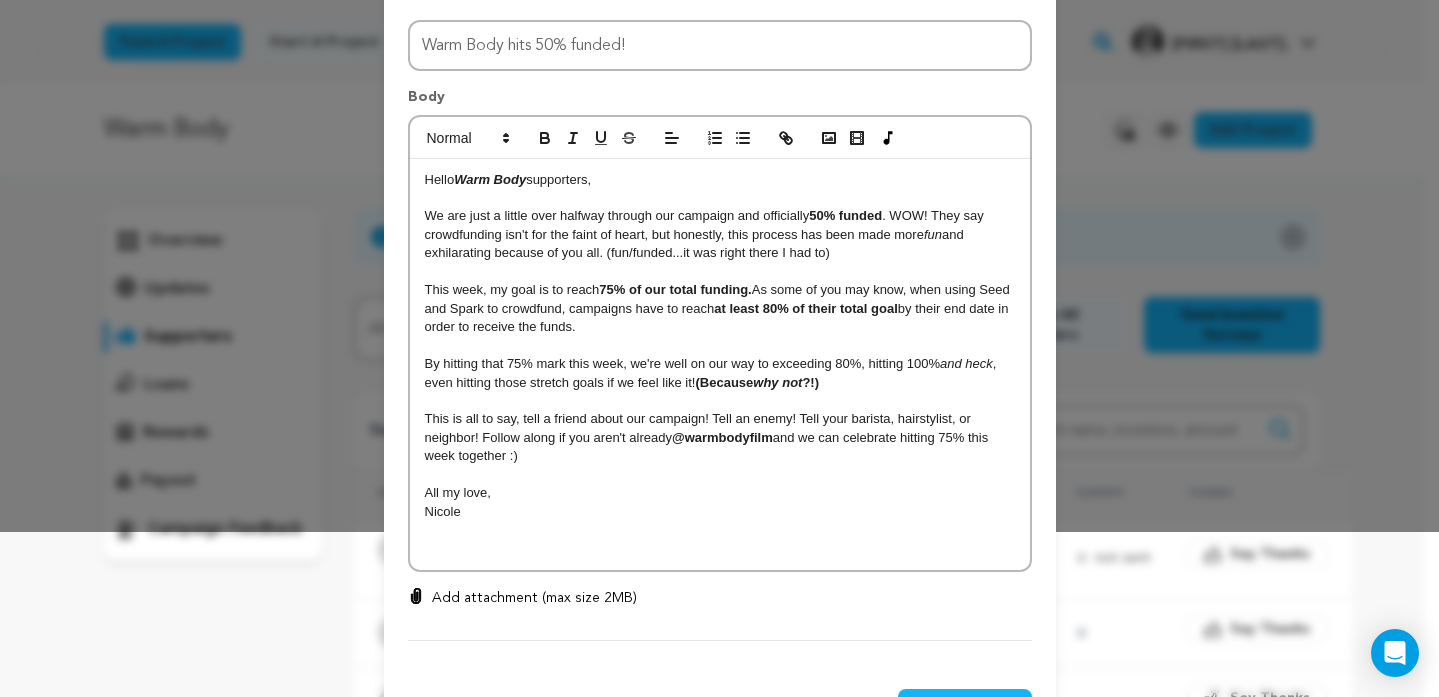 click on "We are just a little over halfway through our campaign and officially  50% funded . WOW! They say crowdfunding isn't for the faint of heart, but honestly, this process has been made more  fun  and exhilarating because of you all. (fun/funded...it was right there I had to)" at bounding box center [720, 234] 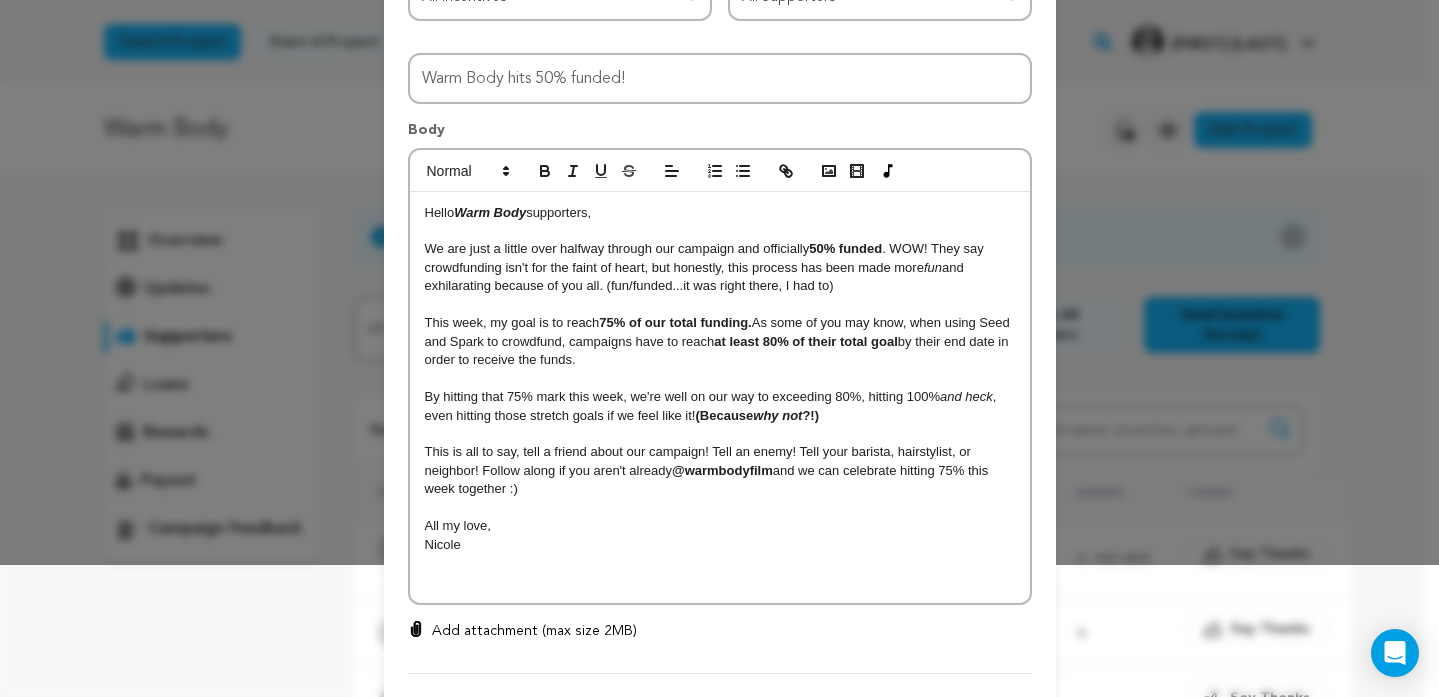 scroll, scrollTop: 138, scrollLeft: 0, axis: vertical 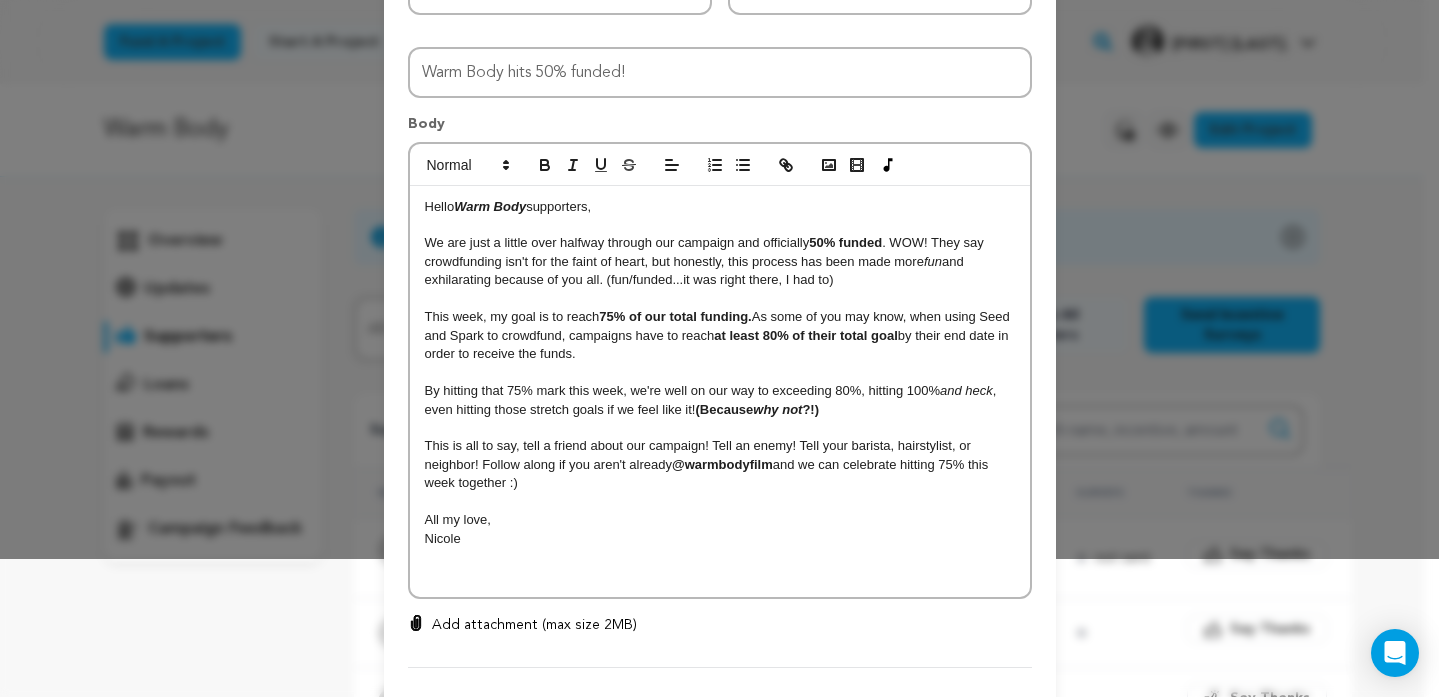 click on "This is all to say, tell a friend about our campaign! Tell an enemy! Tell your barista, hairstylist, or neighbor! Follow along if you aren't already  [HANDLE]  and we can celebrate hitting 75% this week together :)" at bounding box center [720, 464] 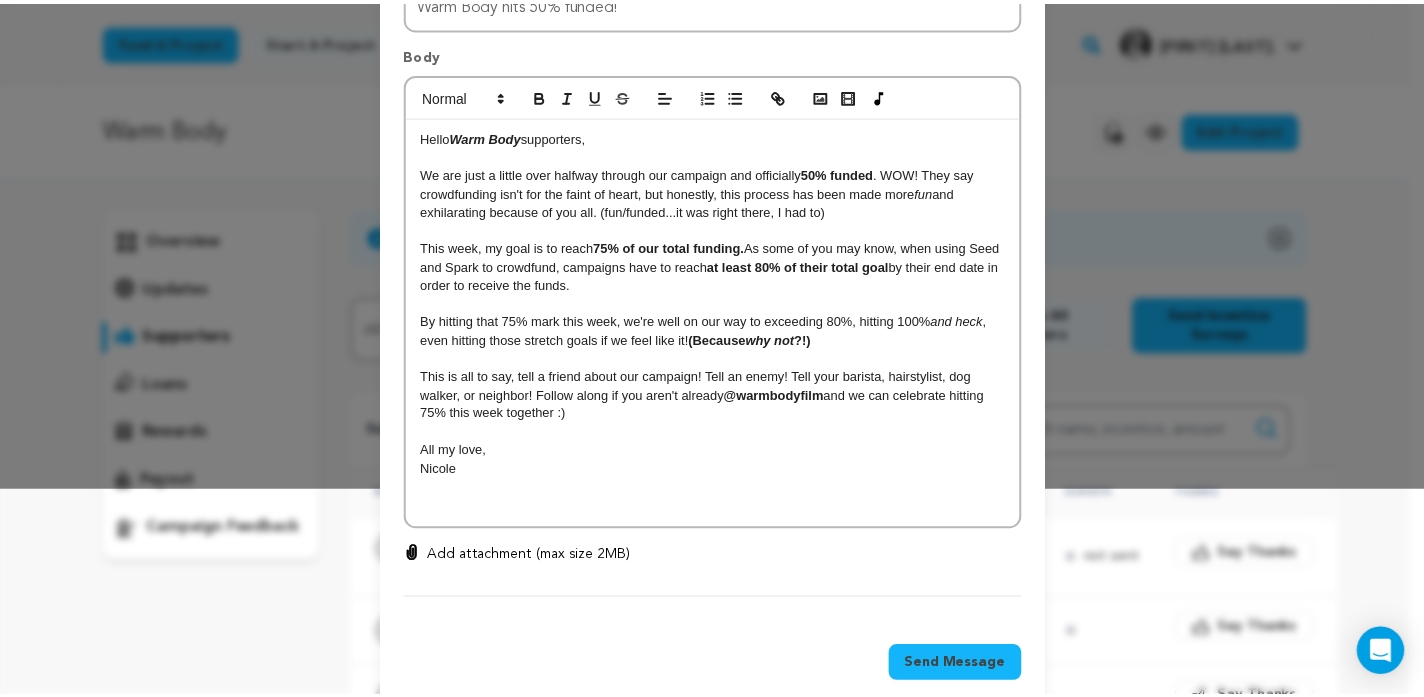 scroll, scrollTop: 229, scrollLeft: 0, axis: vertical 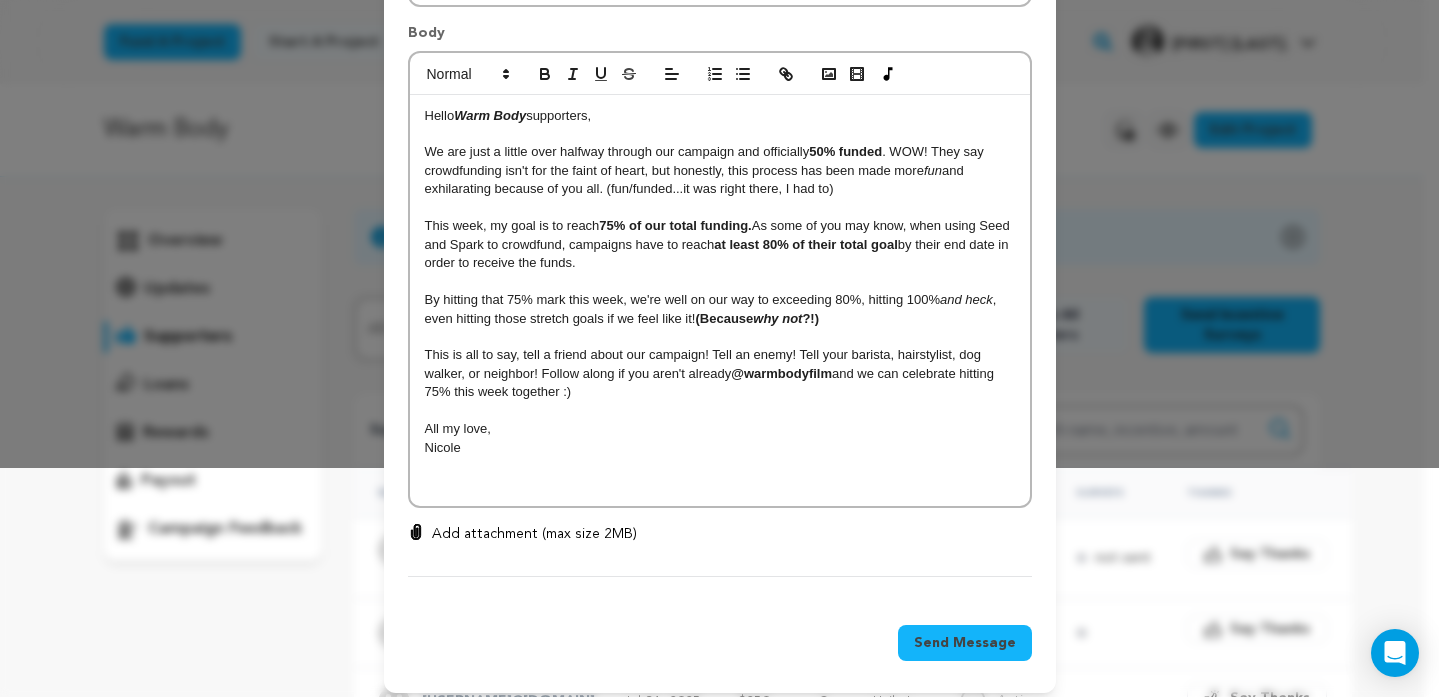 click on "Send Message" at bounding box center [965, 643] 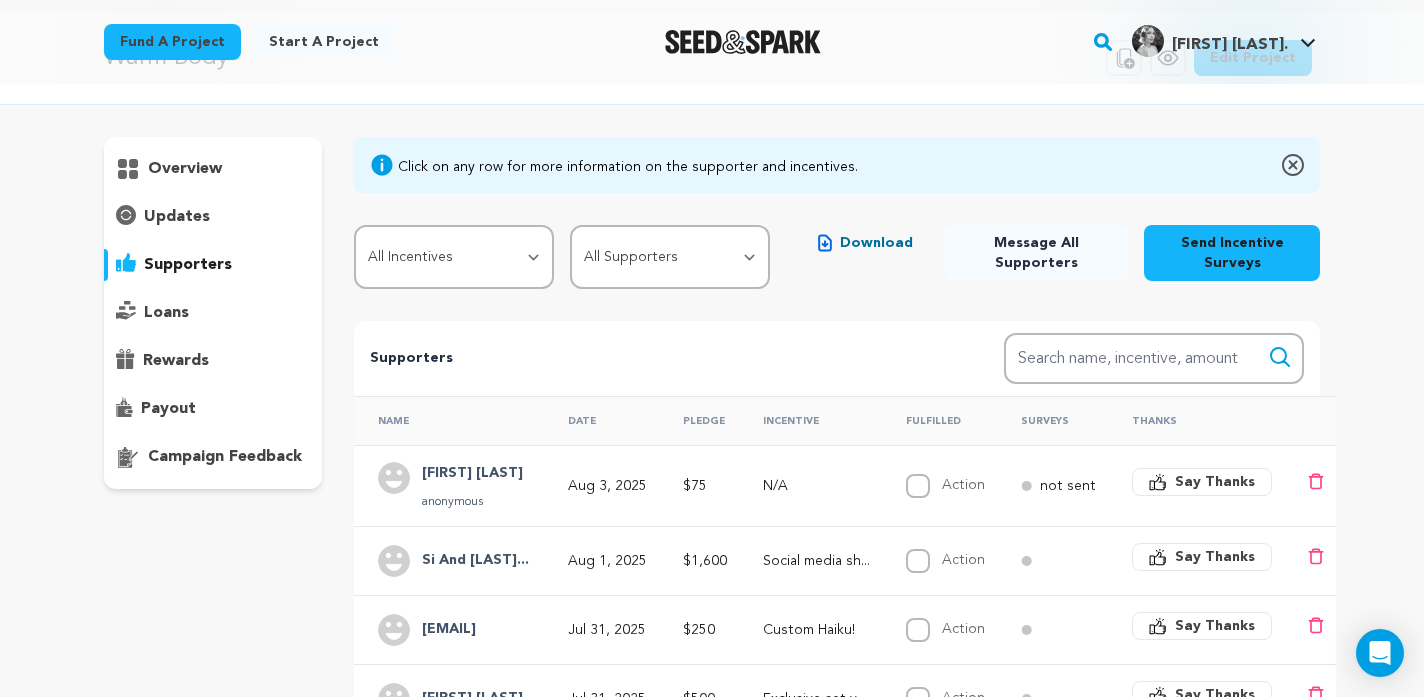 scroll, scrollTop: 78, scrollLeft: 0, axis: vertical 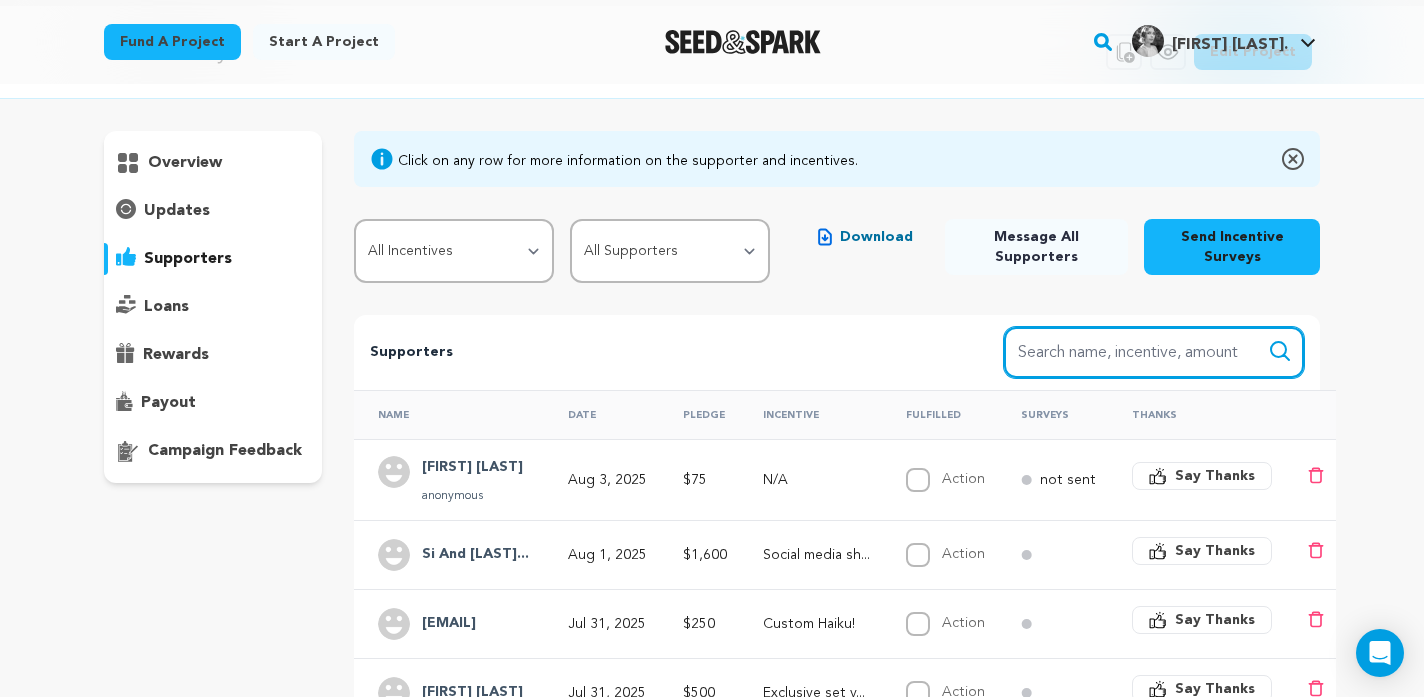 click on "Search name, item" at bounding box center [1154, 352] 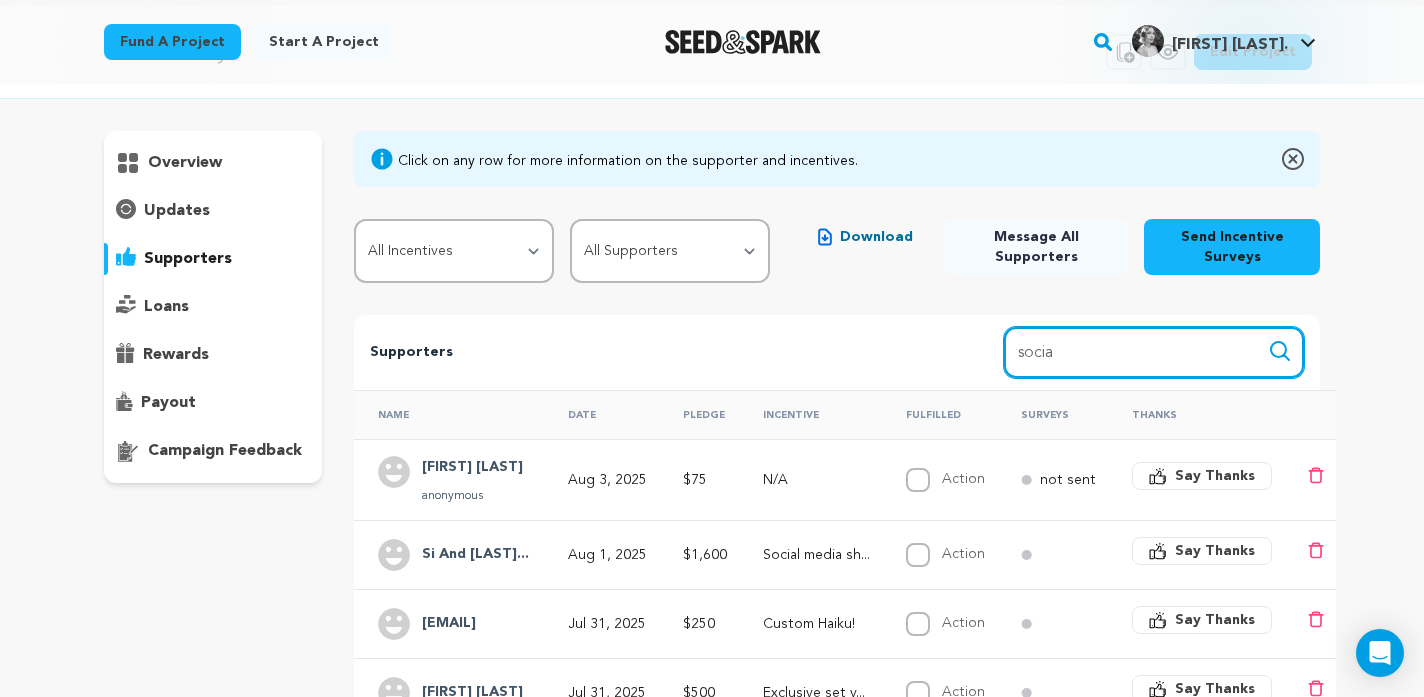 type on "social media shout out" 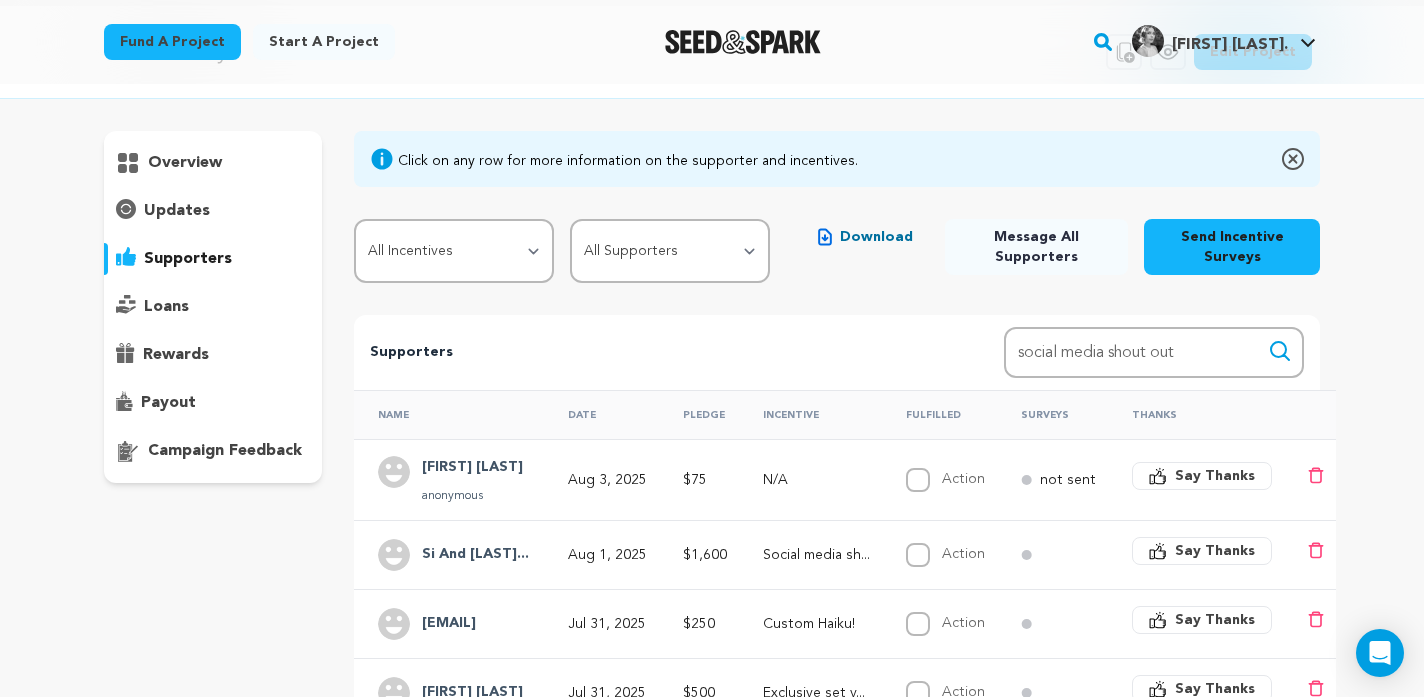 click 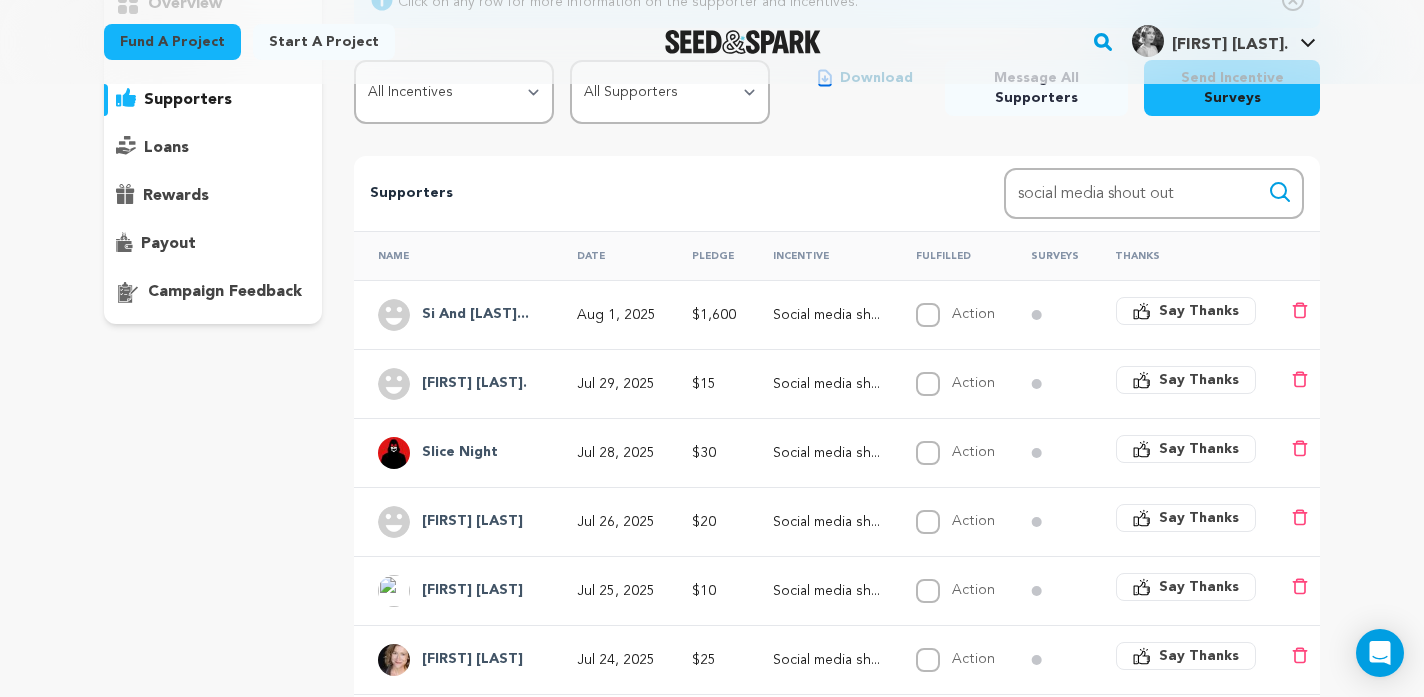 scroll, scrollTop: 247, scrollLeft: 0, axis: vertical 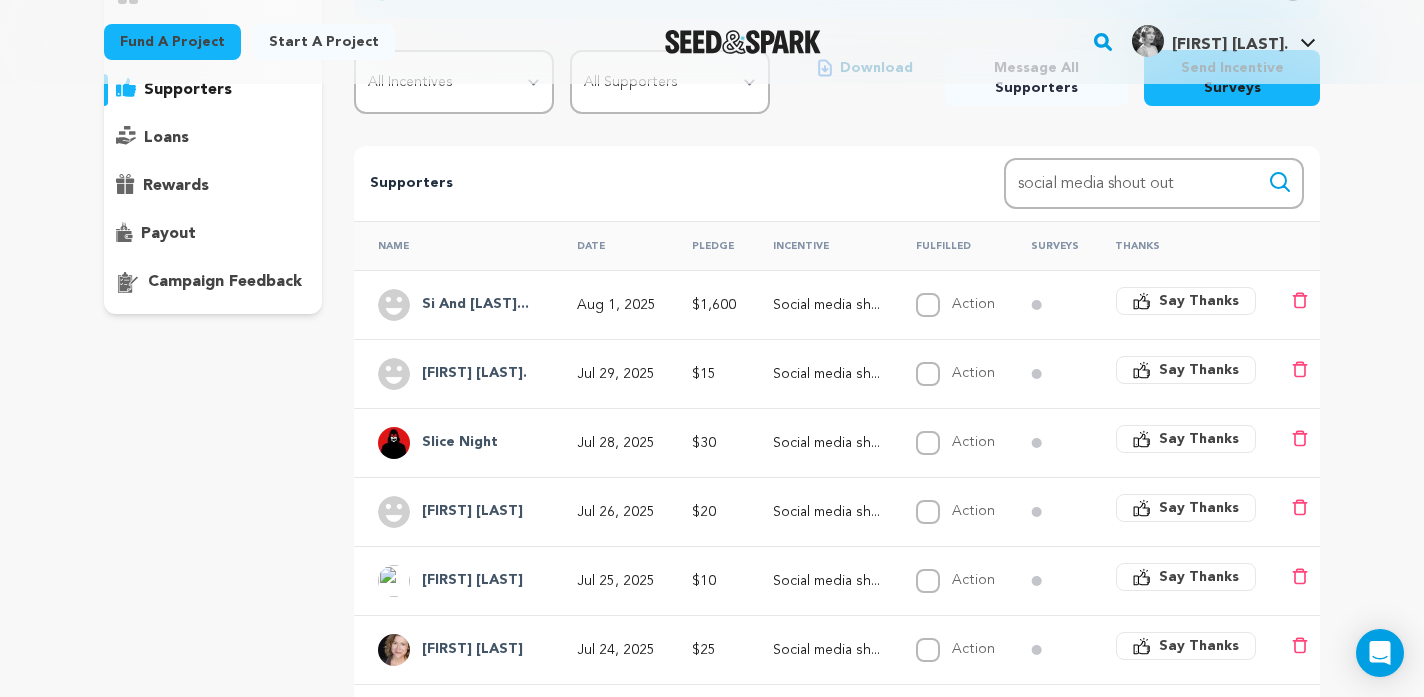 click on "Slice Night" at bounding box center (460, 443) 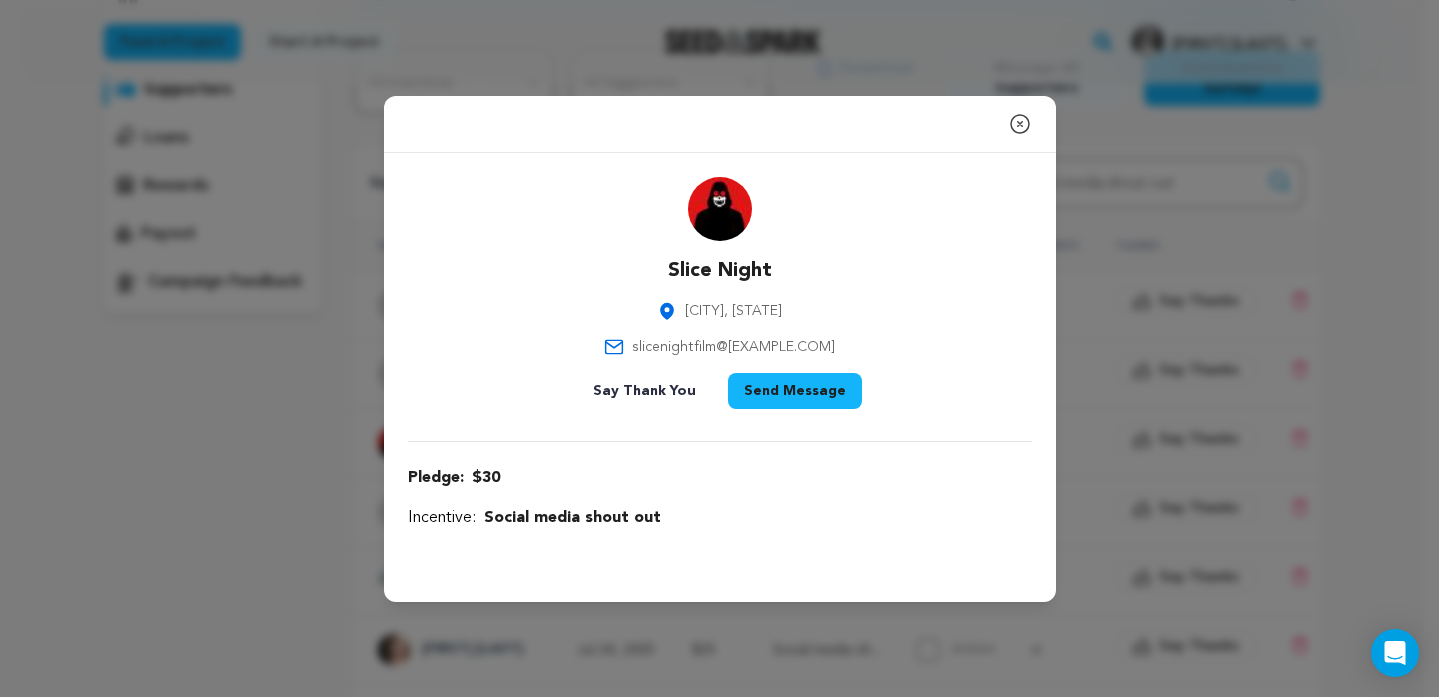 click 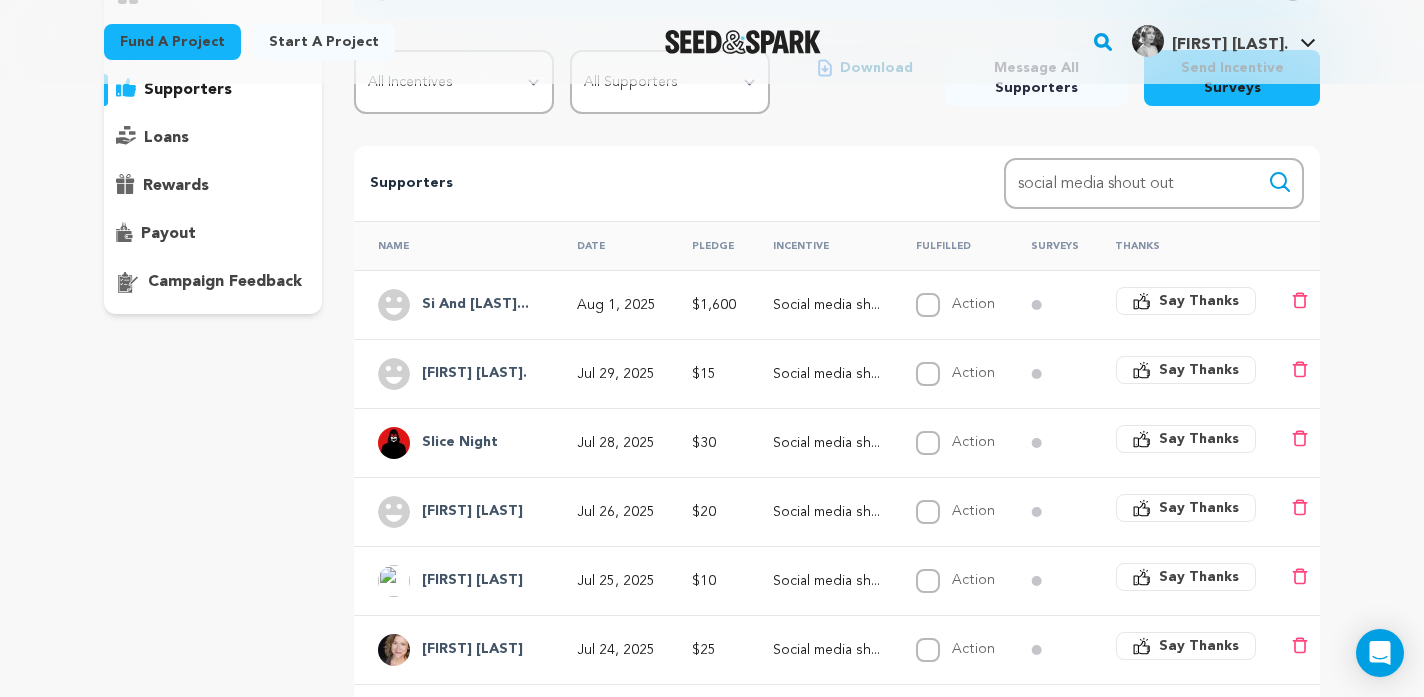 click on "[FIRST] [LAST]." at bounding box center (474, 374) 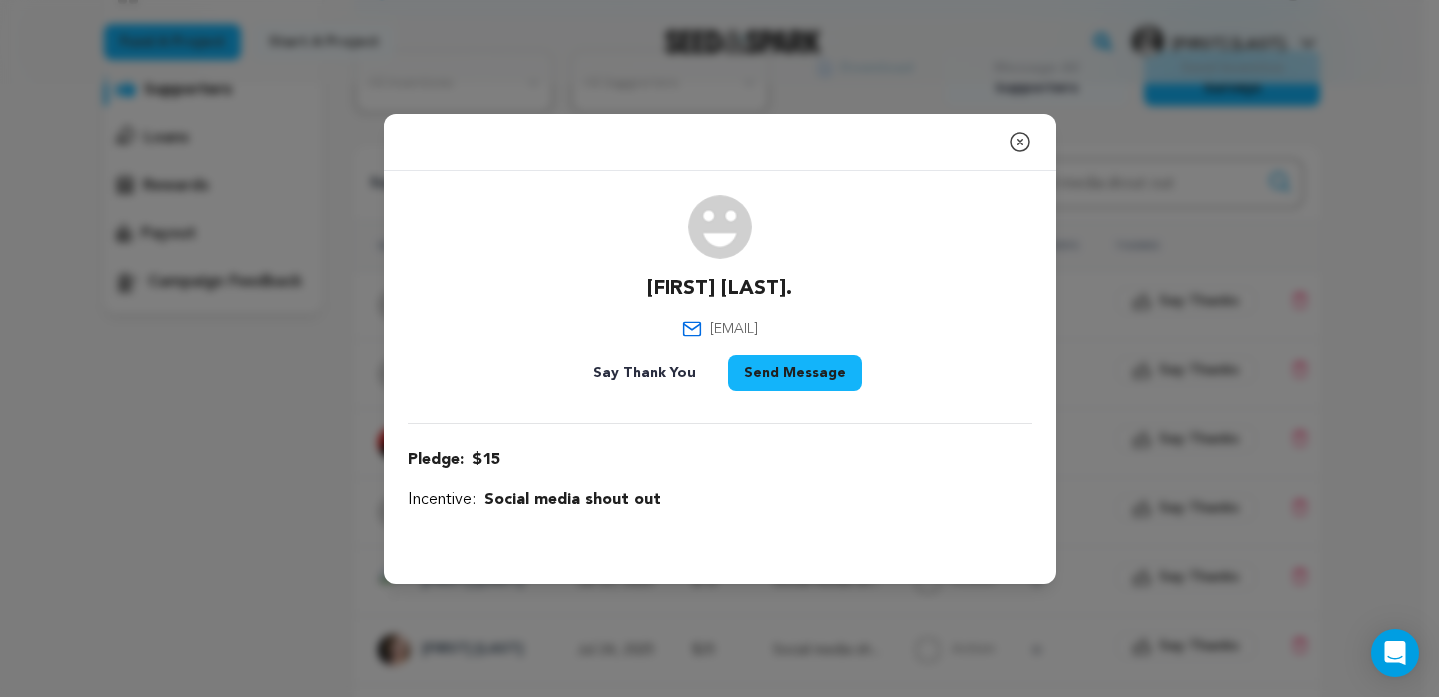 click 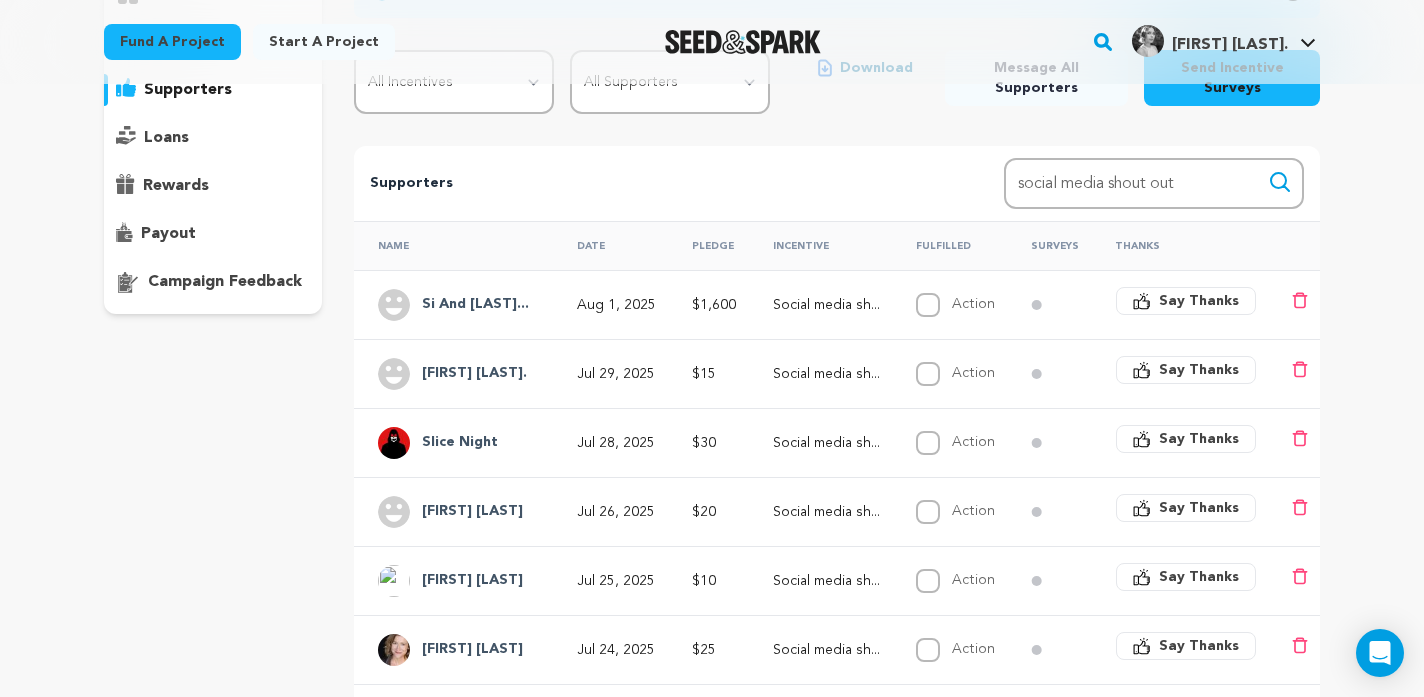 click on "Si And [LAST]..." at bounding box center [475, 305] 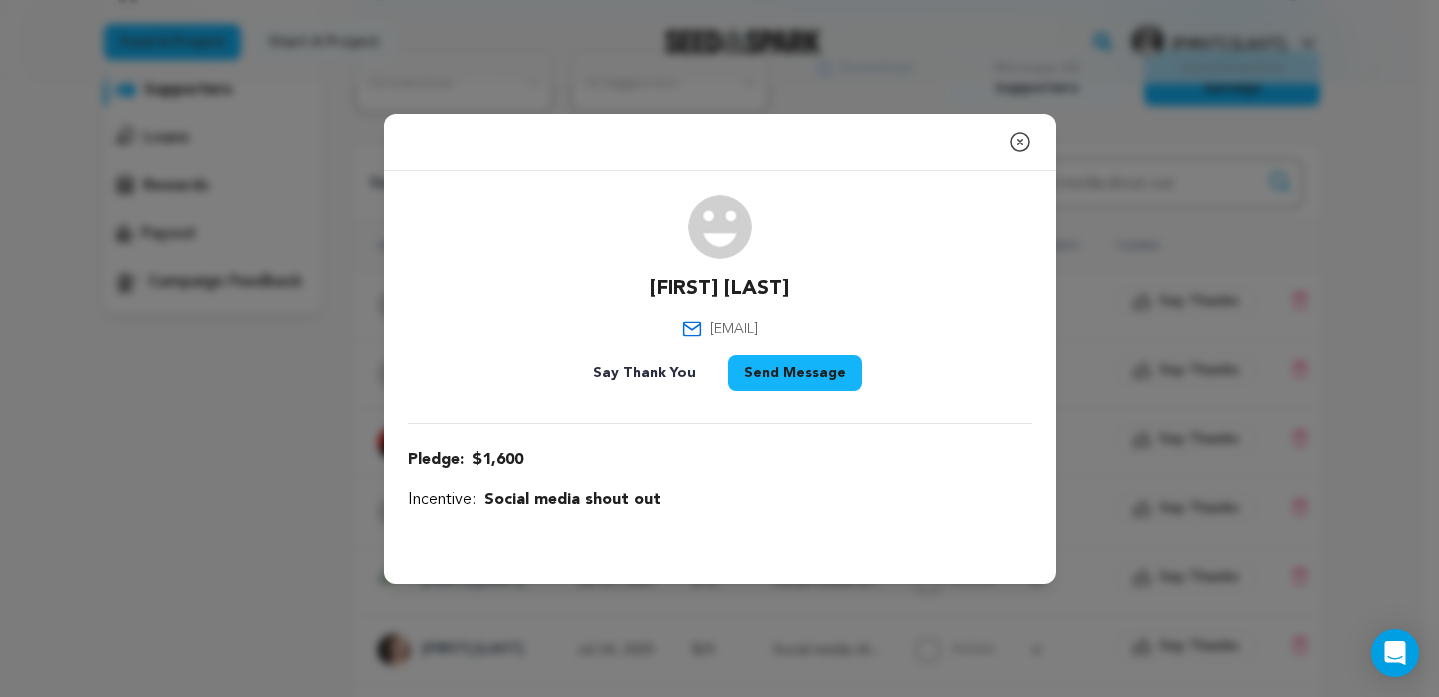 click 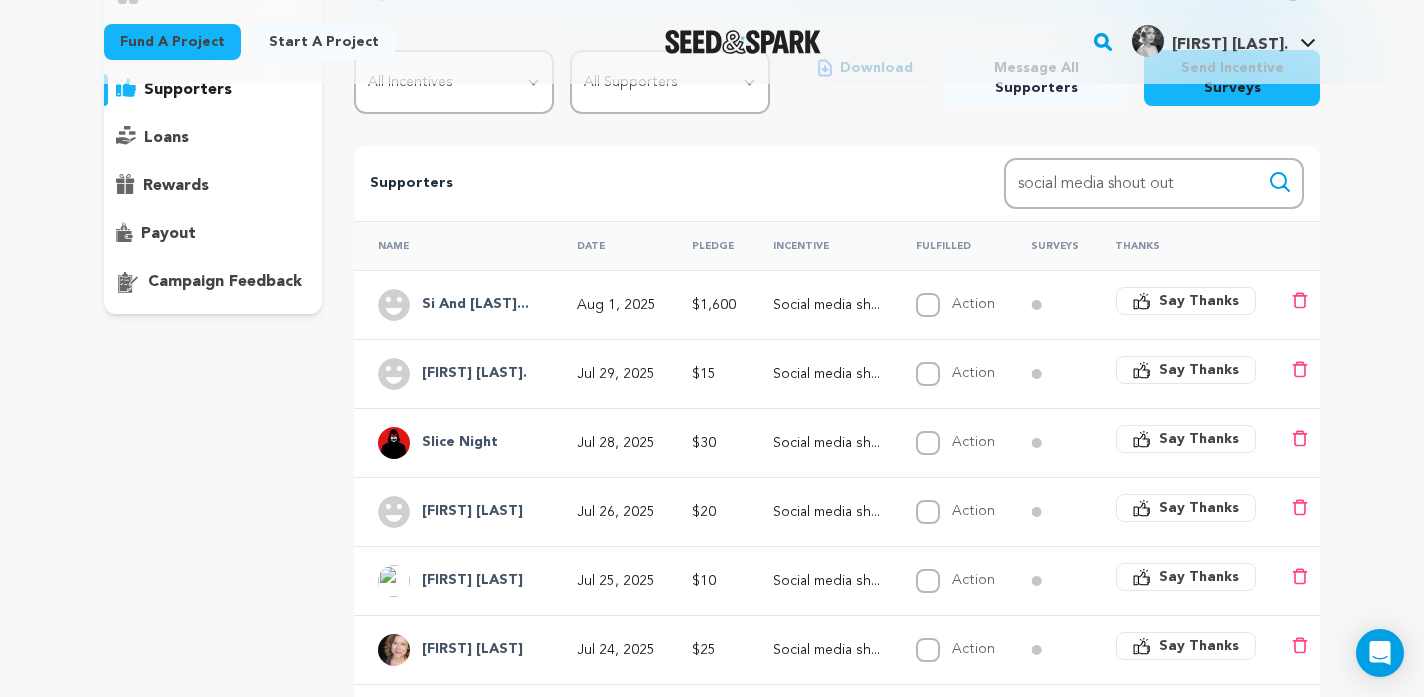 click on "Slice Night" at bounding box center [460, 443] 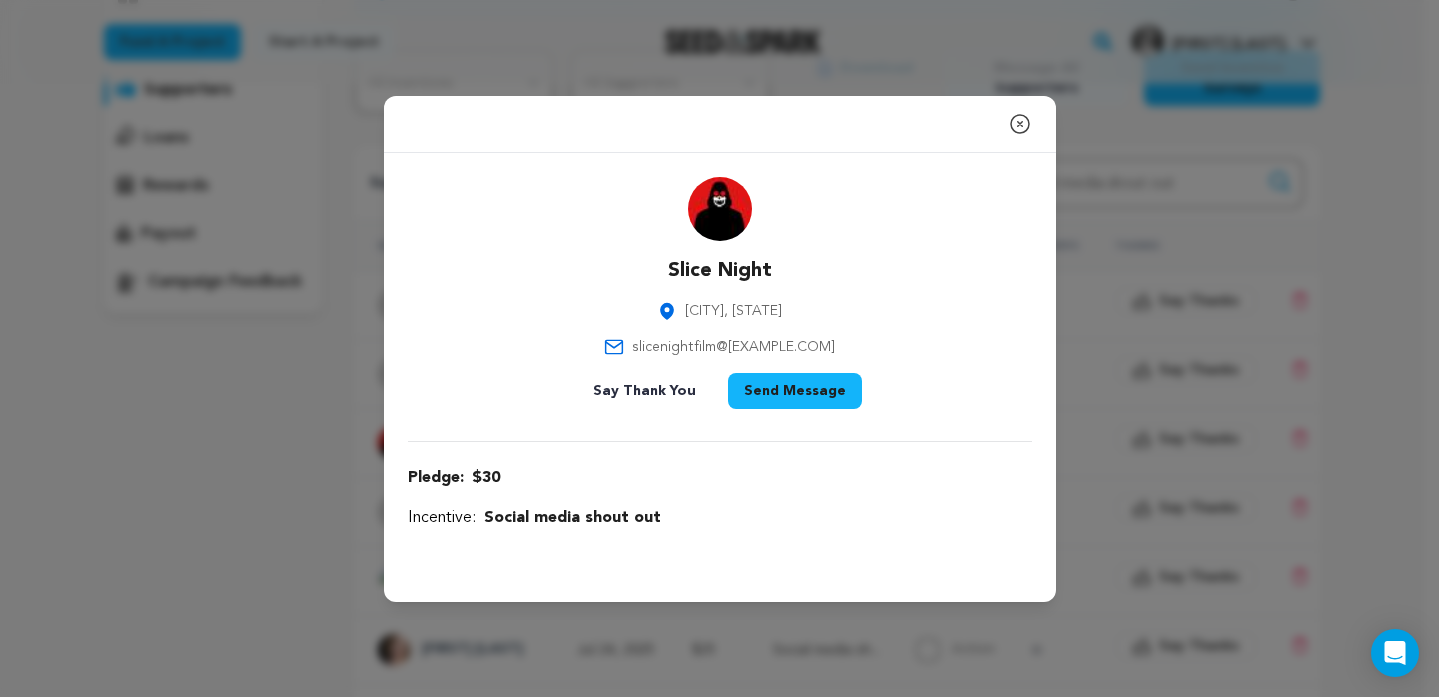 click at bounding box center [720, 209] 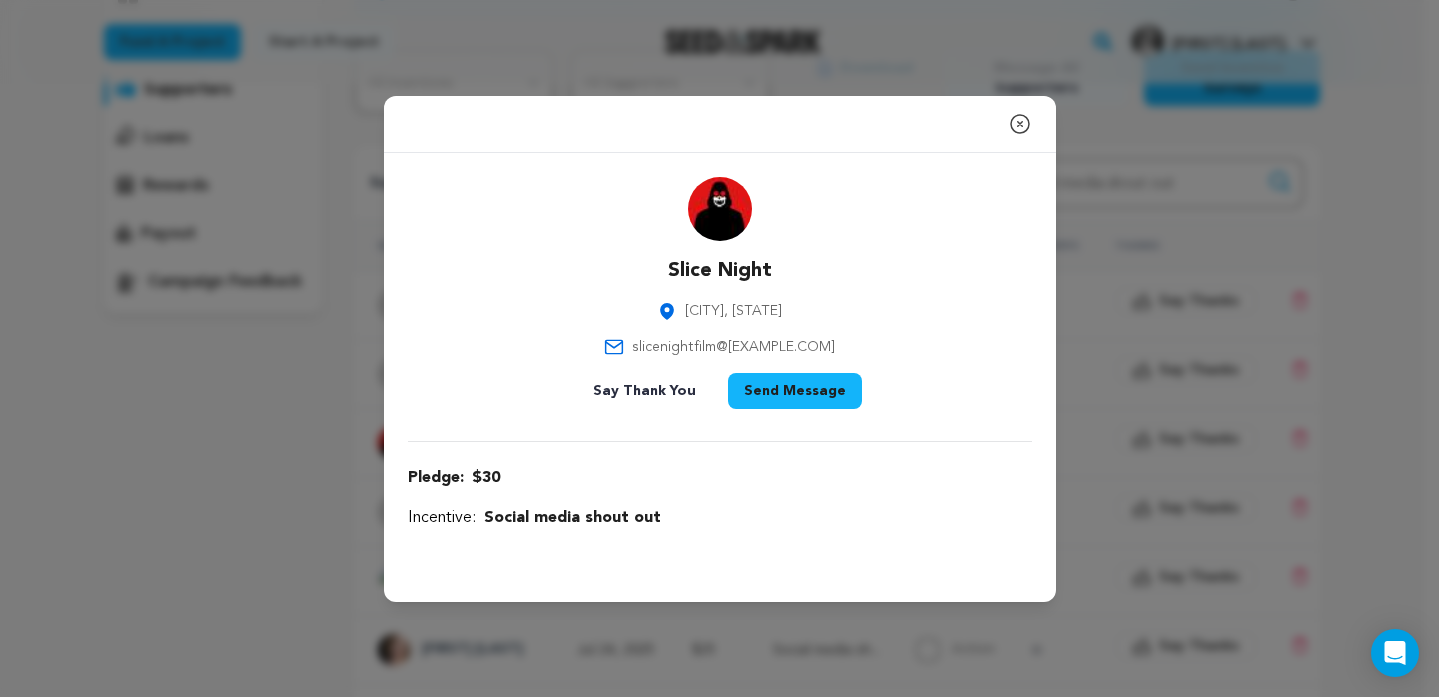 click 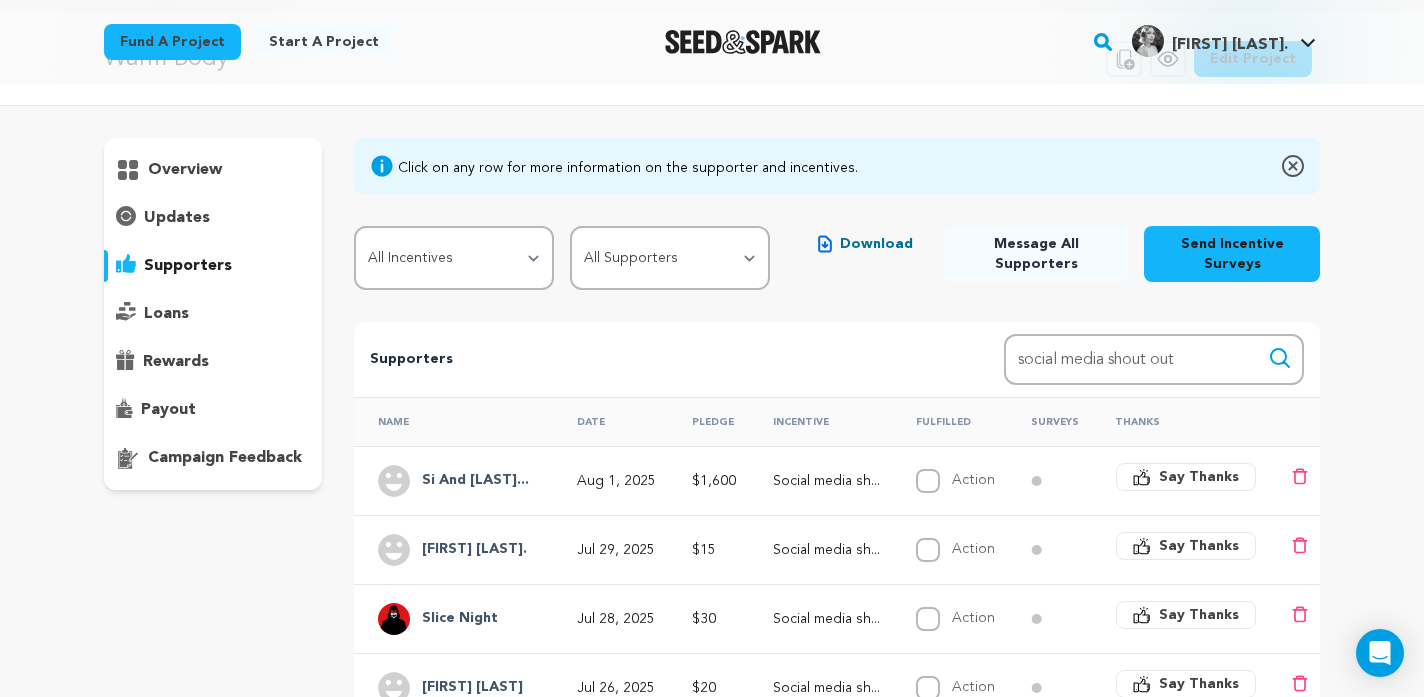 scroll, scrollTop: 0, scrollLeft: 0, axis: both 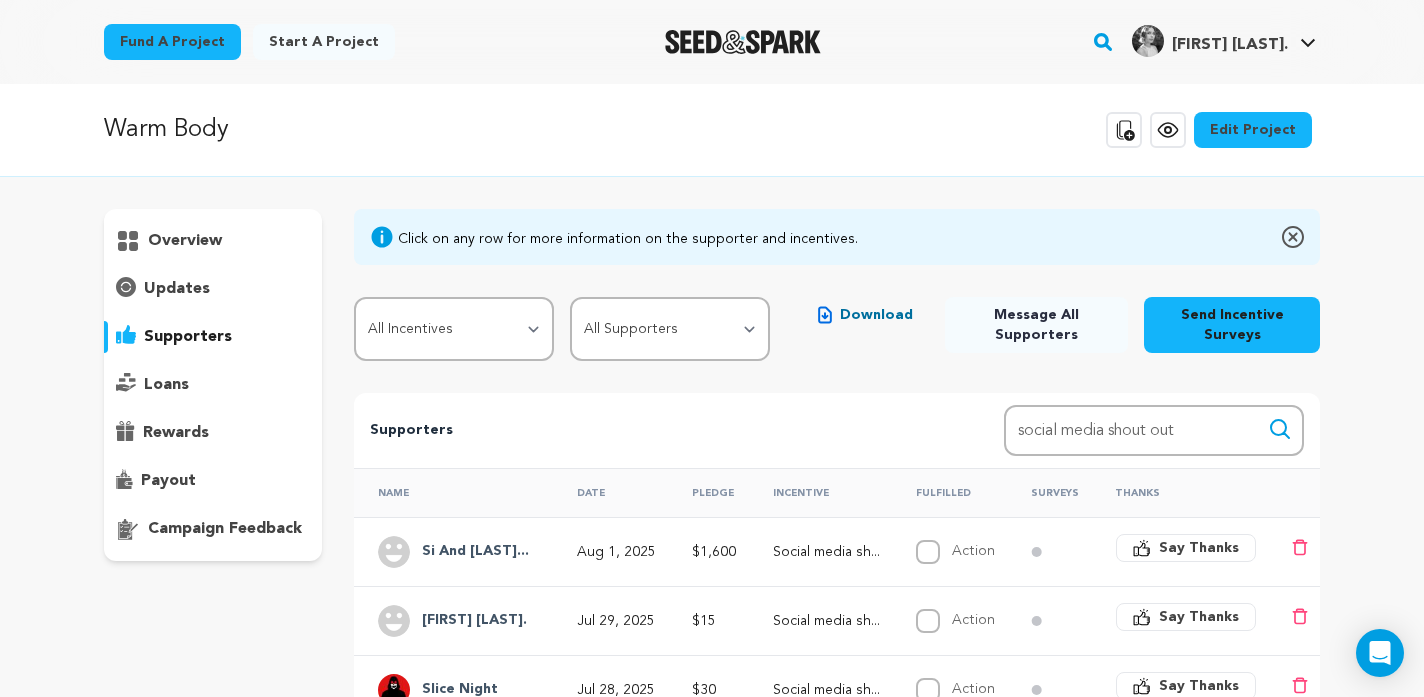 click 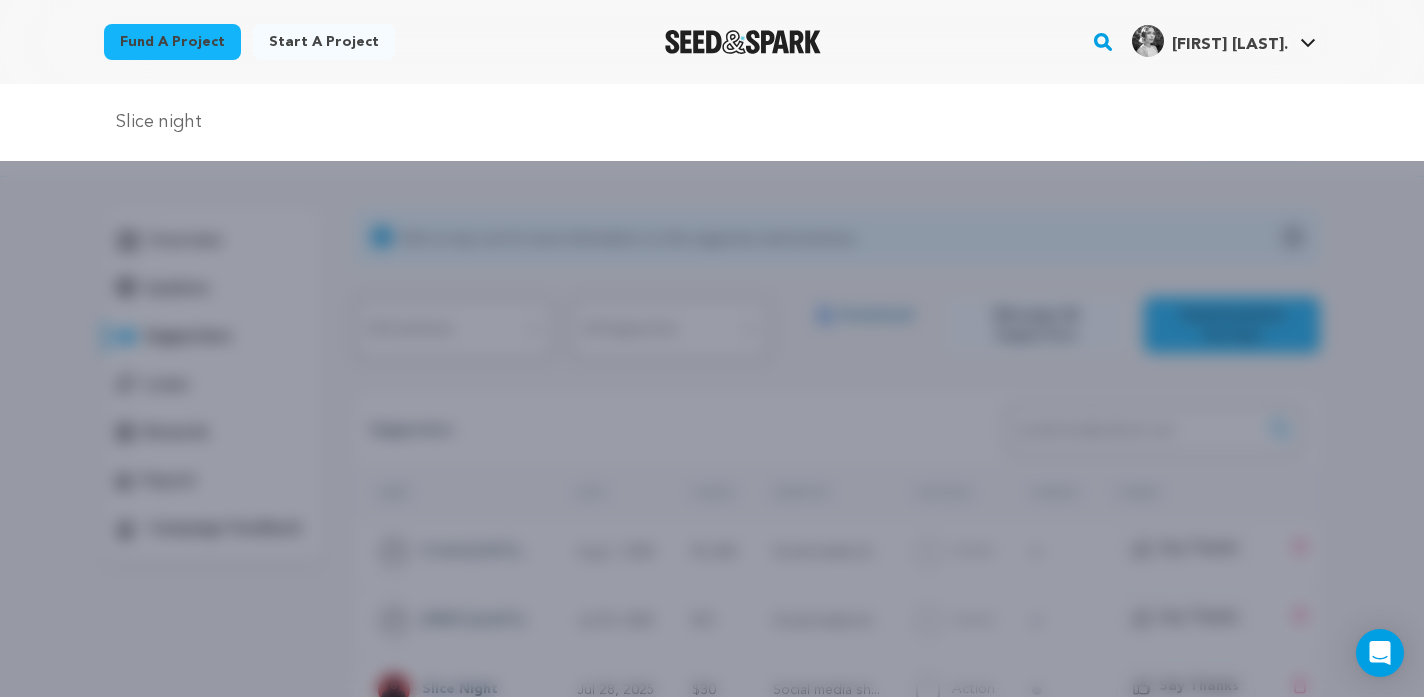 type on "Slice night" 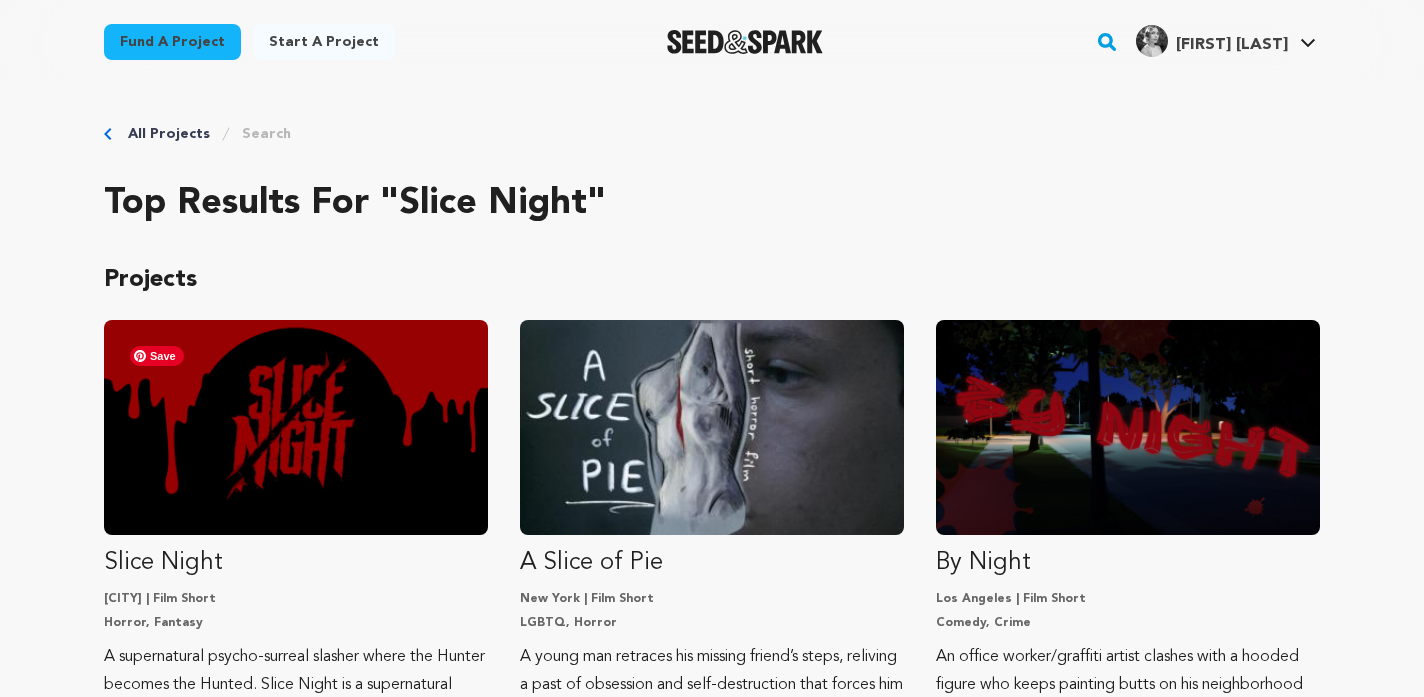 scroll, scrollTop: 0, scrollLeft: 0, axis: both 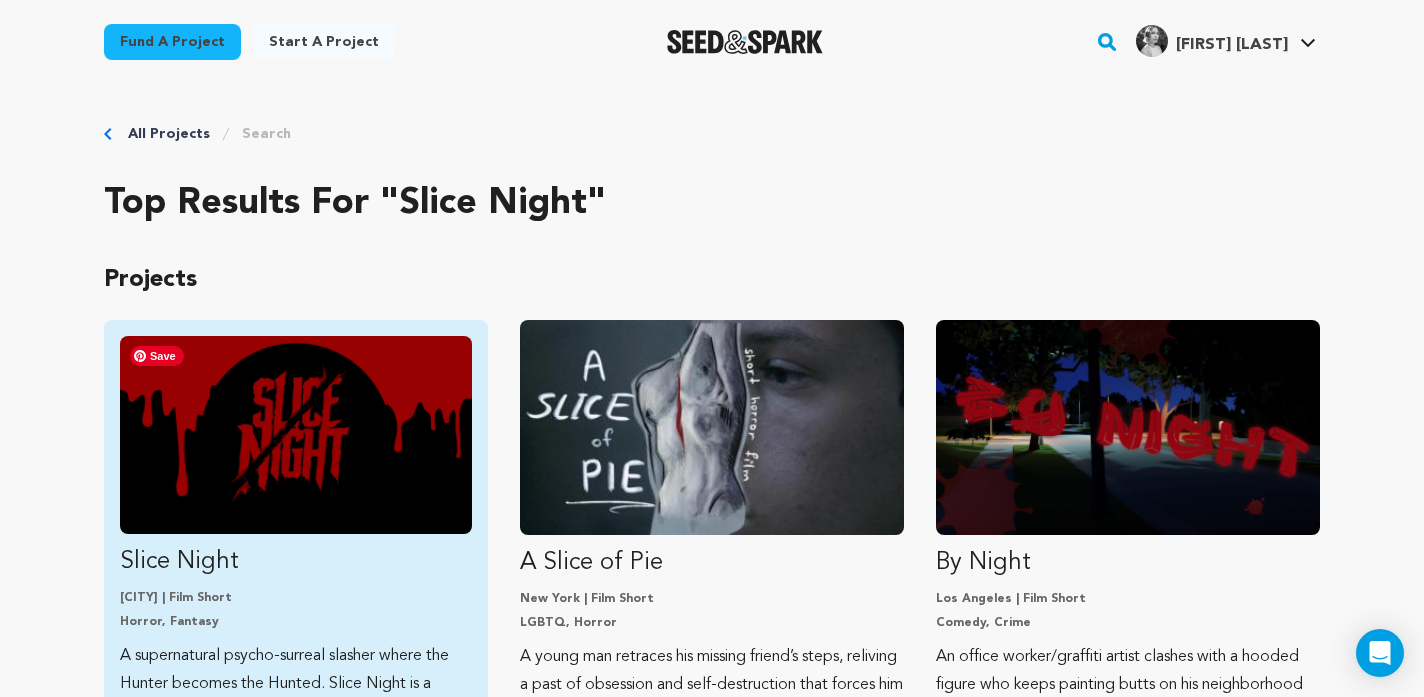 click at bounding box center [296, 435] 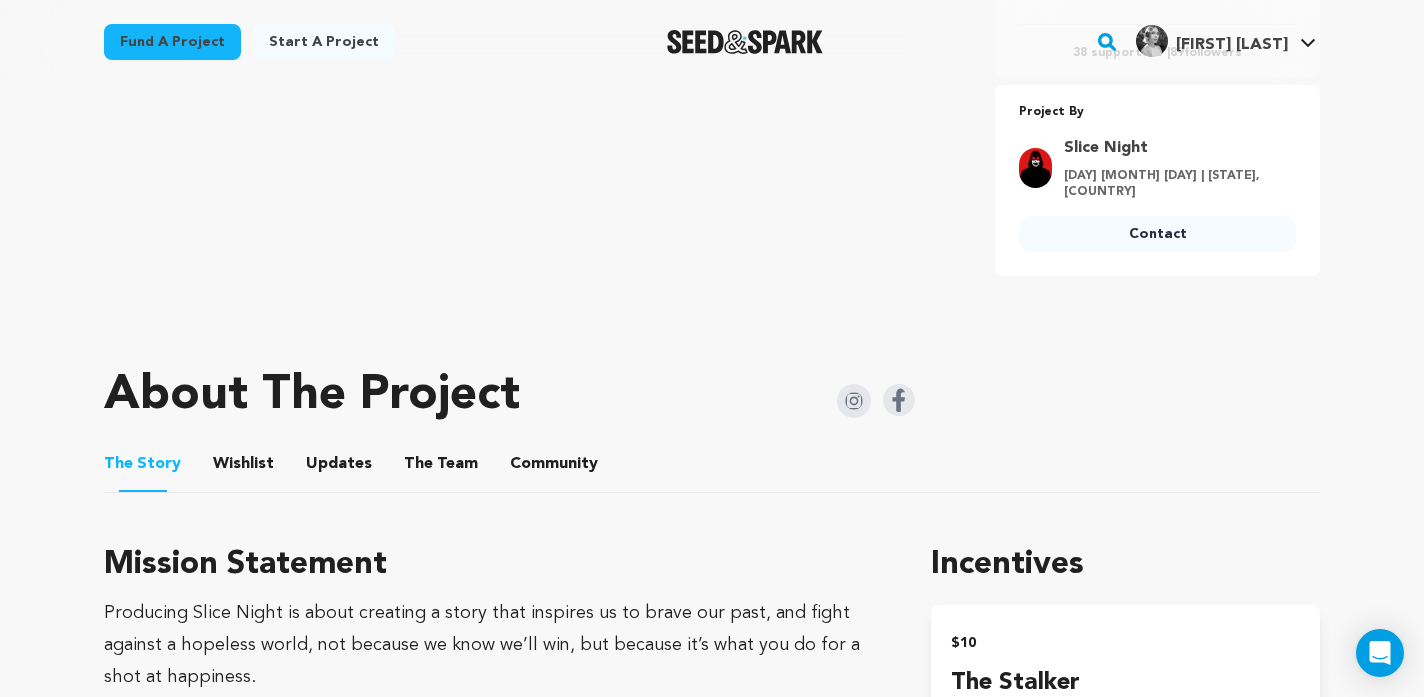 scroll, scrollTop: 881, scrollLeft: 0, axis: vertical 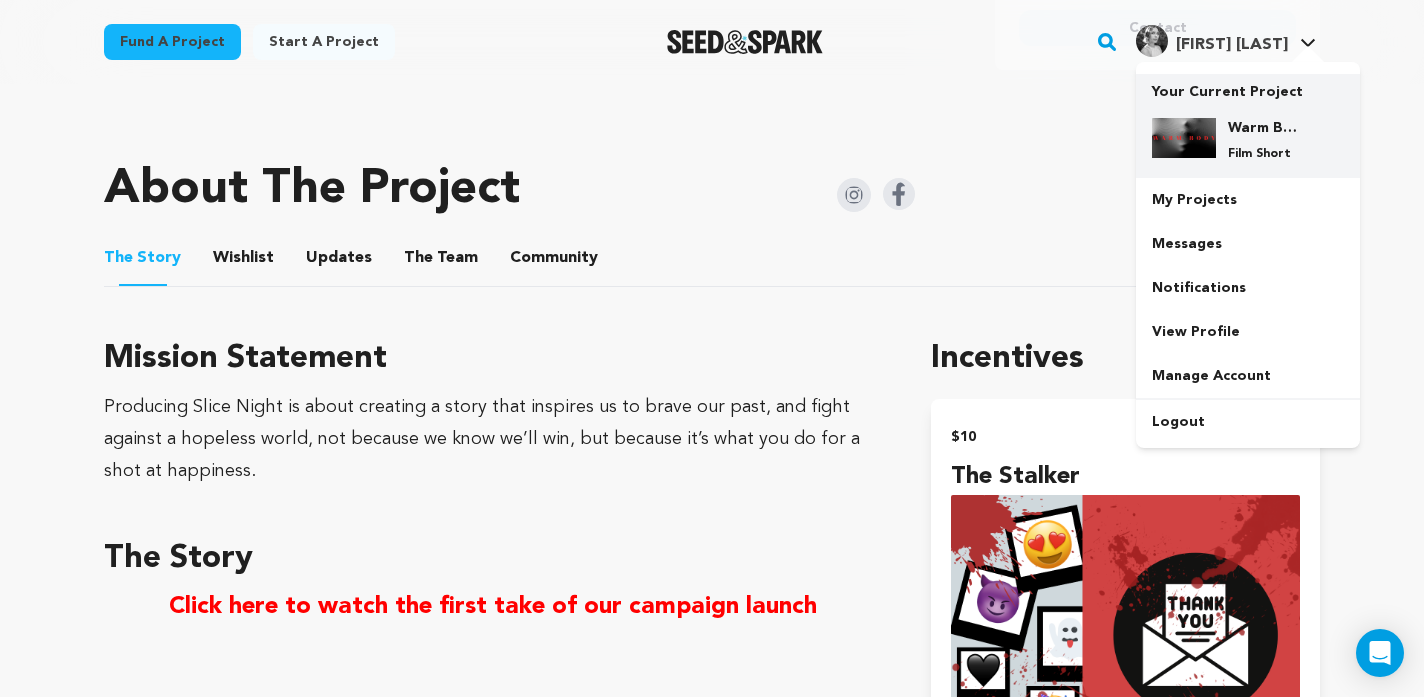 click on "Warm Body
Film Short" at bounding box center (1248, 140) 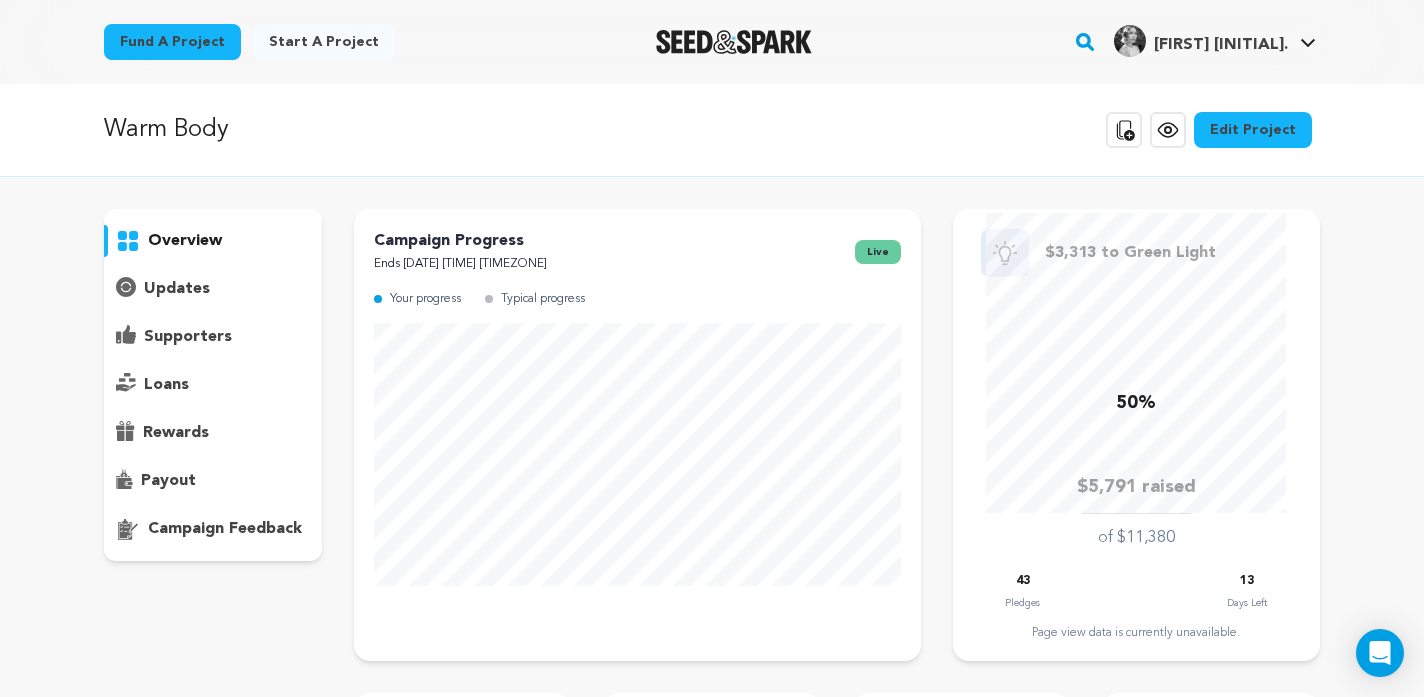 scroll, scrollTop: 0, scrollLeft: 0, axis: both 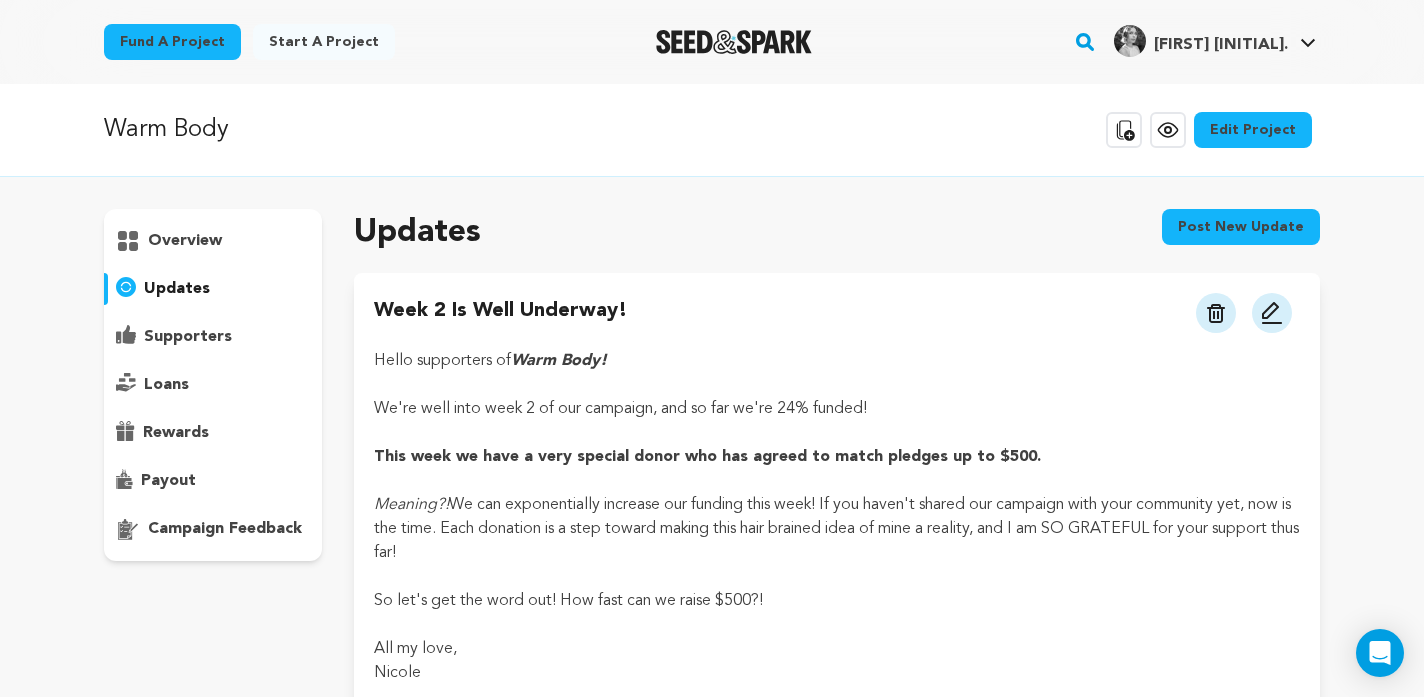 click on "overview" at bounding box center (213, 241) 